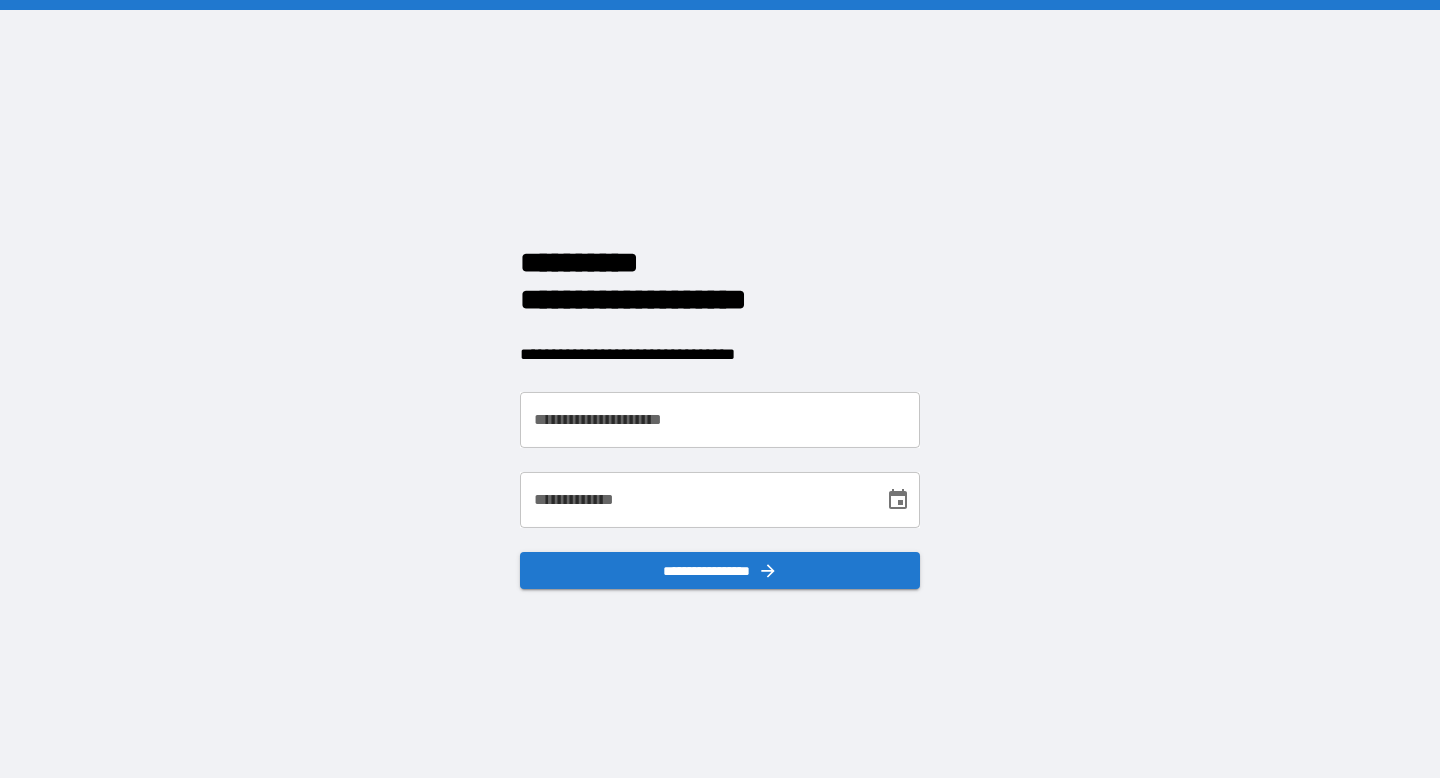 scroll, scrollTop: 0, scrollLeft: 0, axis: both 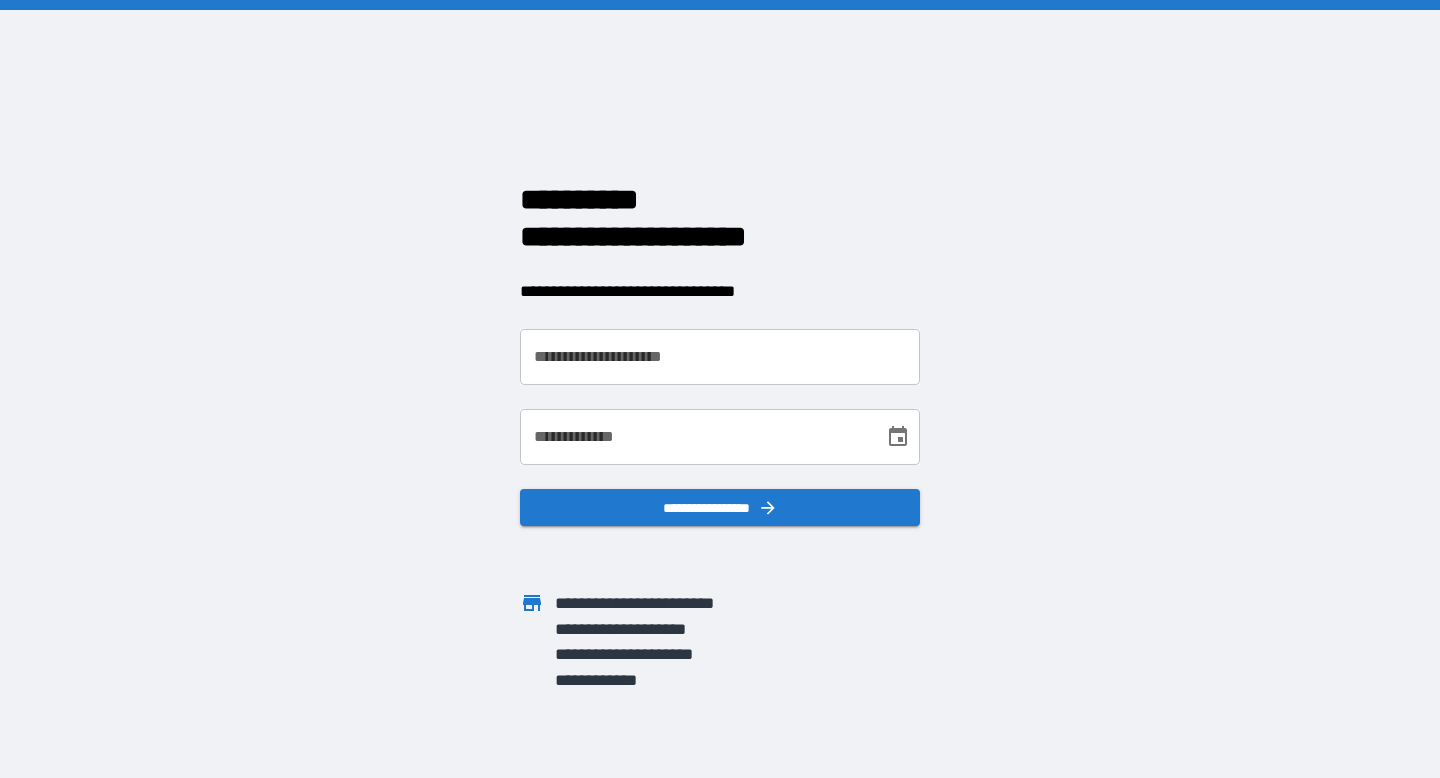 click on "**********" at bounding box center (720, 357) 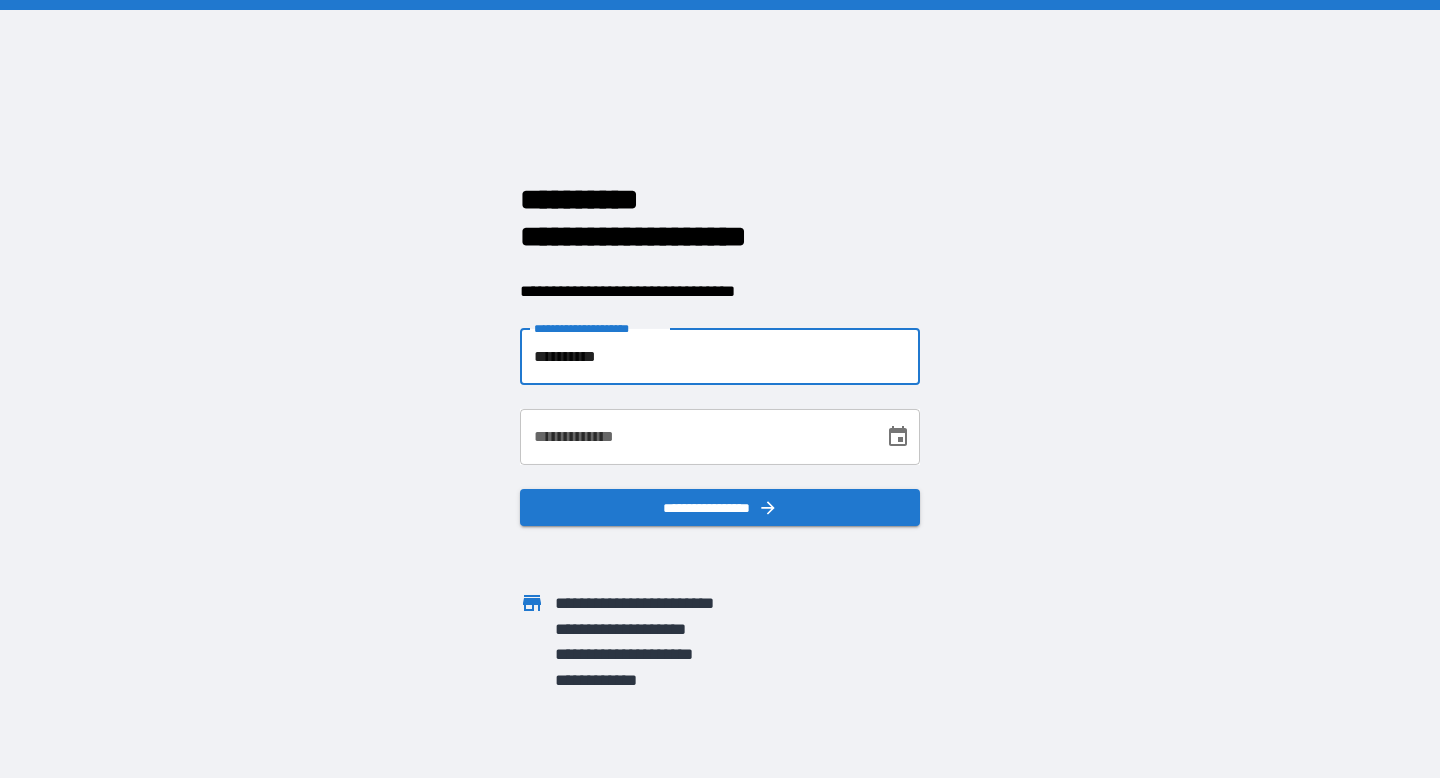 type on "**********" 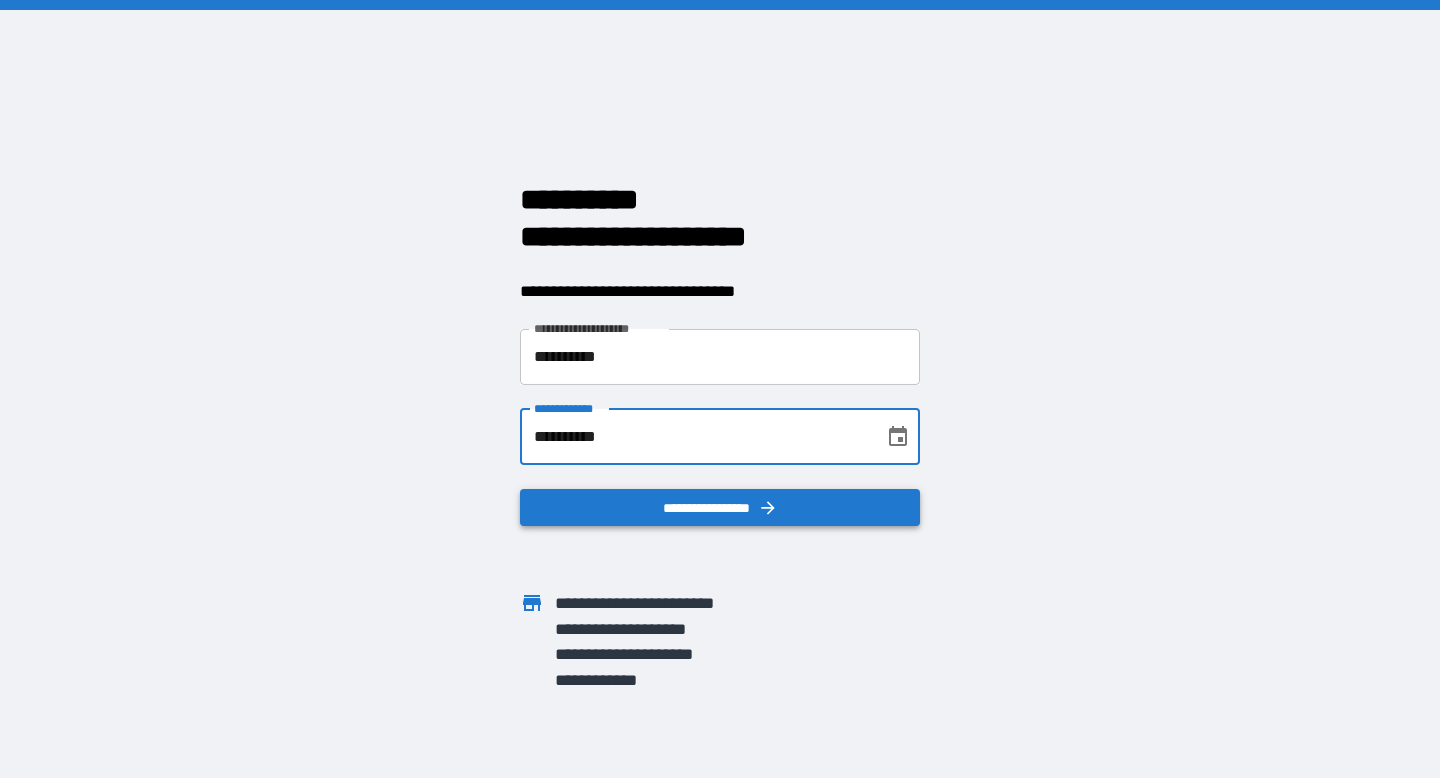type on "**********" 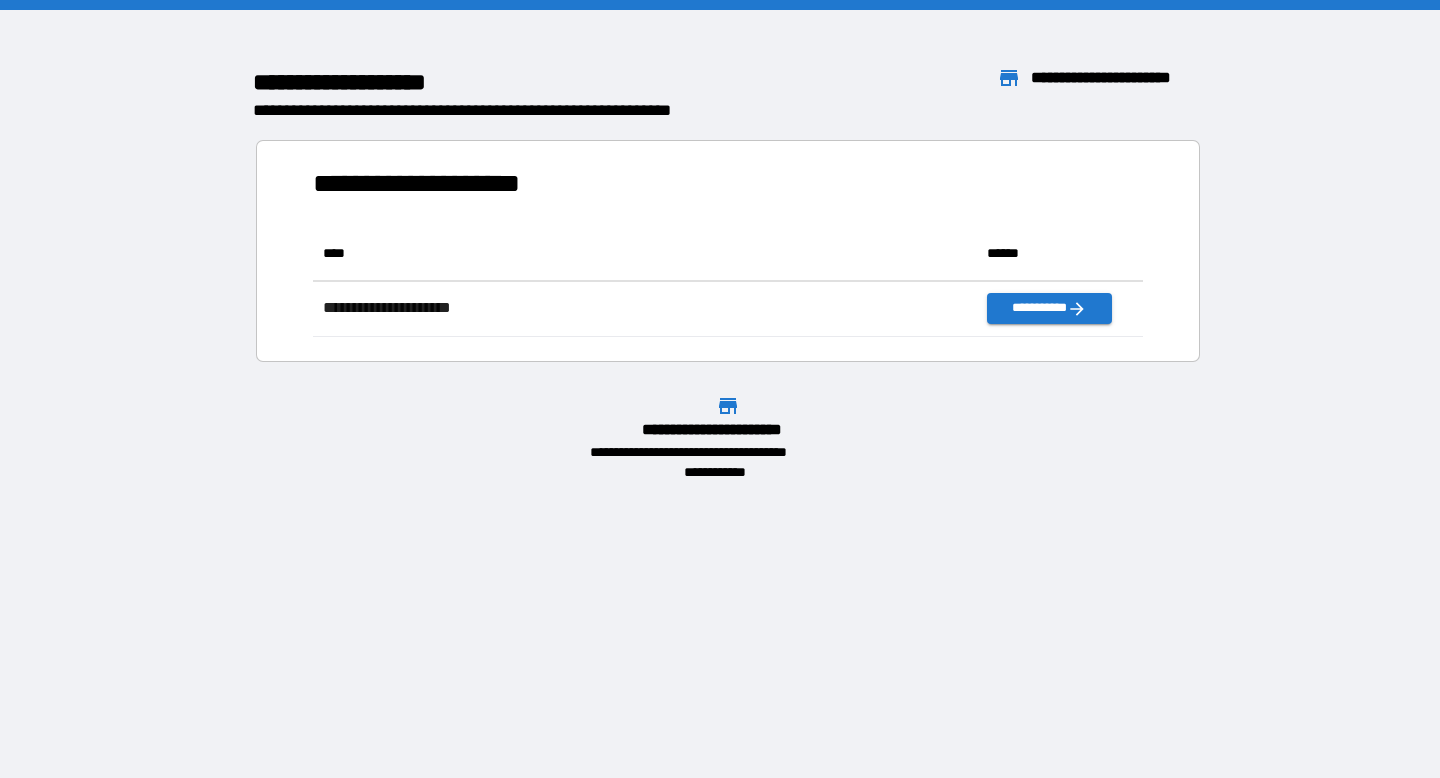 scroll, scrollTop: 1, scrollLeft: 1, axis: both 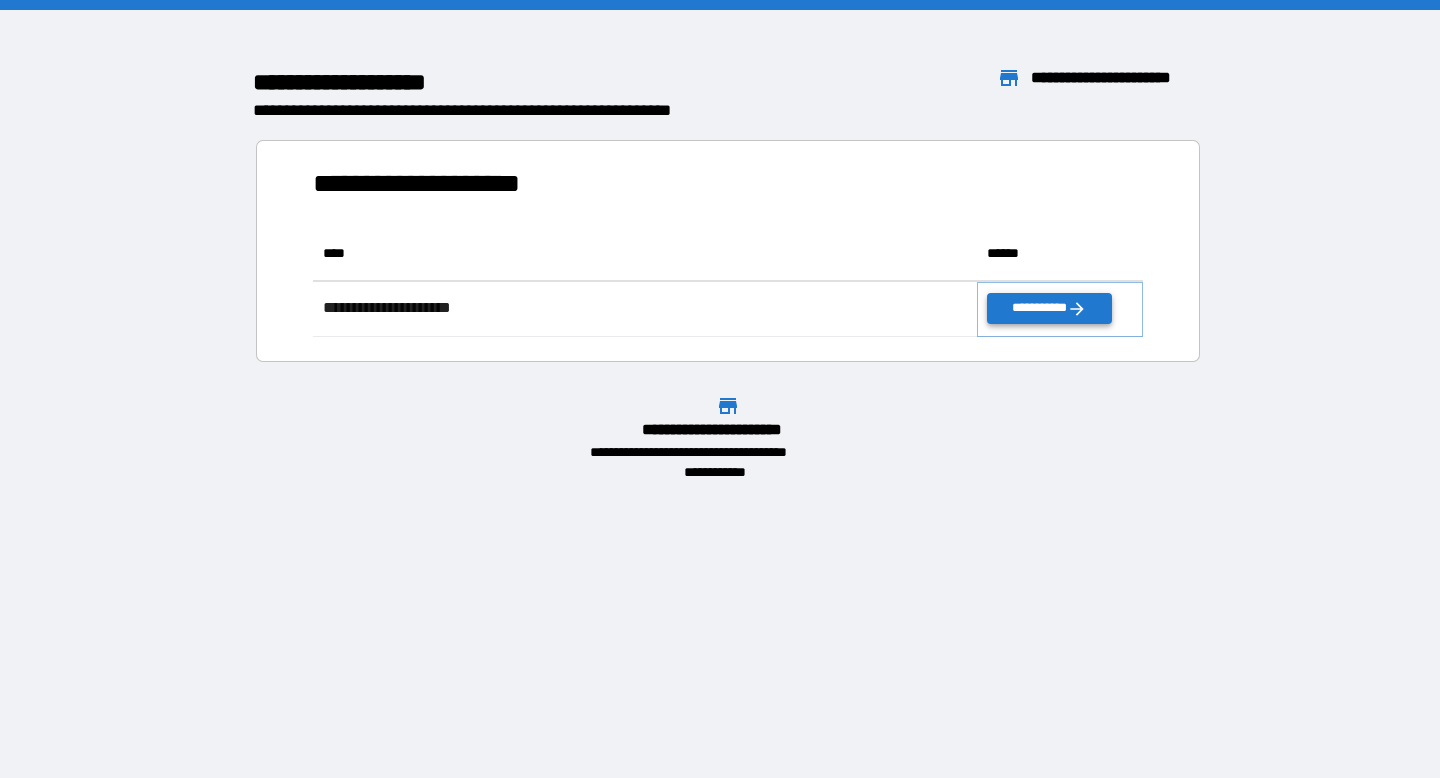 click on "**********" at bounding box center [1049, 308] 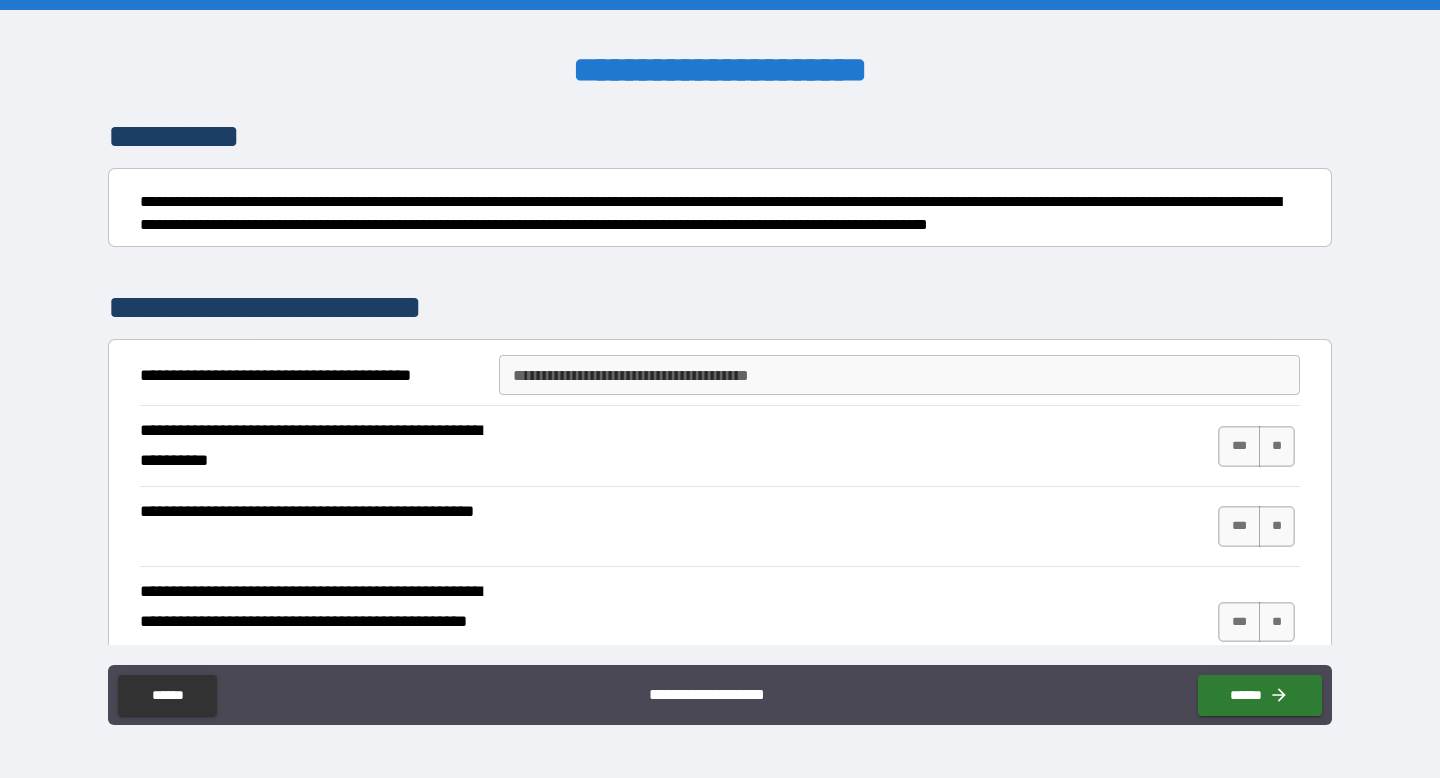 scroll, scrollTop: 197, scrollLeft: 0, axis: vertical 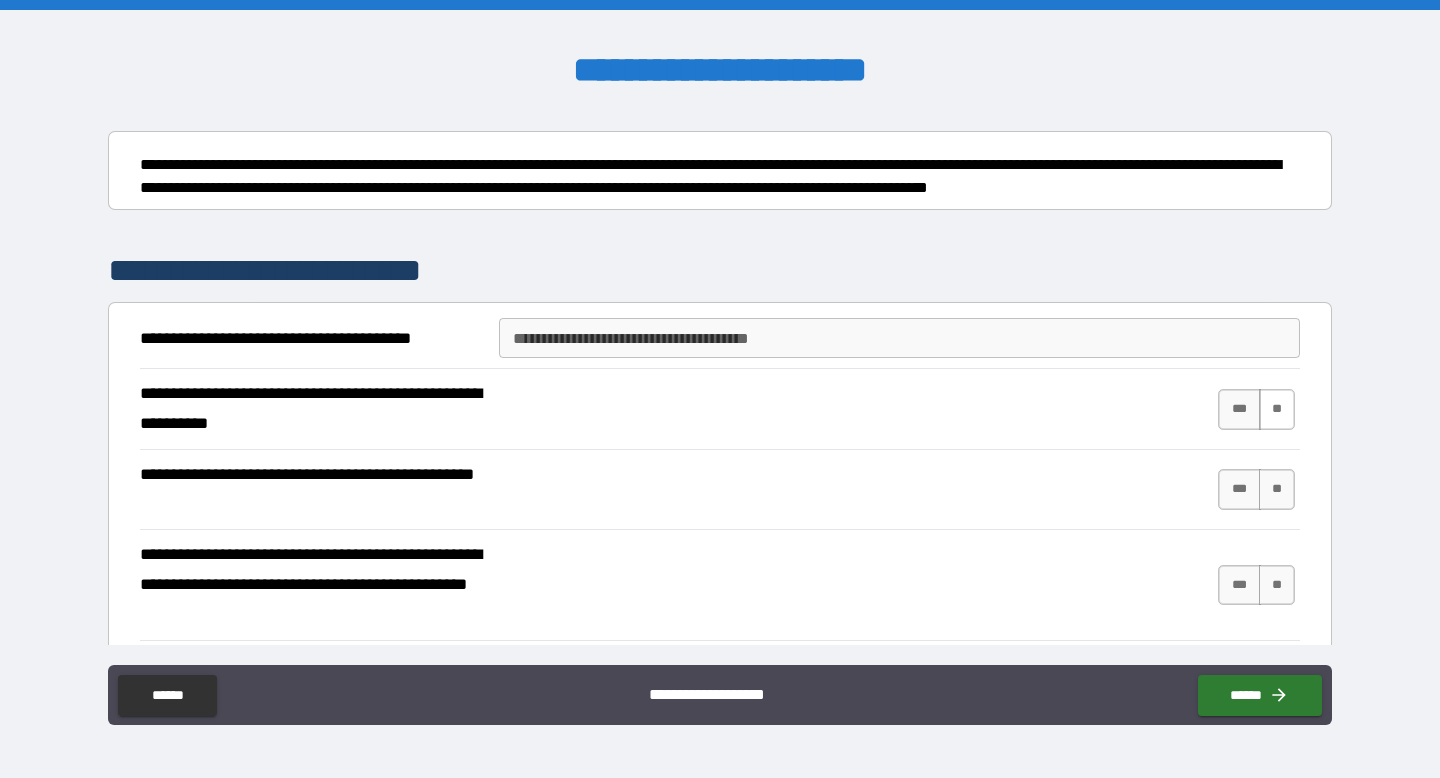 click on "**" at bounding box center (1277, 409) 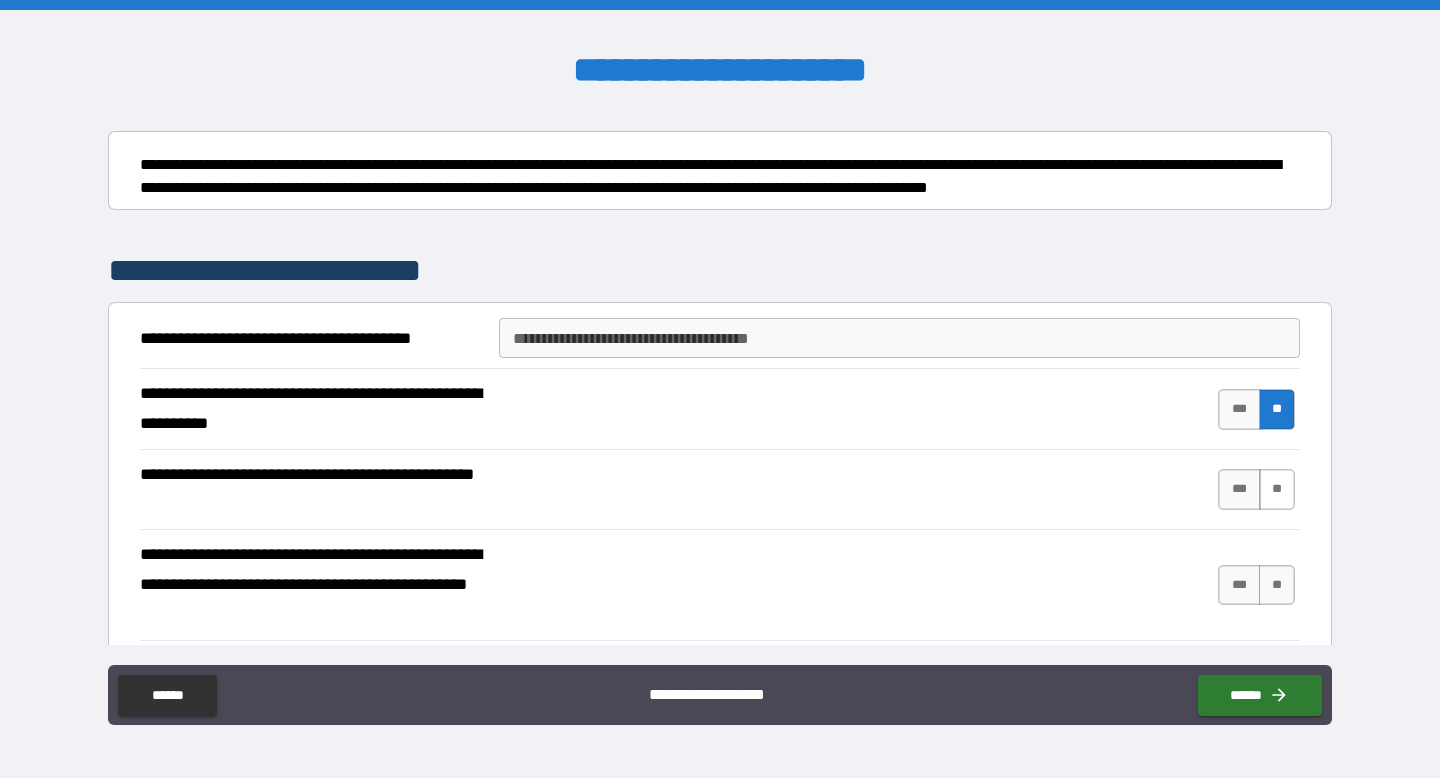 click on "**" at bounding box center (1277, 489) 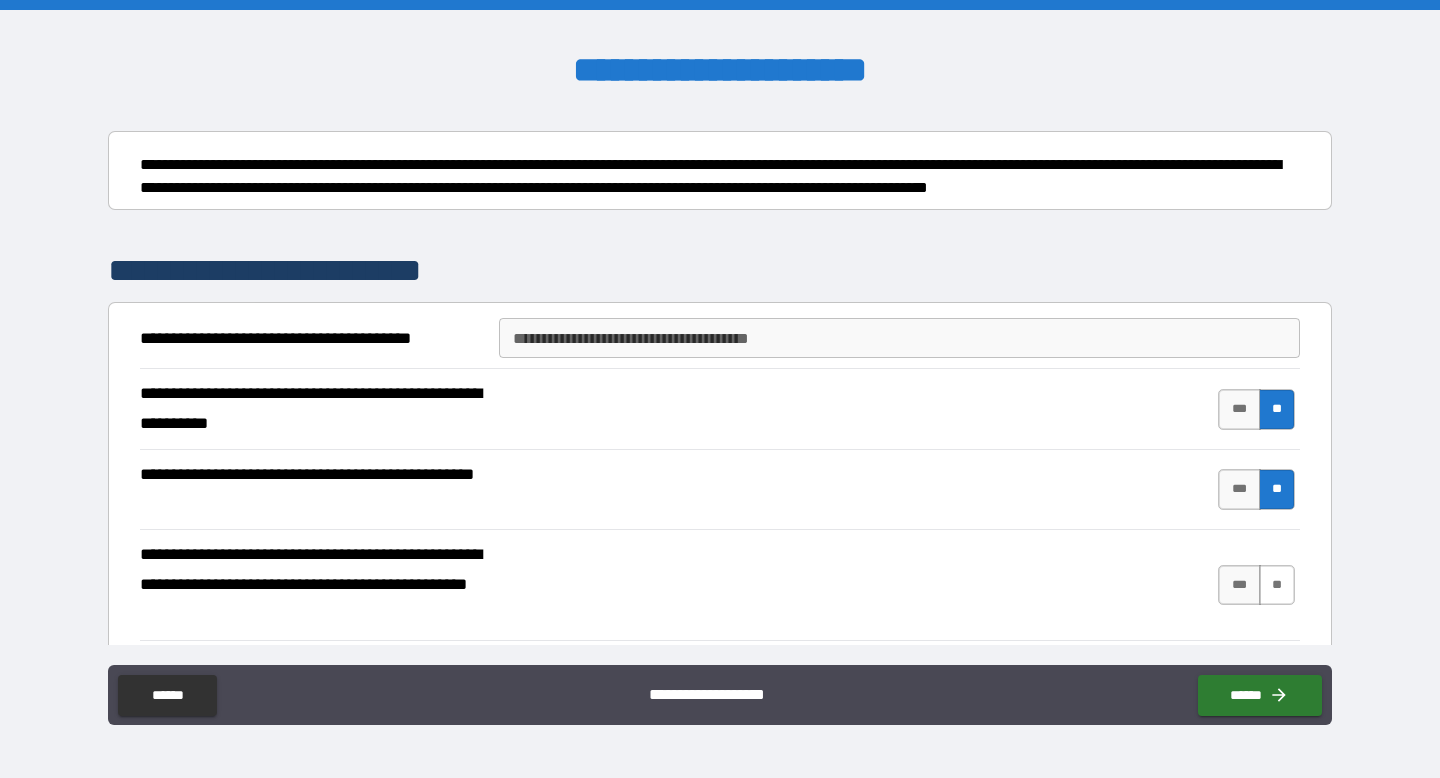 click on "**" at bounding box center [1277, 585] 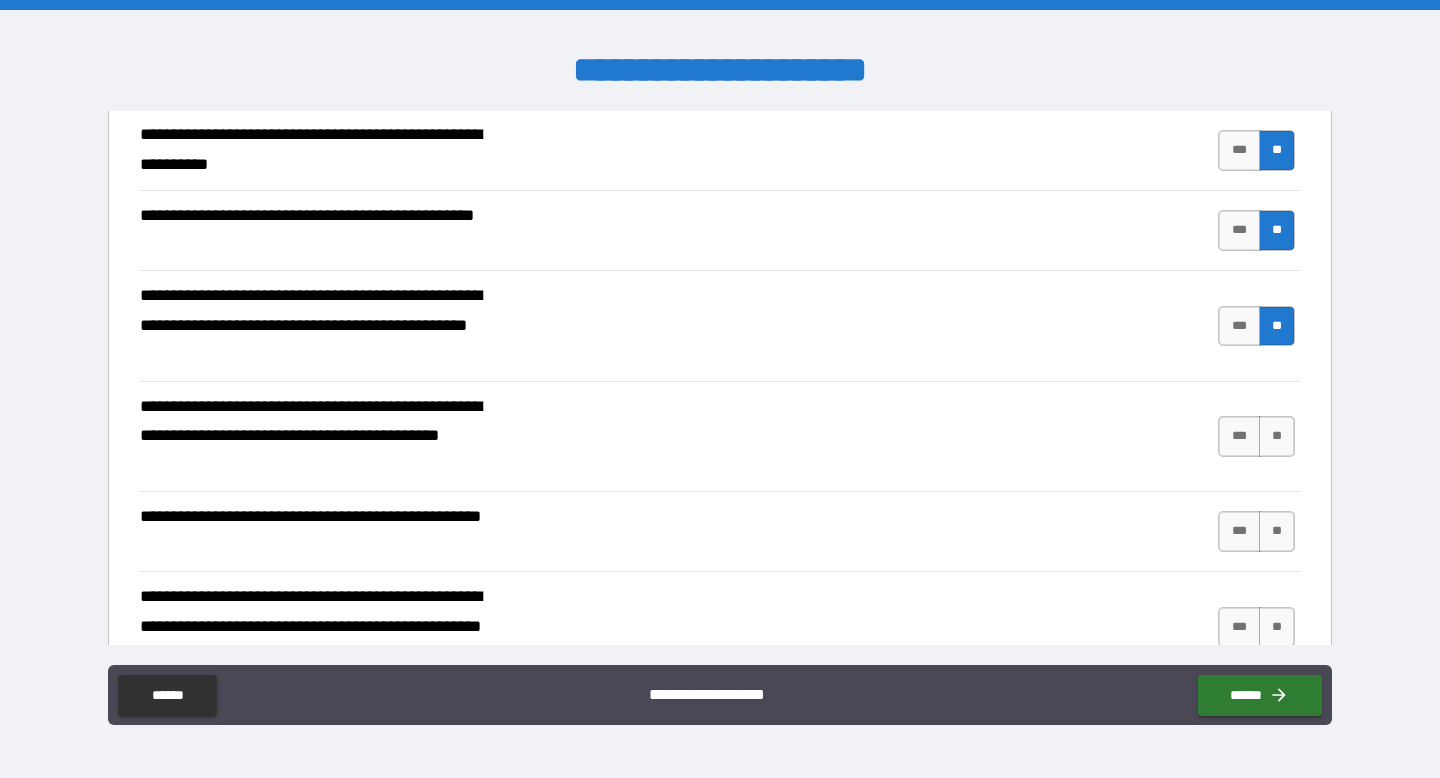 scroll, scrollTop: 454, scrollLeft: 0, axis: vertical 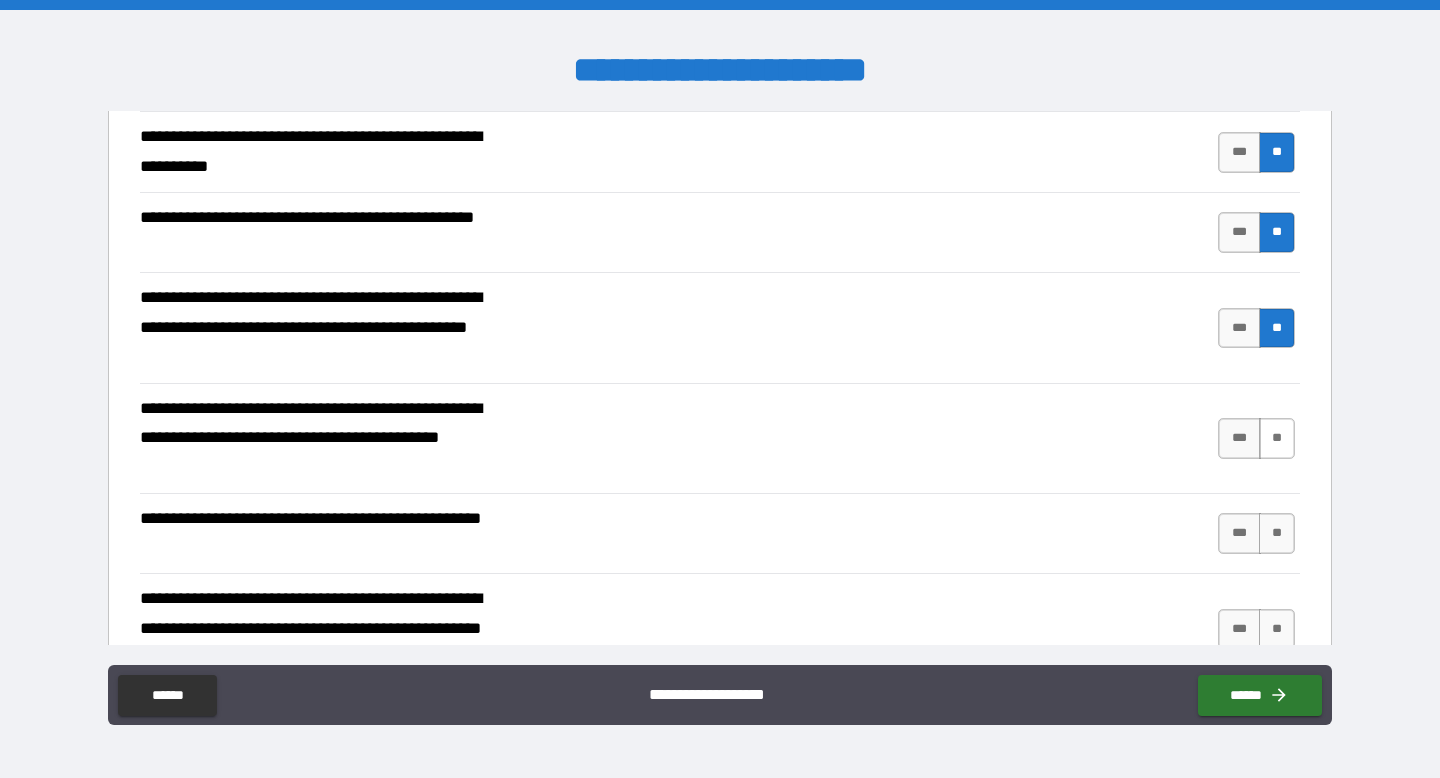 click on "**" at bounding box center (1277, 438) 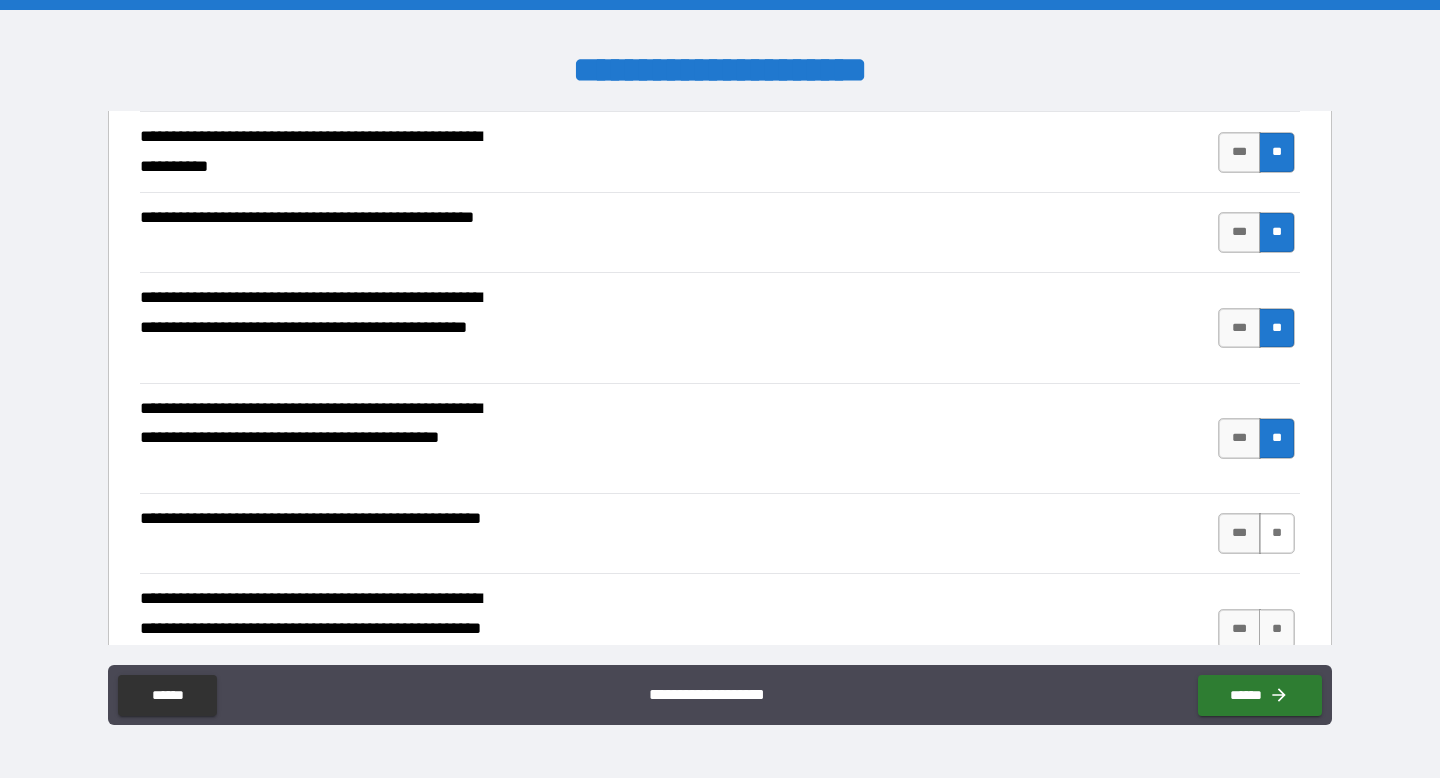click on "**" at bounding box center (1277, 533) 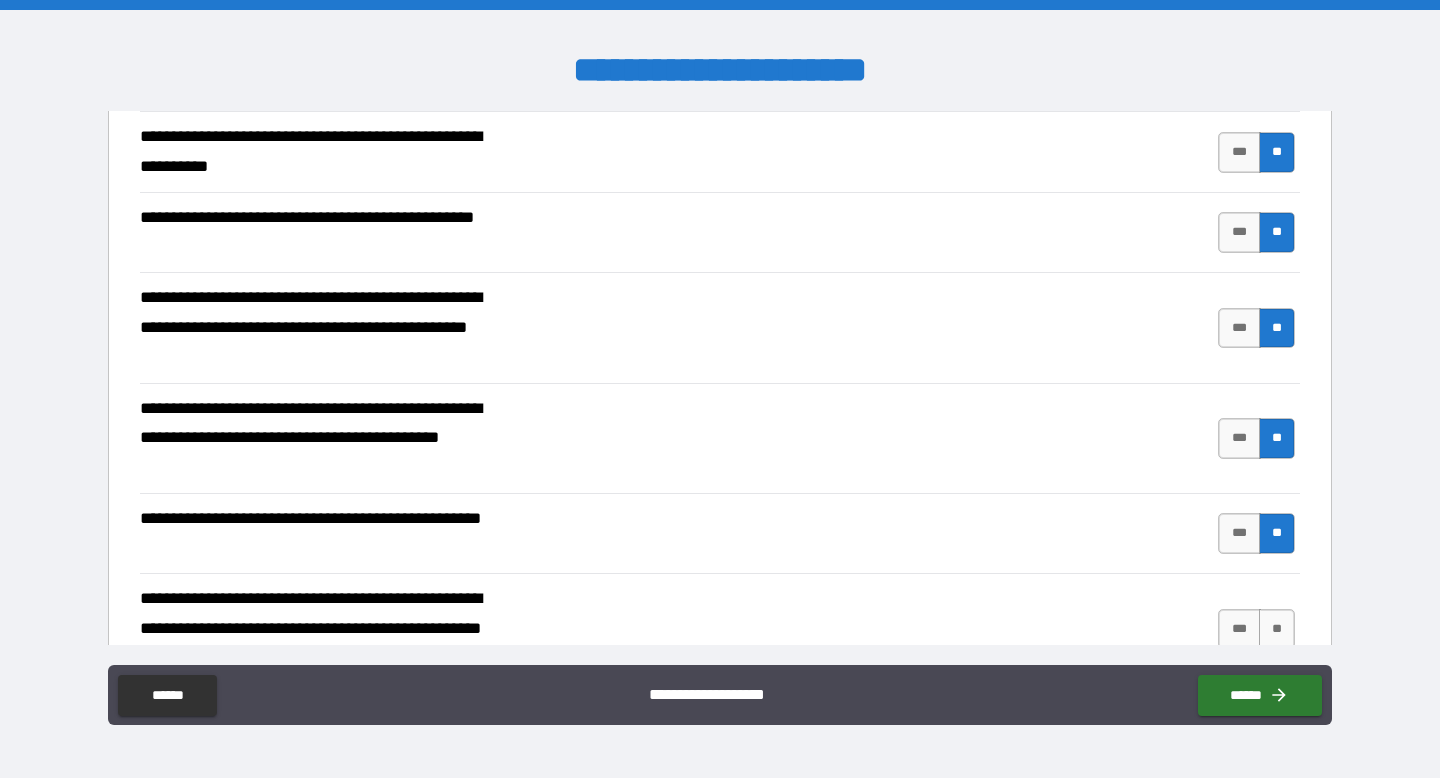 scroll, scrollTop: 653, scrollLeft: 0, axis: vertical 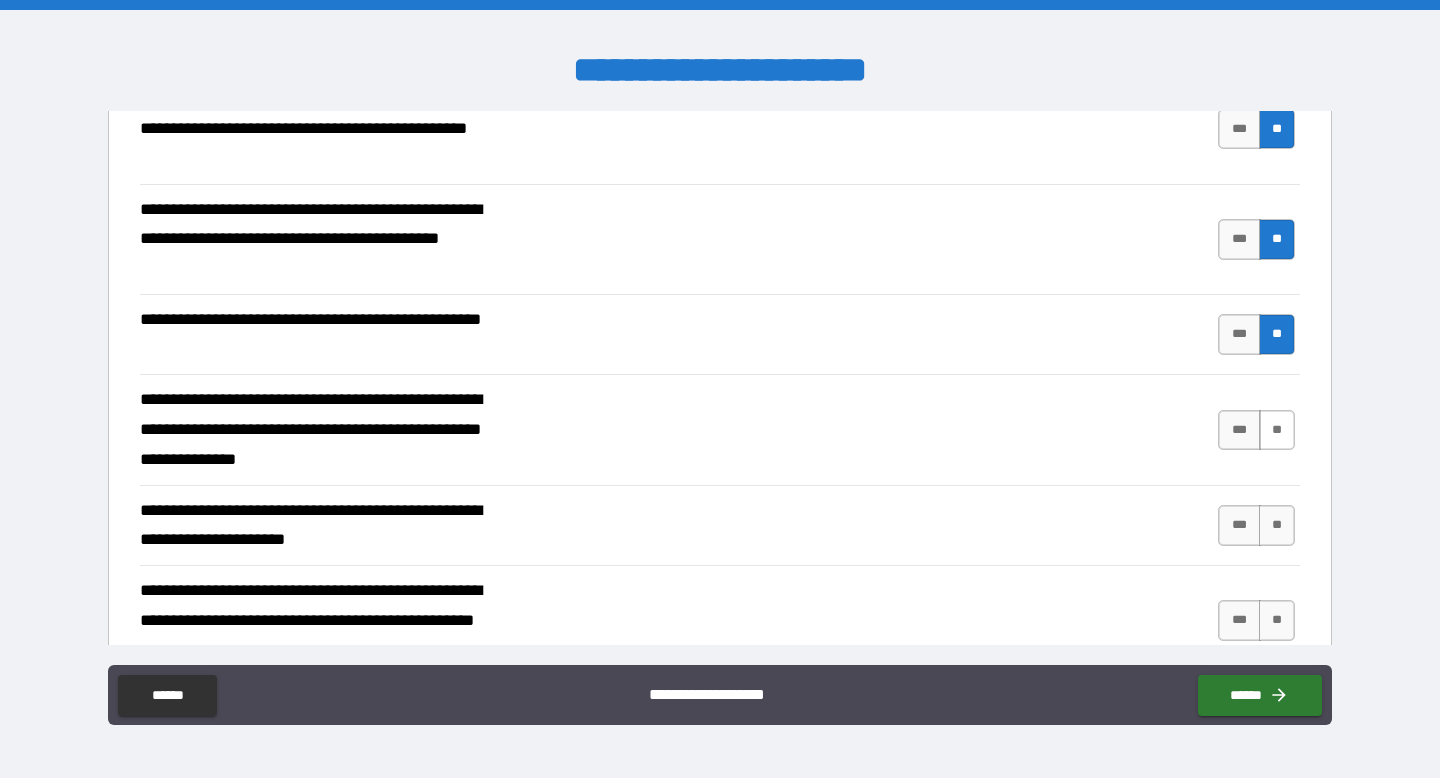 click on "**" at bounding box center (1277, 430) 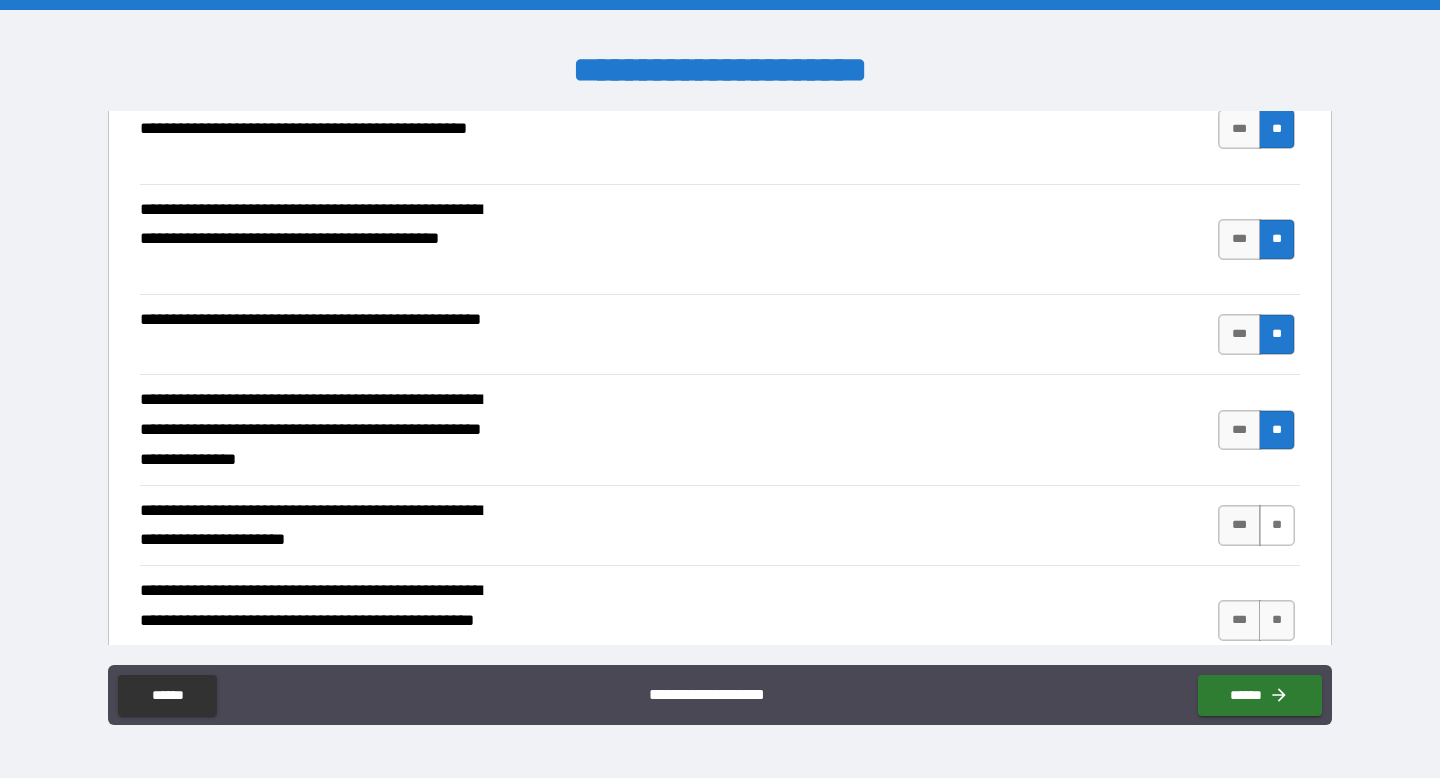 click on "**" at bounding box center [1277, 525] 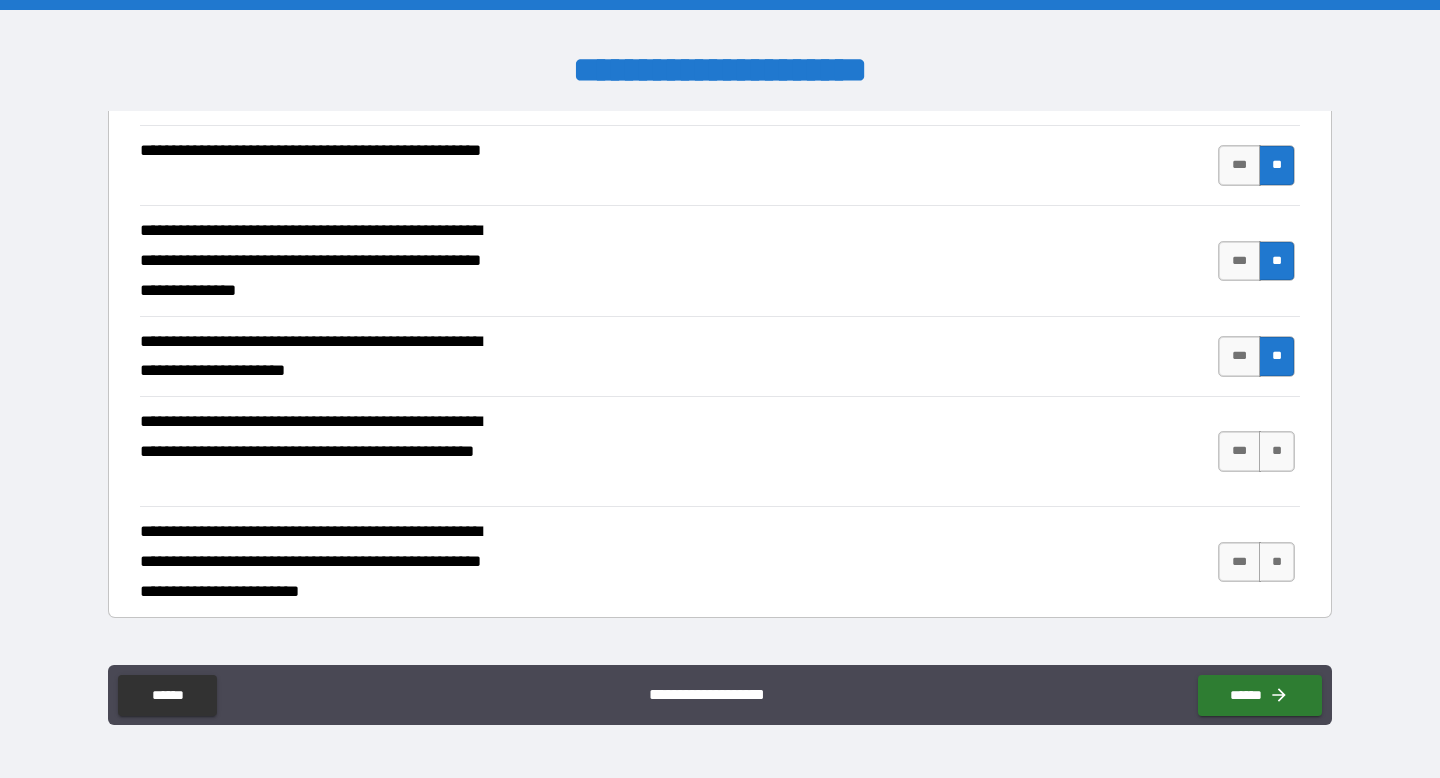 scroll, scrollTop: 823, scrollLeft: 0, axis: vertical 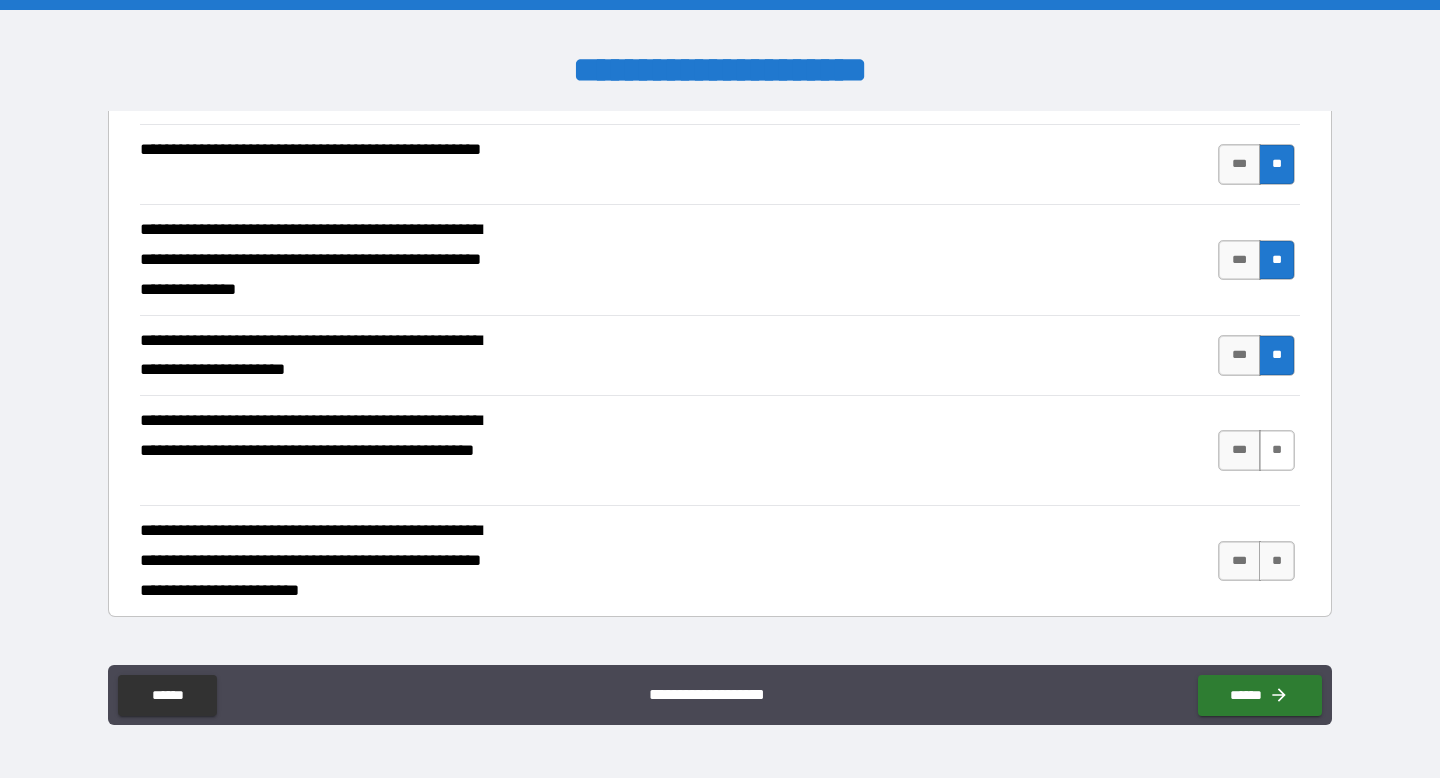 click on "**" at bounding box center [1277, 450] 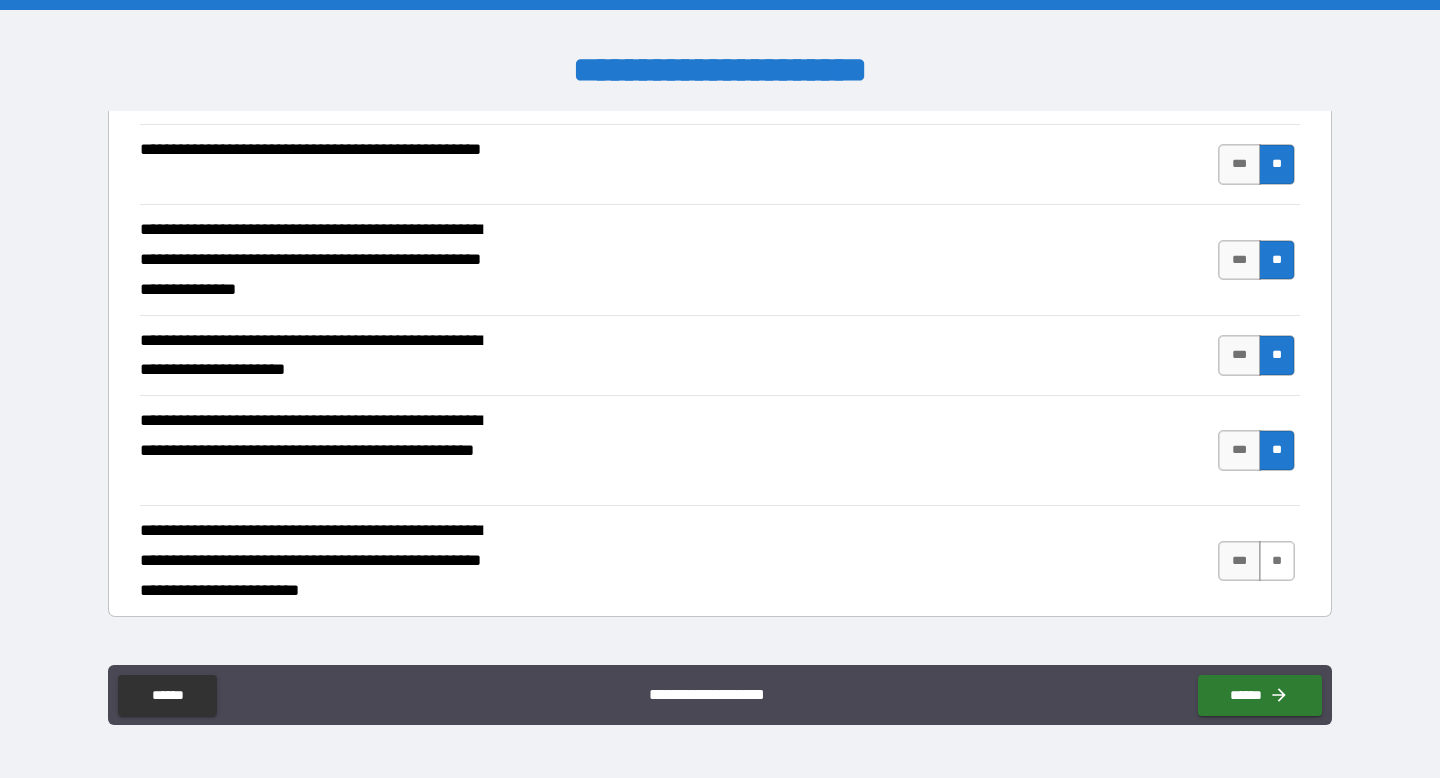 click on "**" at bounding box center [1277, 561] 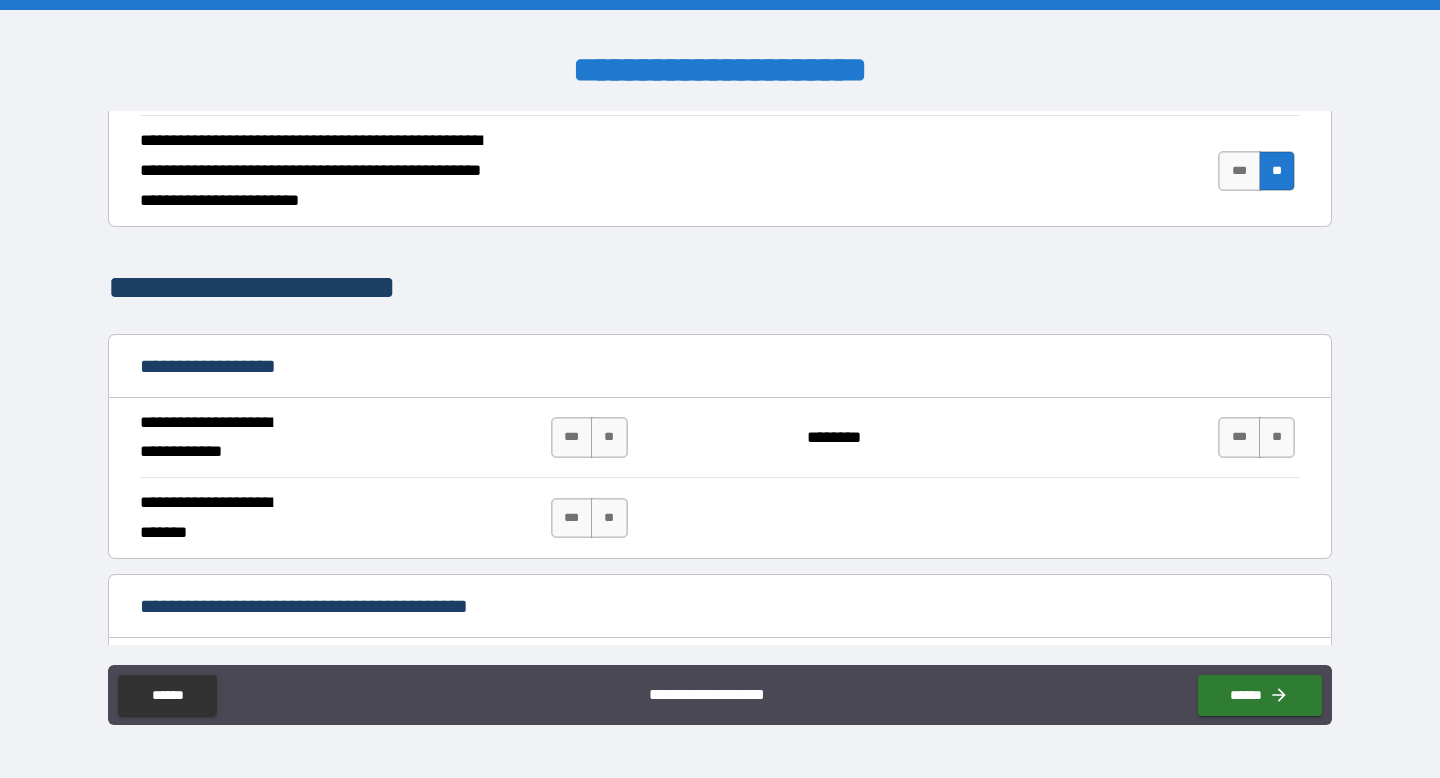 scroll, scrollTop: 1212, scrollLeft: 0, axis: vertical 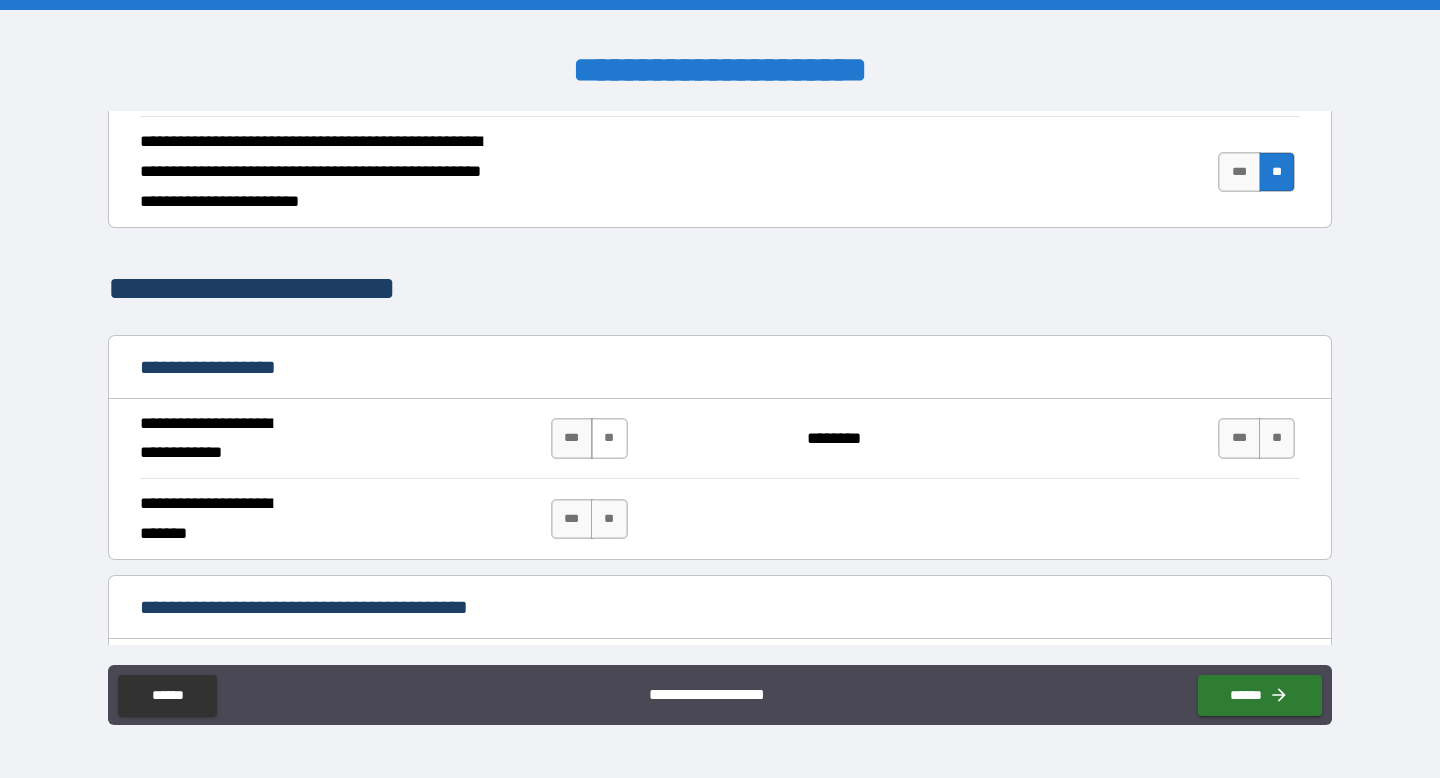 click on "**" at bounding box center (609, 438) 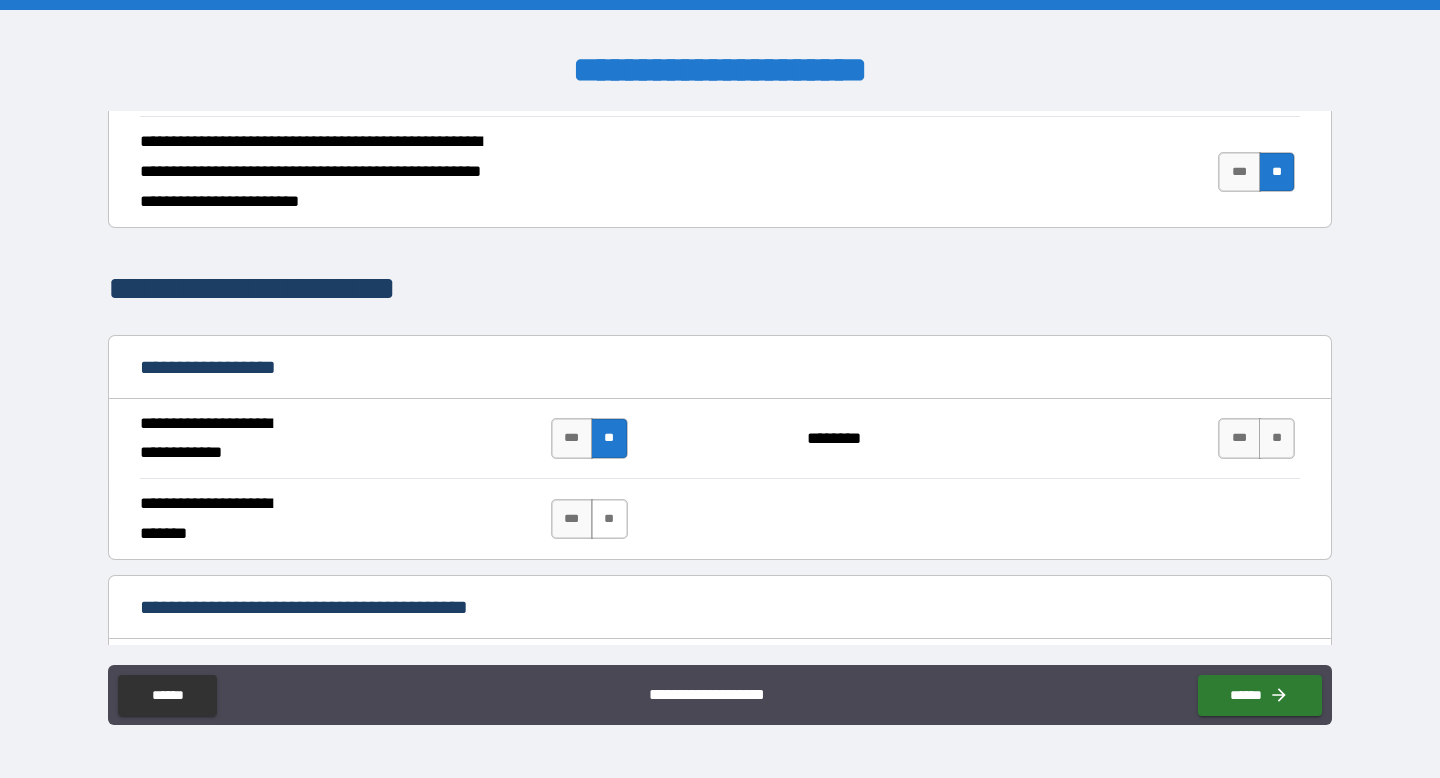 click on "**" at bounding box center [609, 519] 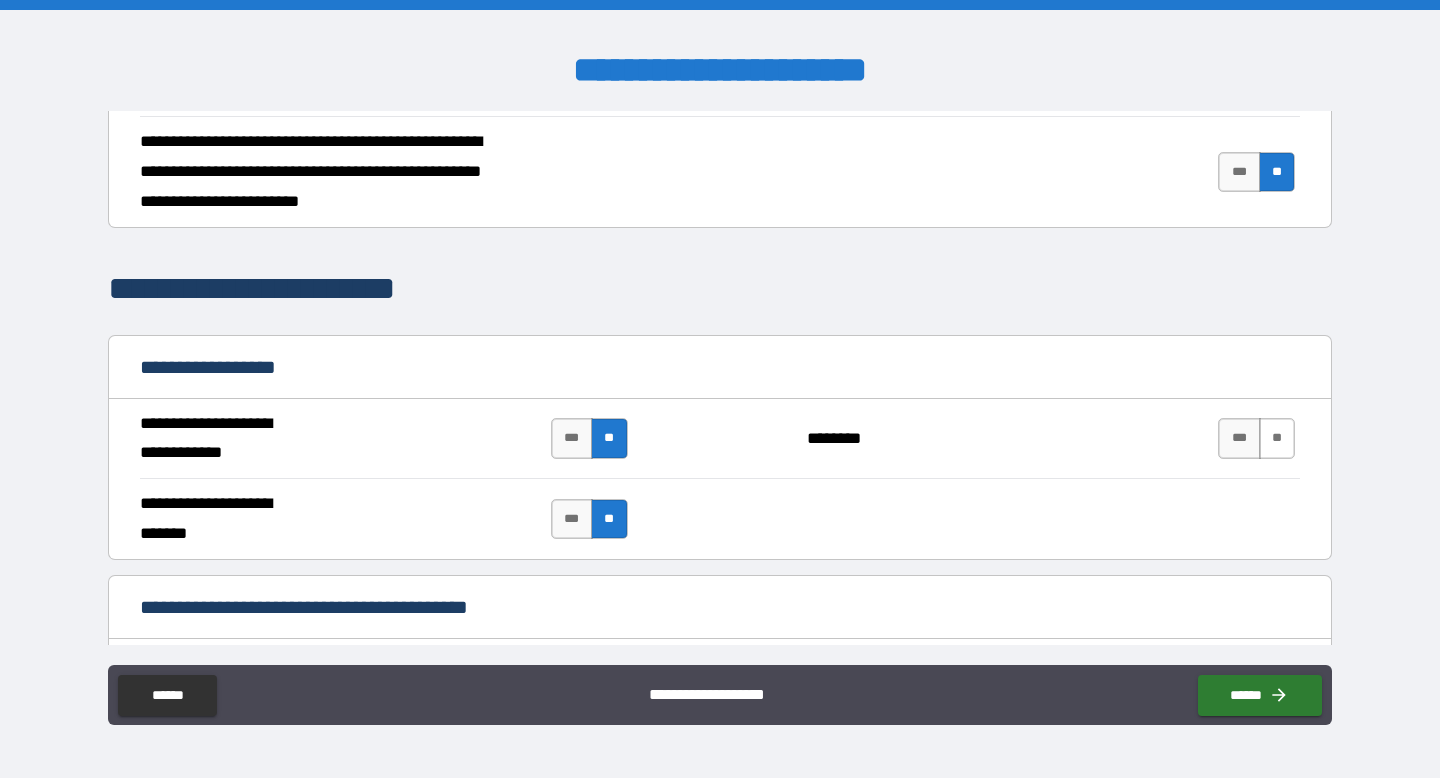 click on "**" at bounding box center (1277, 438) 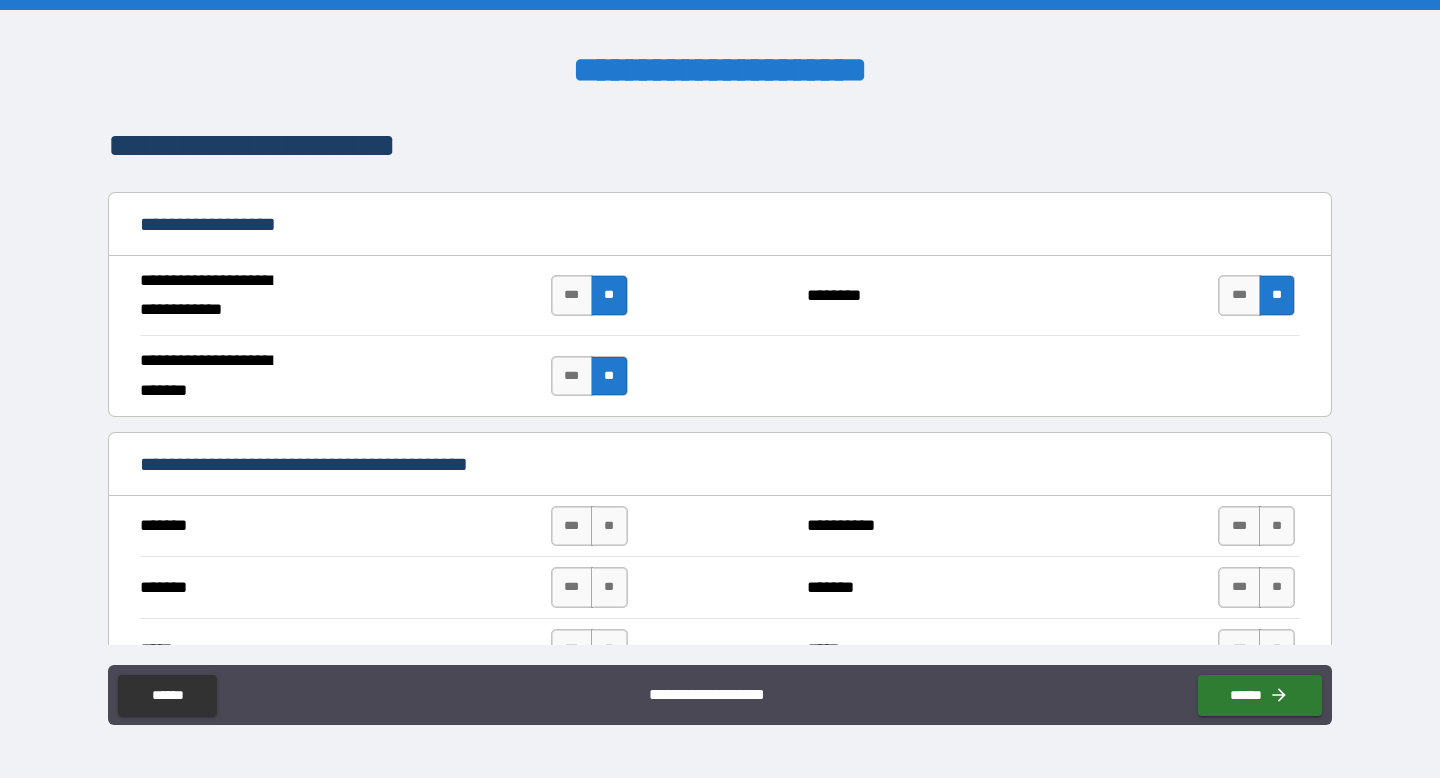 scroll, scrollTop: 1376, scrollLeft: 0, axis: vertical 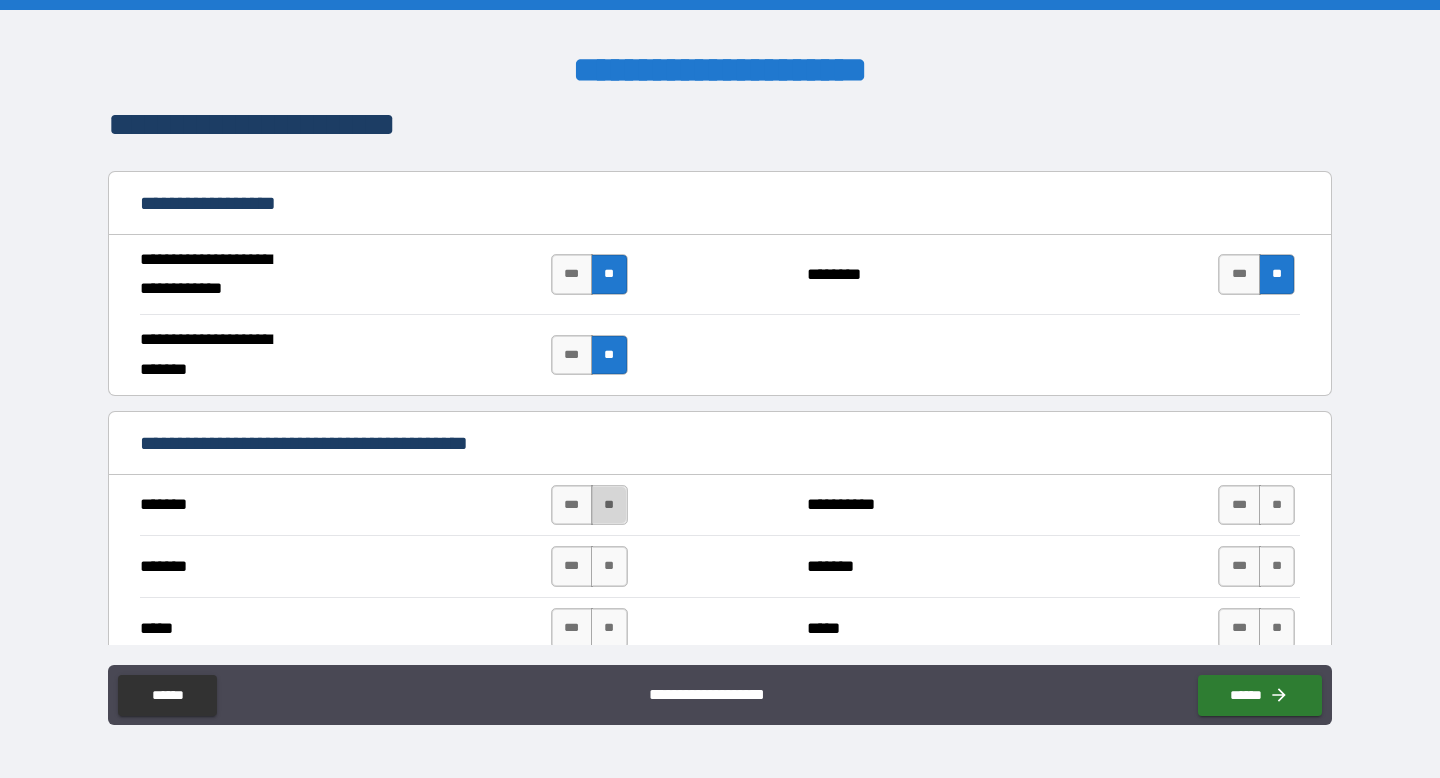 click on "**" at bounding box center (609, 505) 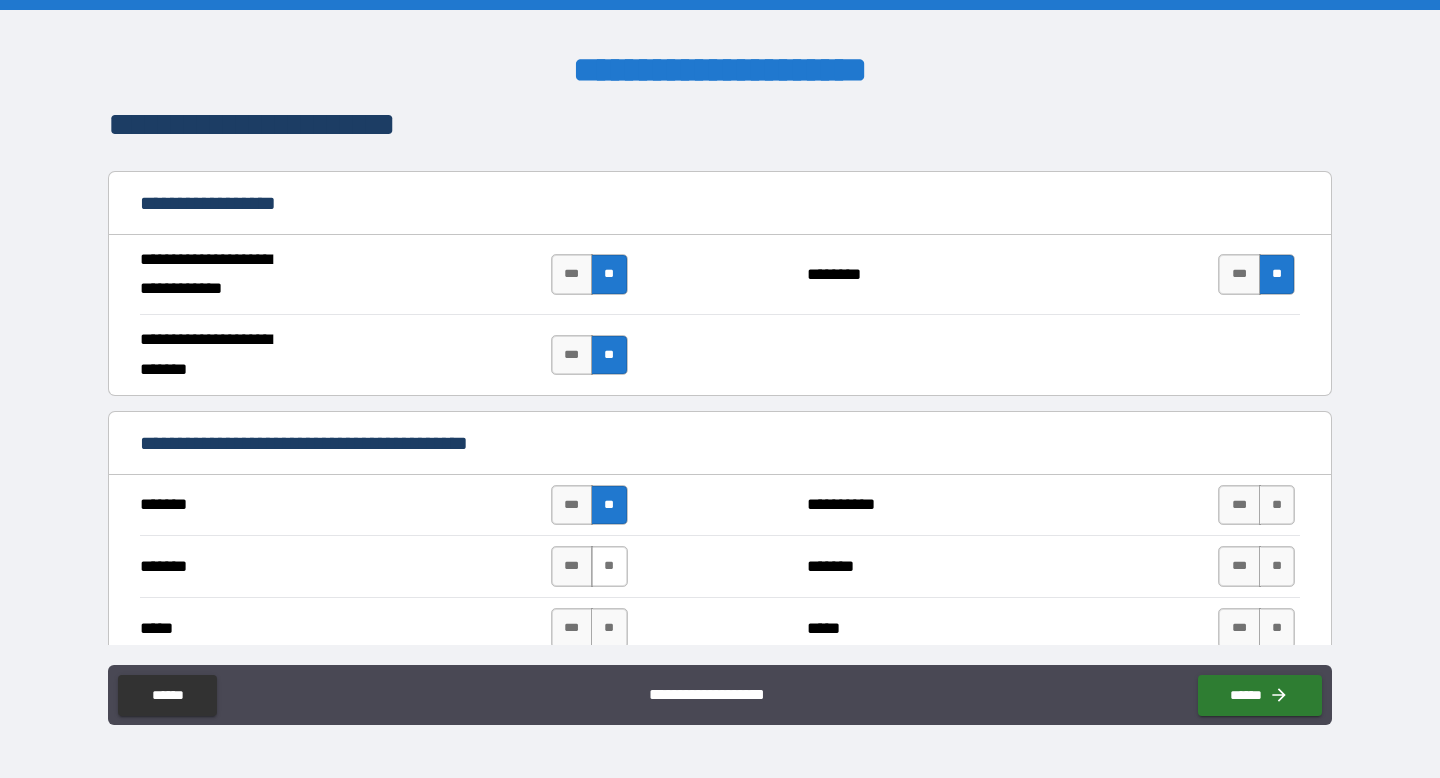 click on "**" at bounding box center (609, 566) 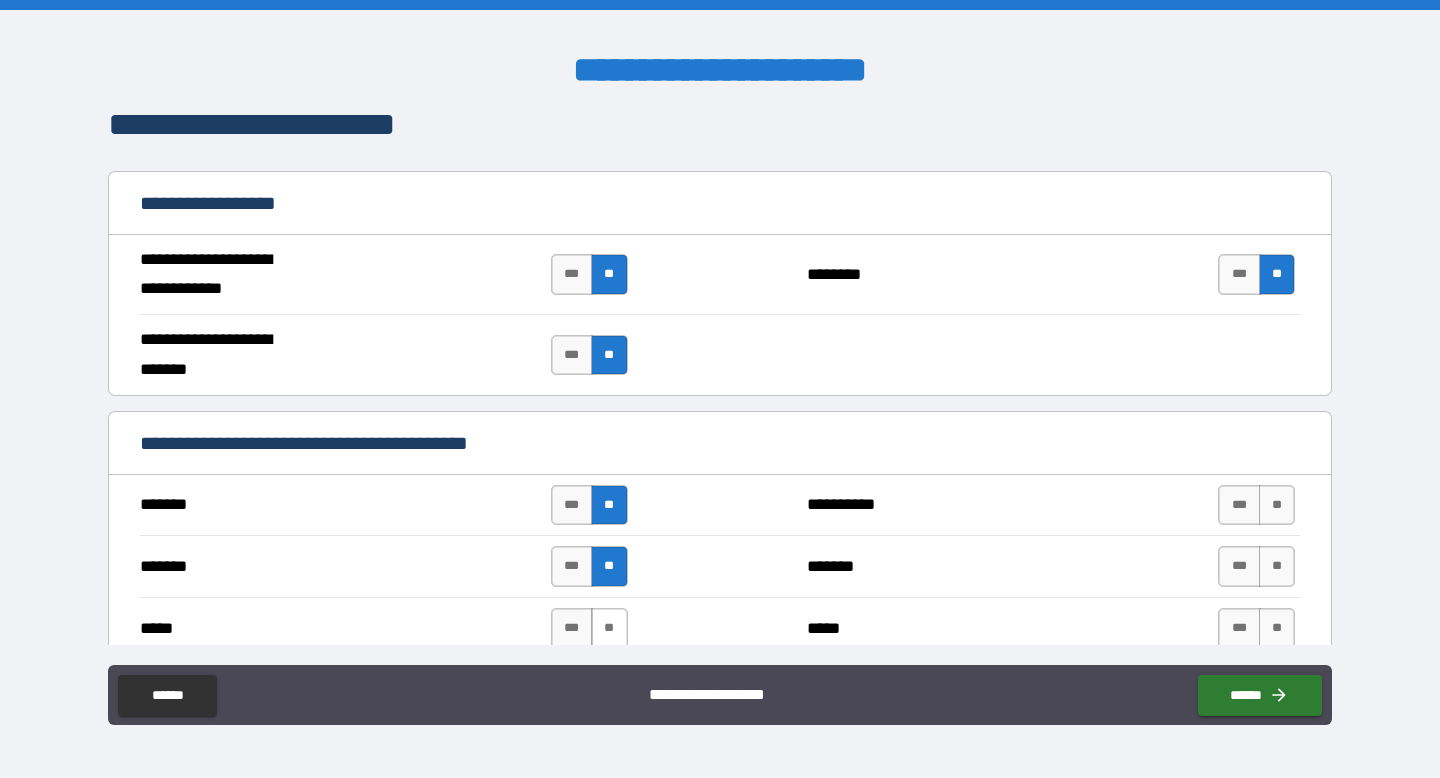 click on "**" at bounding box center [609, 628] 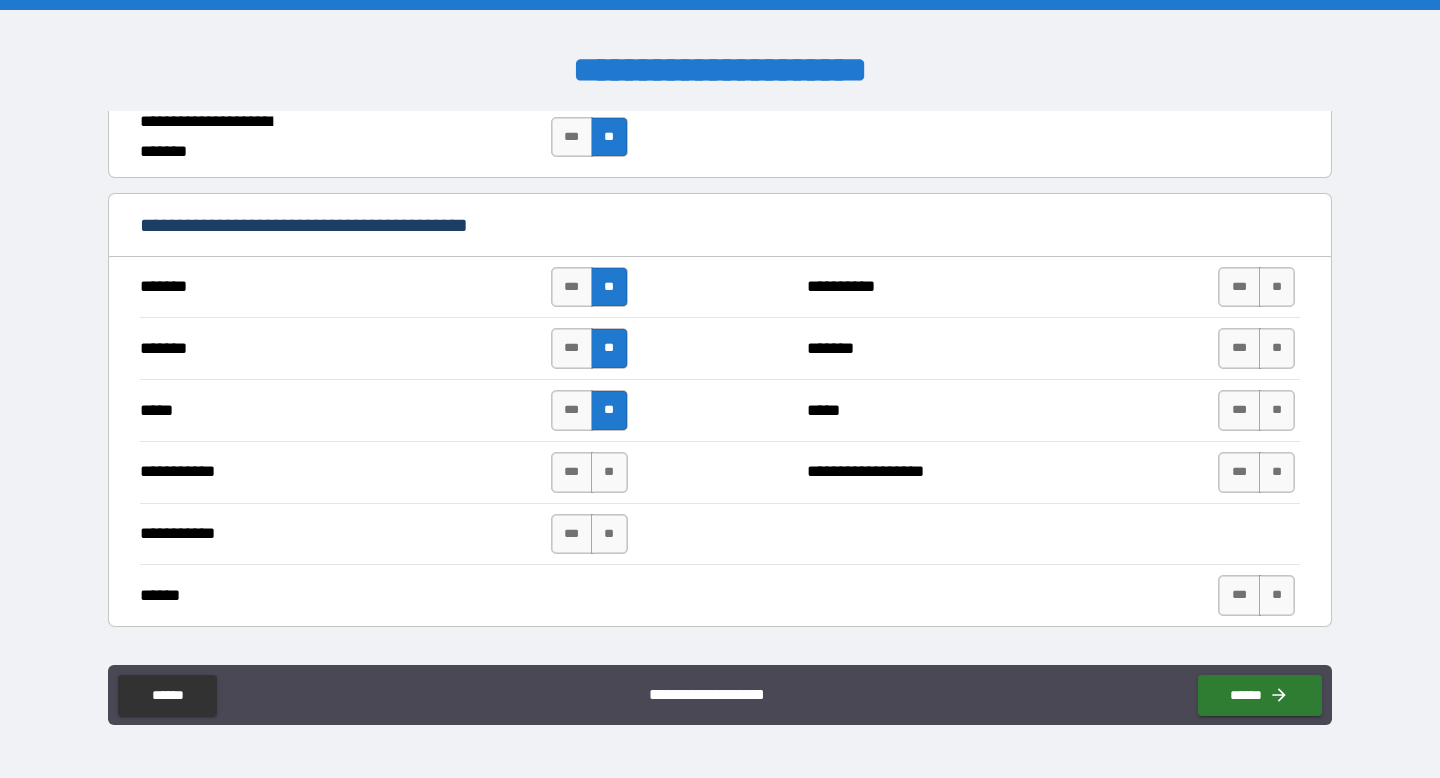 scroll, scrollTop: 1655, scrollLeft: 0, axis: vertical 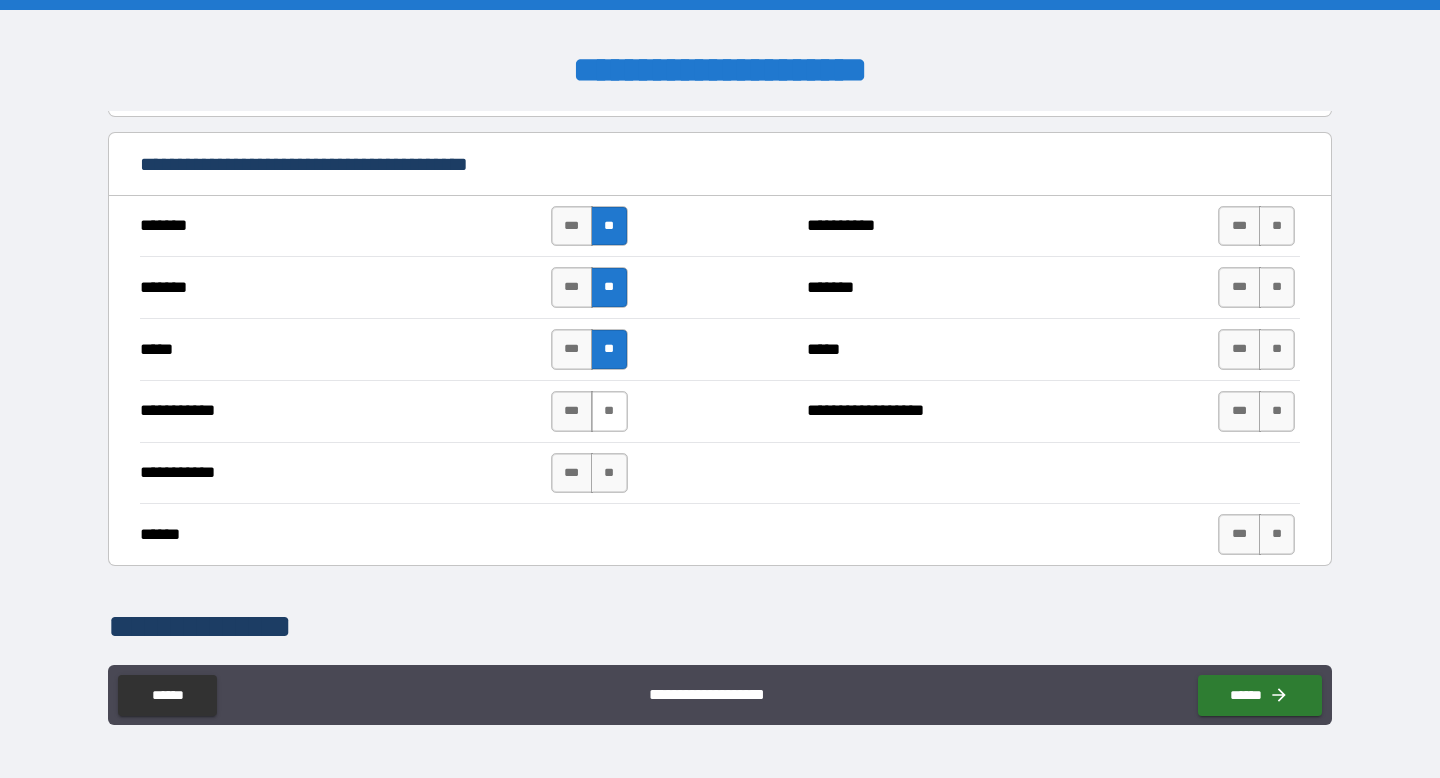 click on "**" at bounding box center [609, 411] 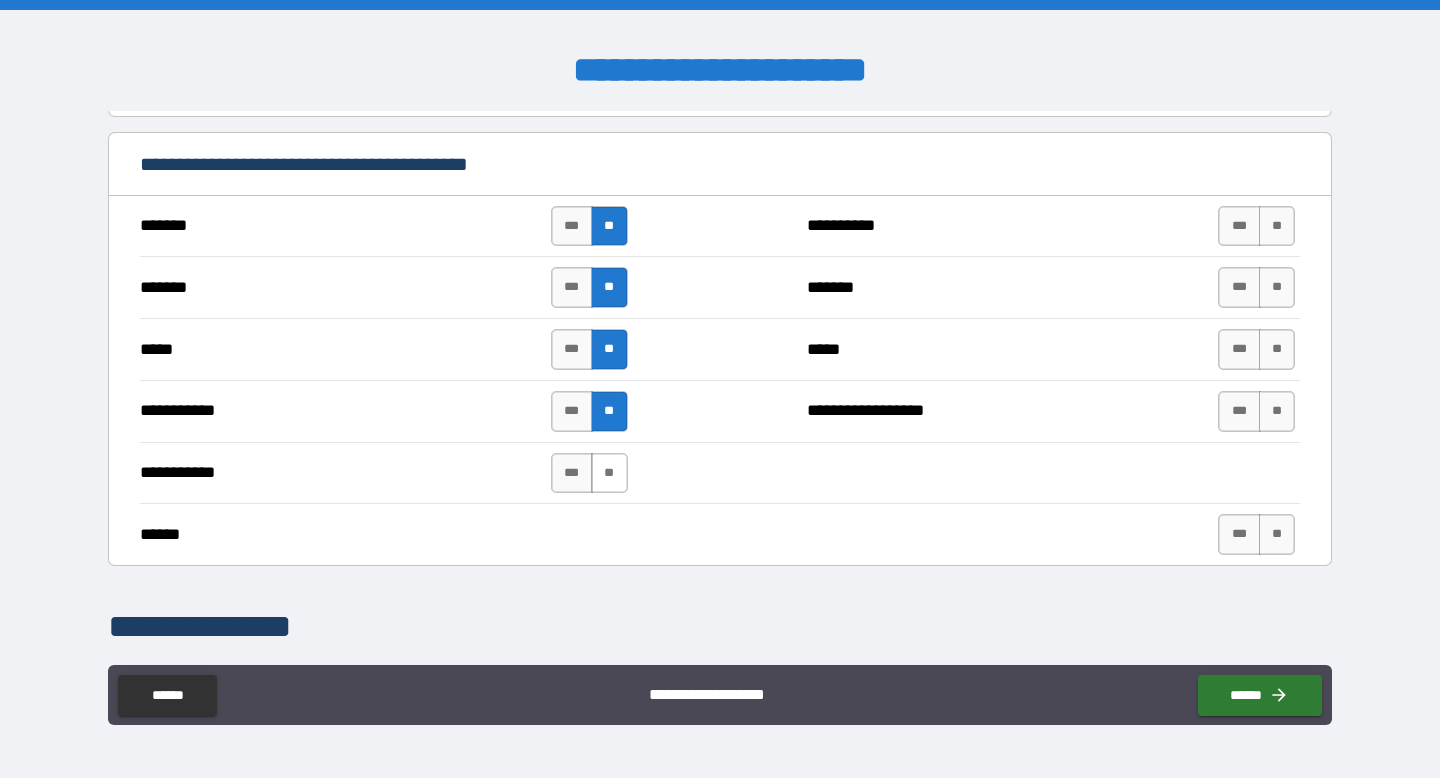 click on "**" at bounding box center (609, 473) 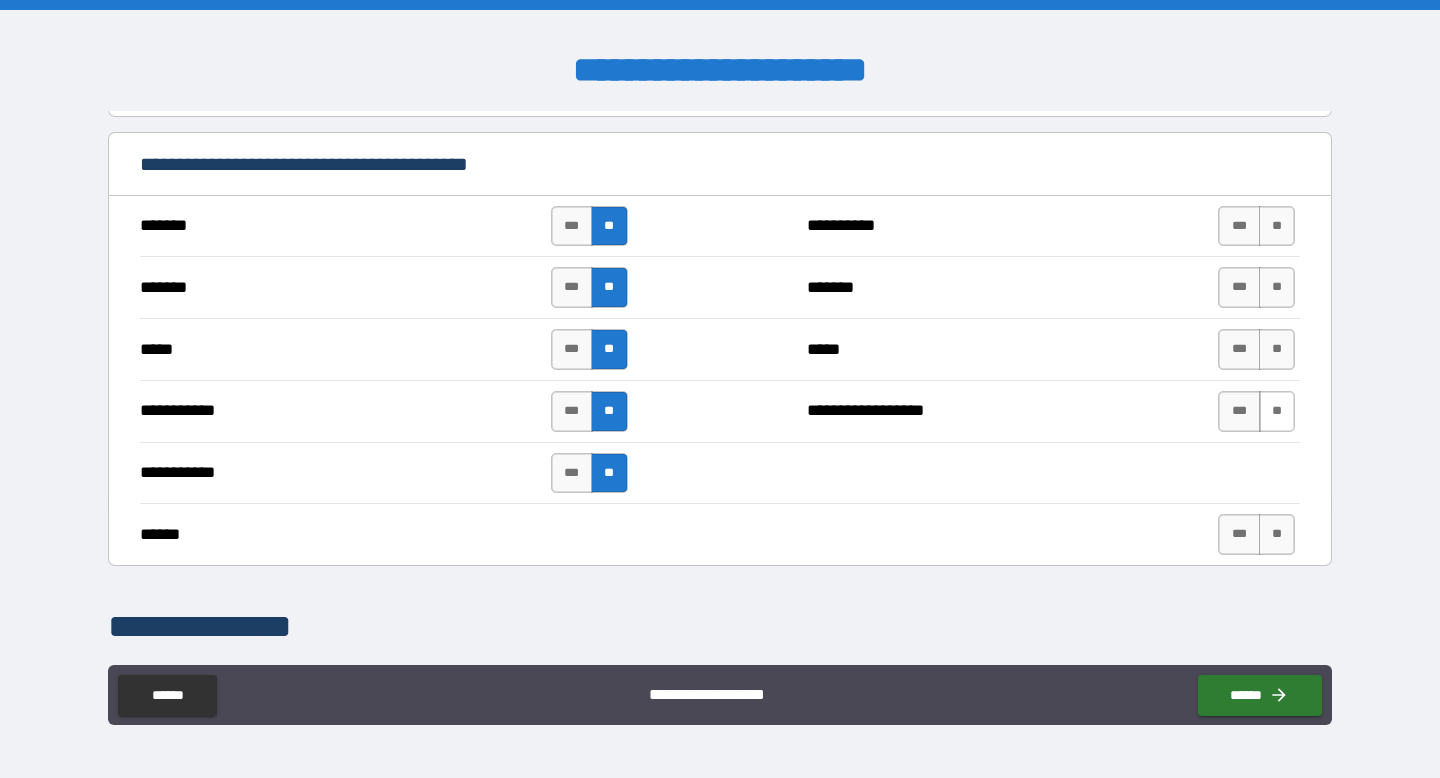 click on "**" at bounding box center [1277, 411] 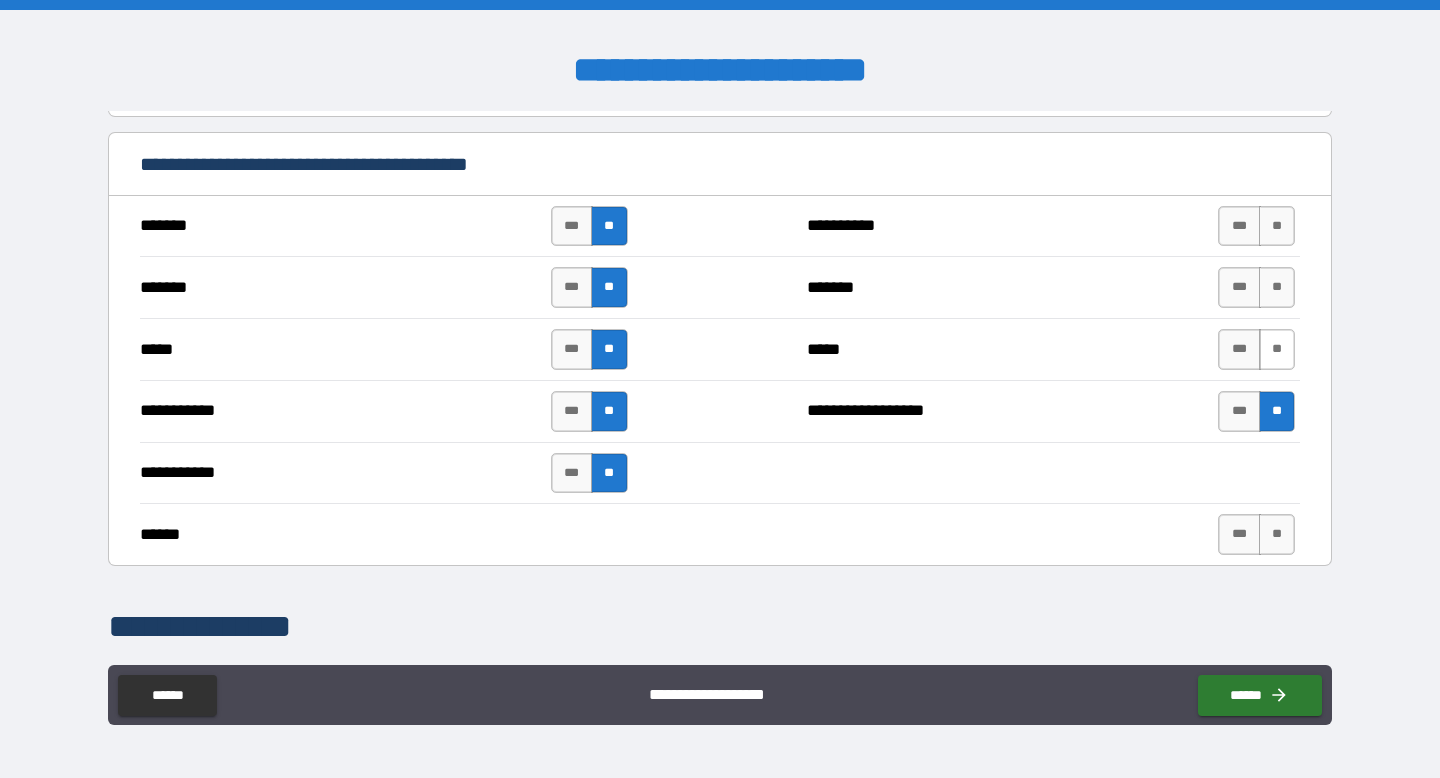 click on "**" at bounding box center [1277, 349] 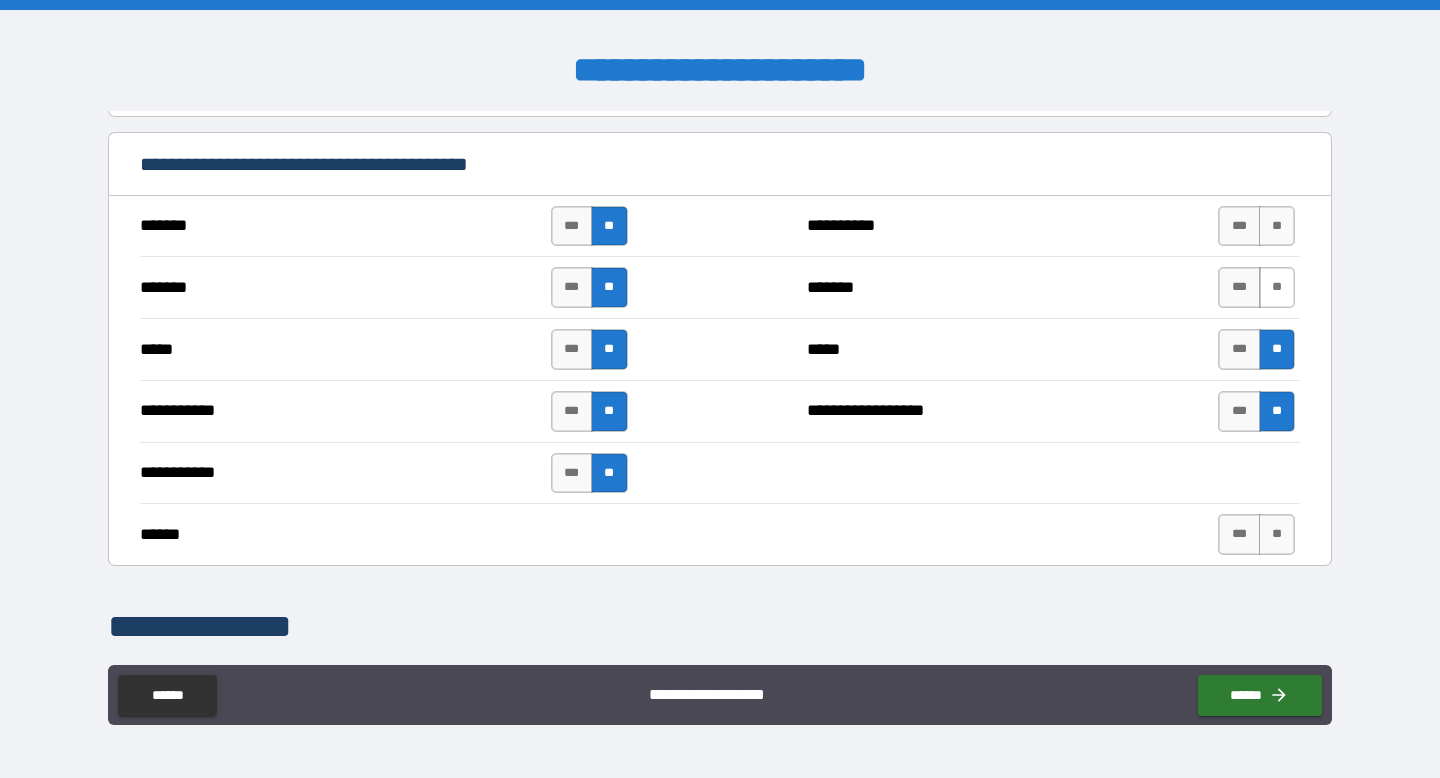 click on "**" at bounding box center (1277, 287) 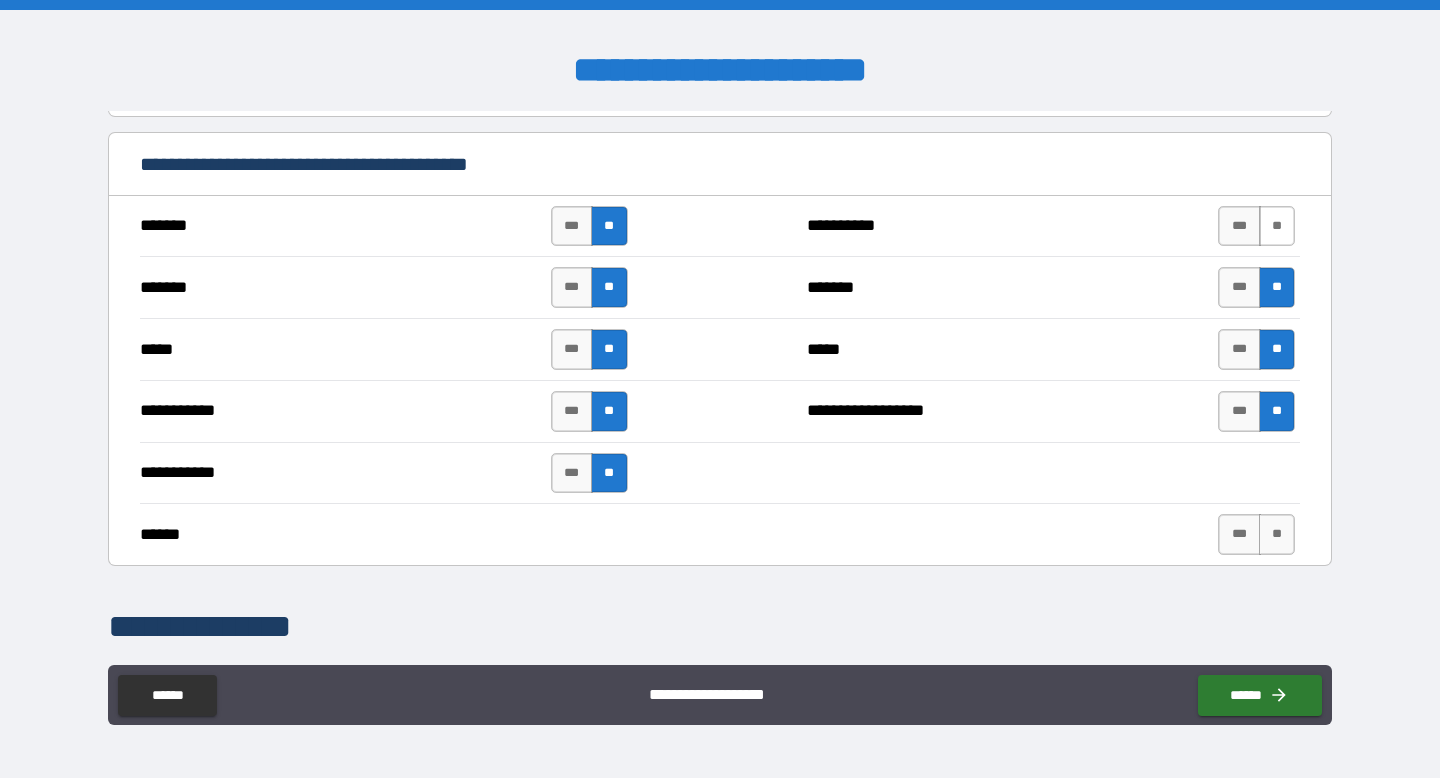 click on "**" at bounding box center (1277, 226) 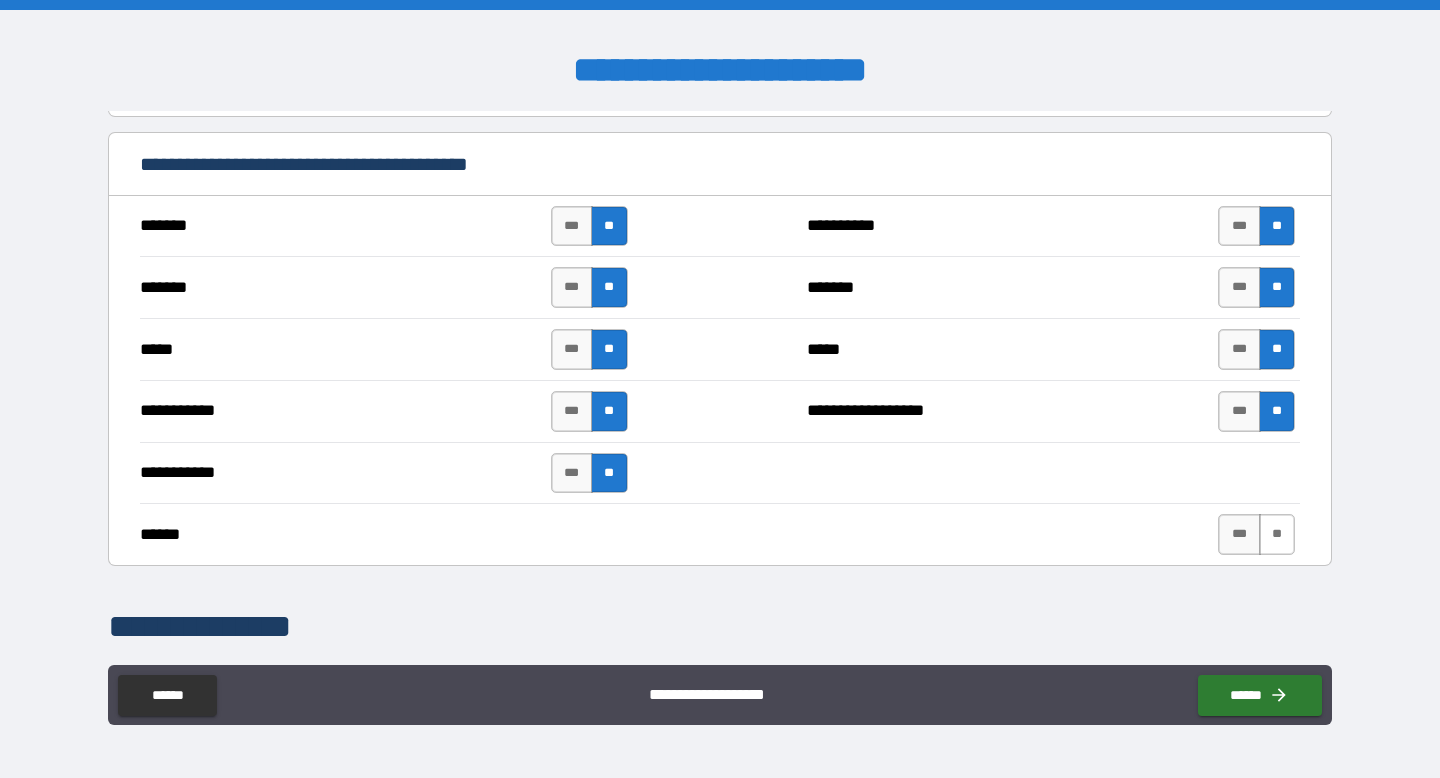 click on "**" at bounding box center [1277, 534] 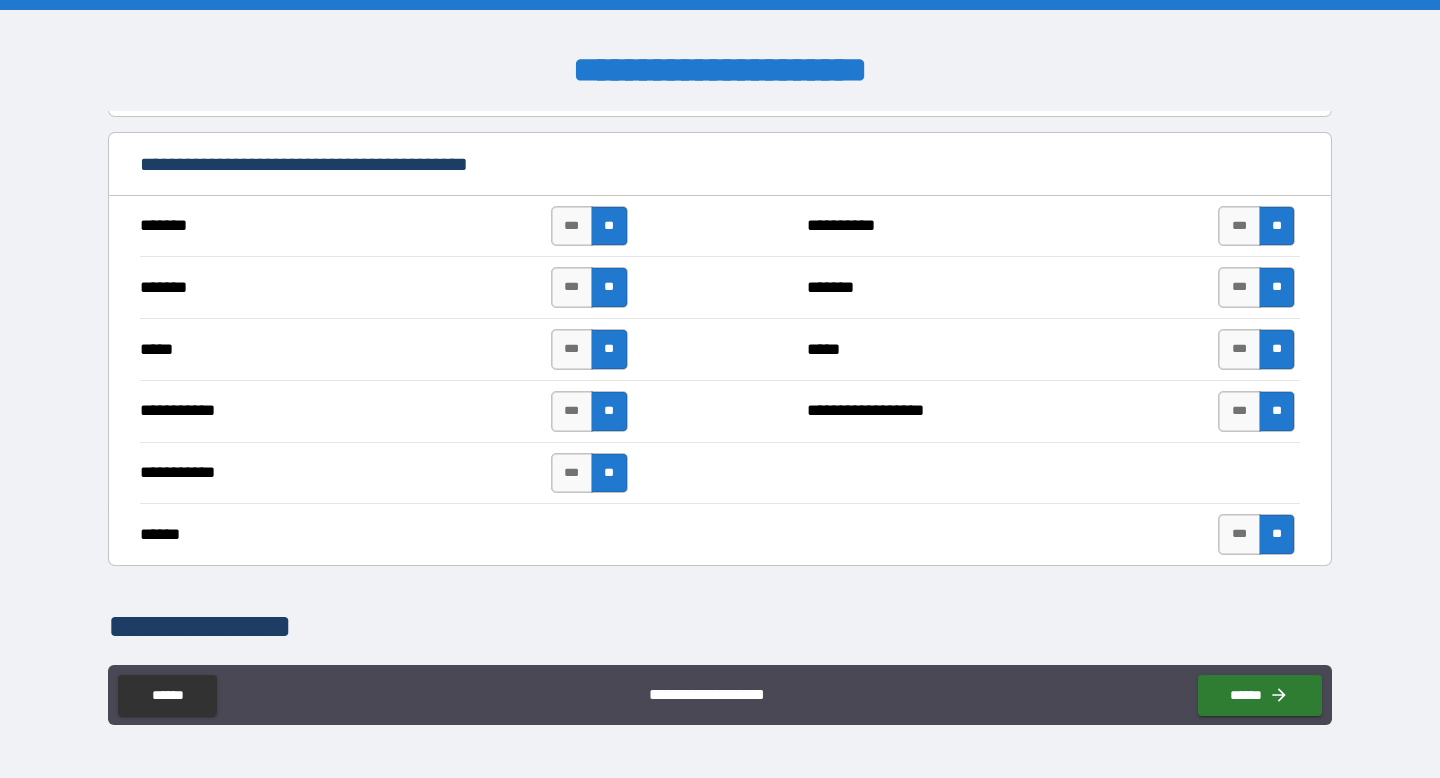 scroll, scrollTop: 1969, scrollLeft: 0, axis: vertical 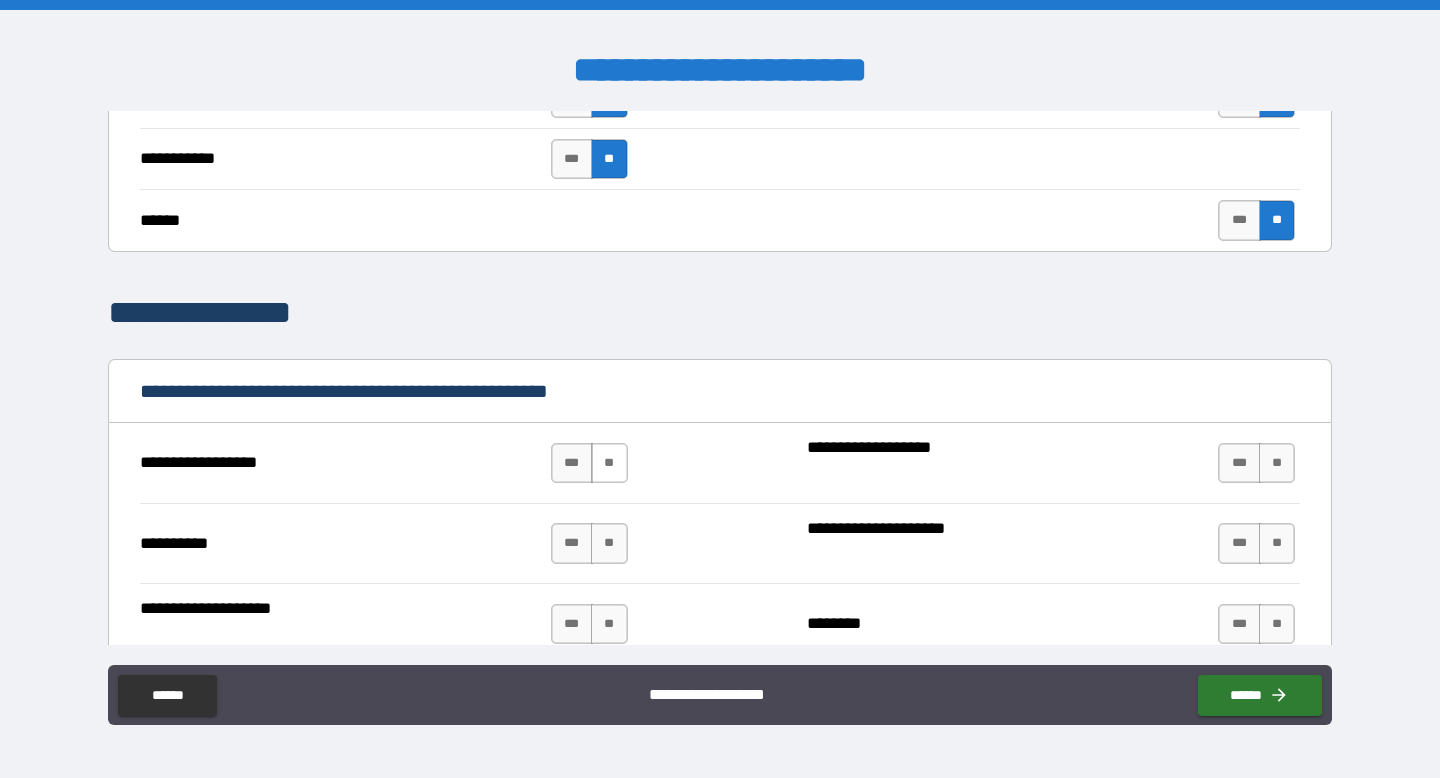click on "**" at bounding box center (609, 463) 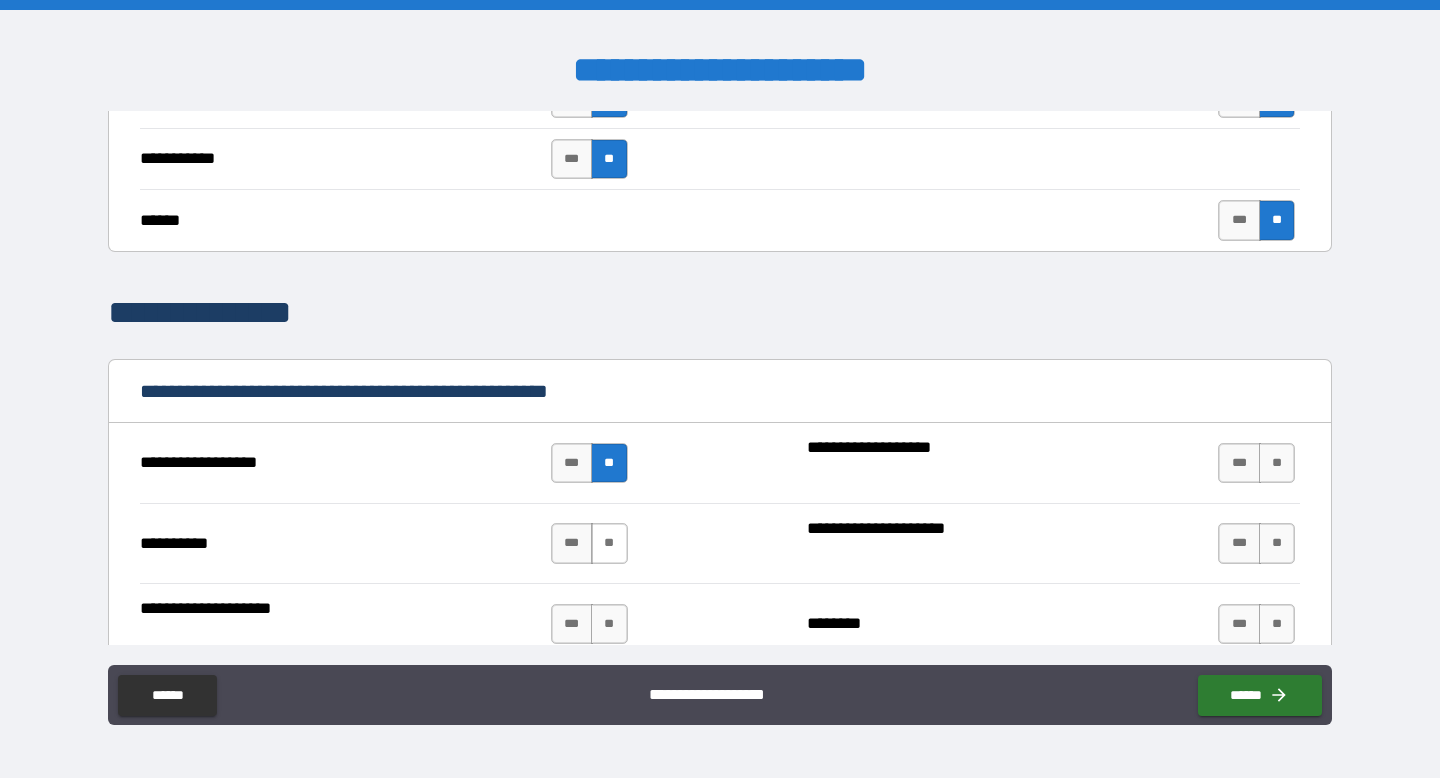 click on "**" at bounding box center (609, 543) 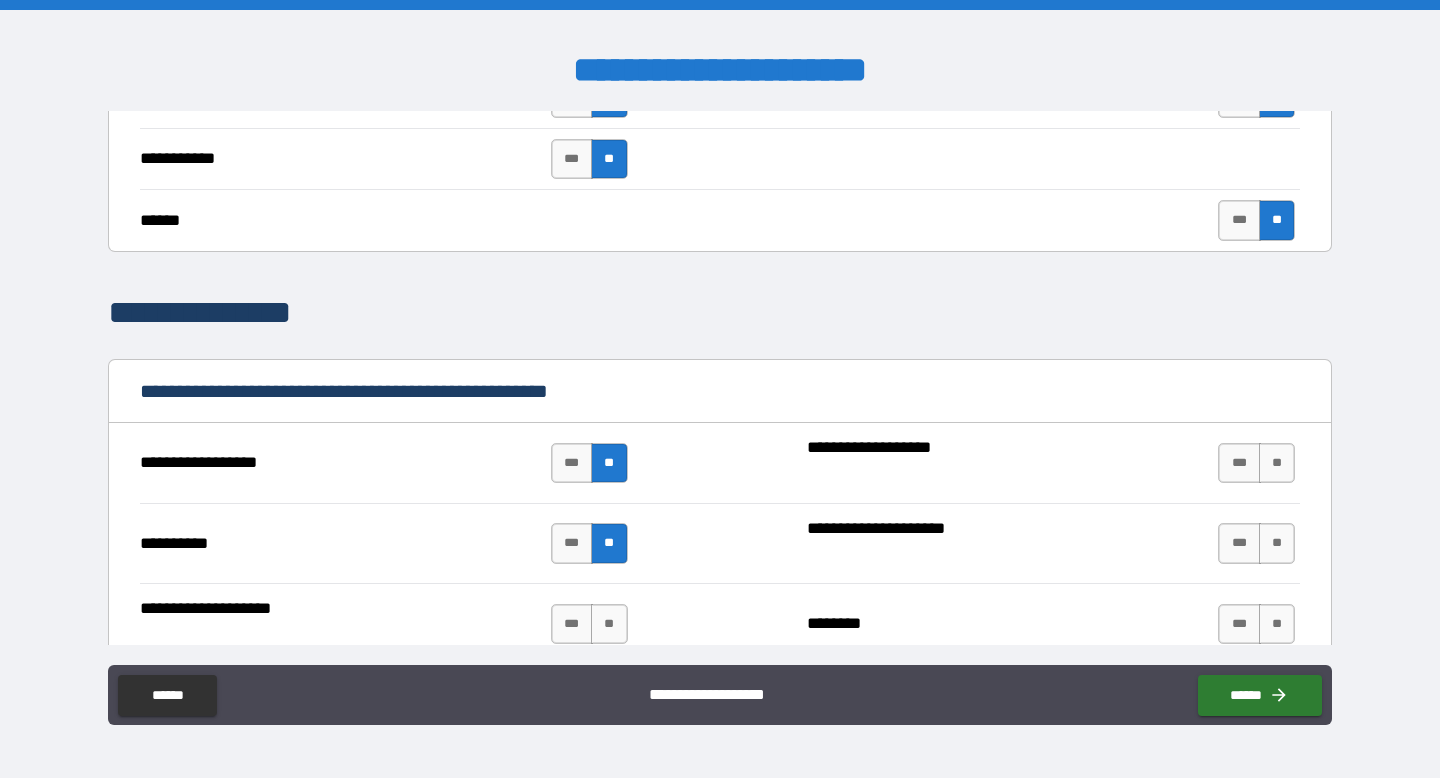 scroll, scrollTop: 2244, scrollLeft: 0, axis: vertical 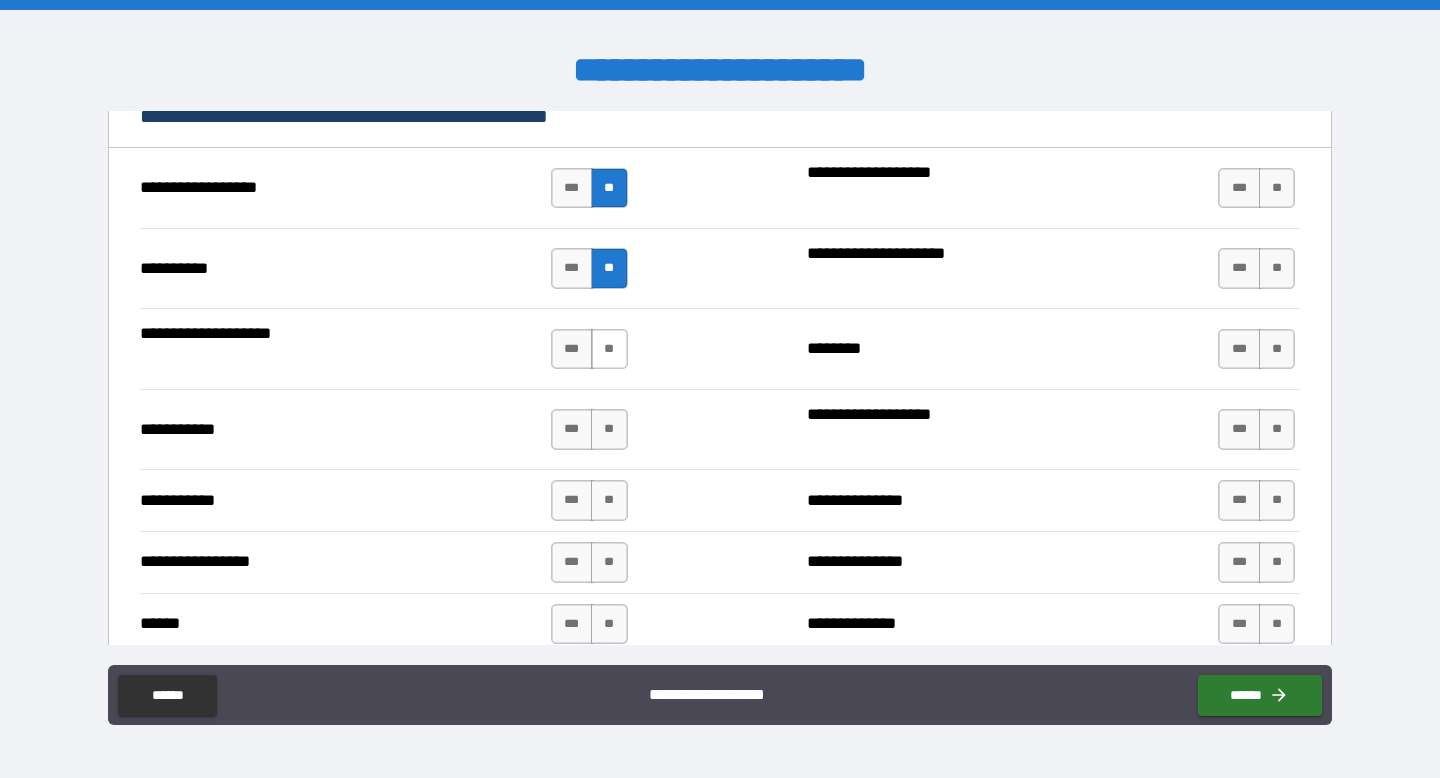 click on "**" at bounding box center [609, 349] 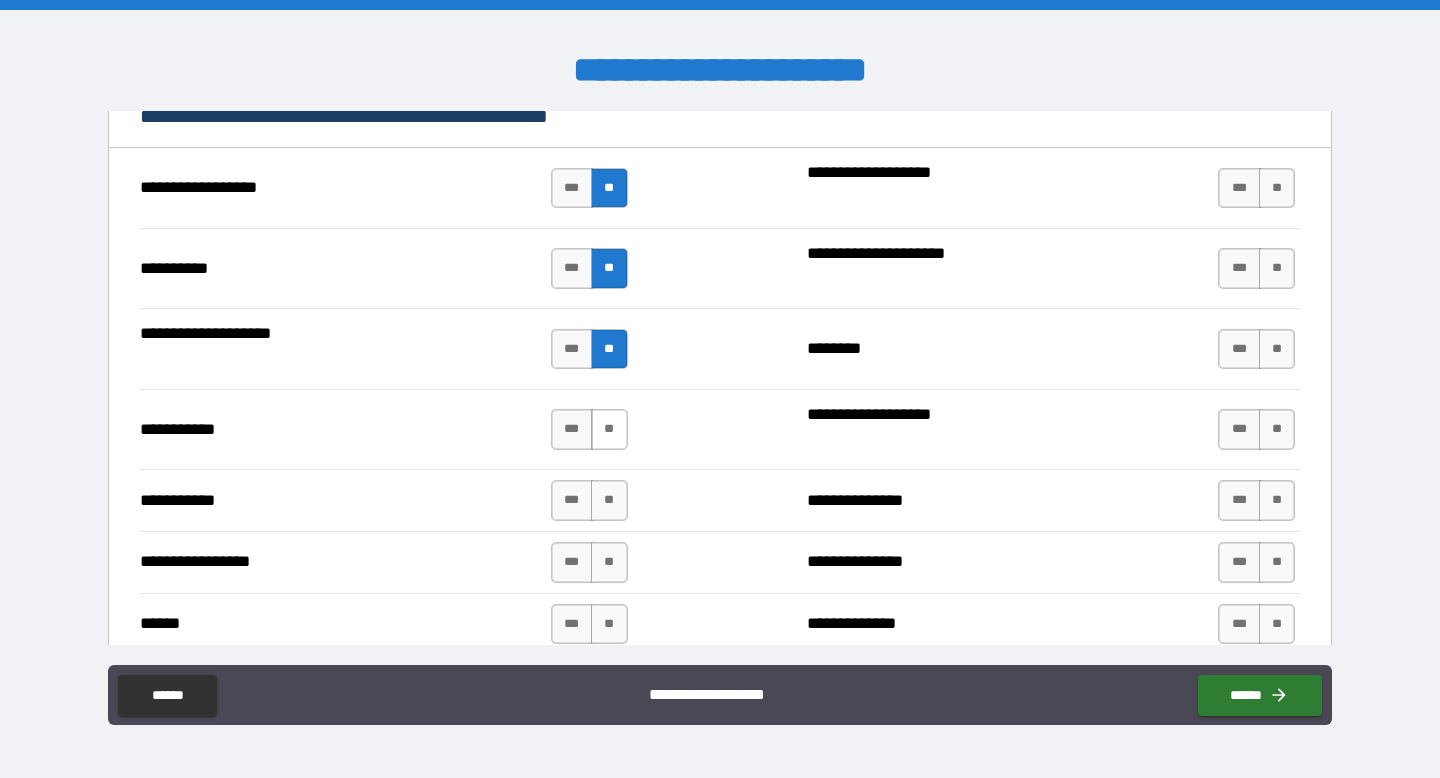 click on "**" at bounding box center [609, 429] 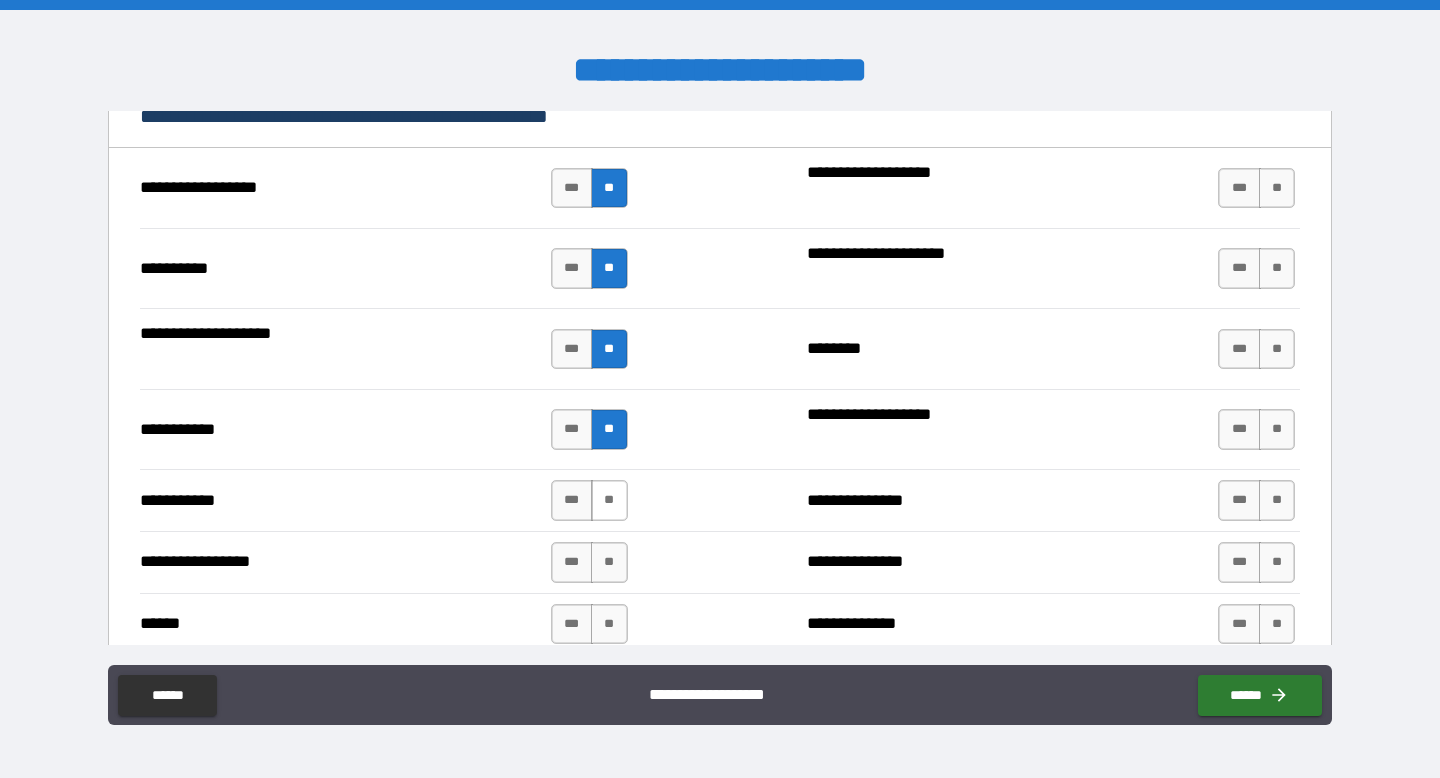 click on "**" at bounding box center (609, 500) 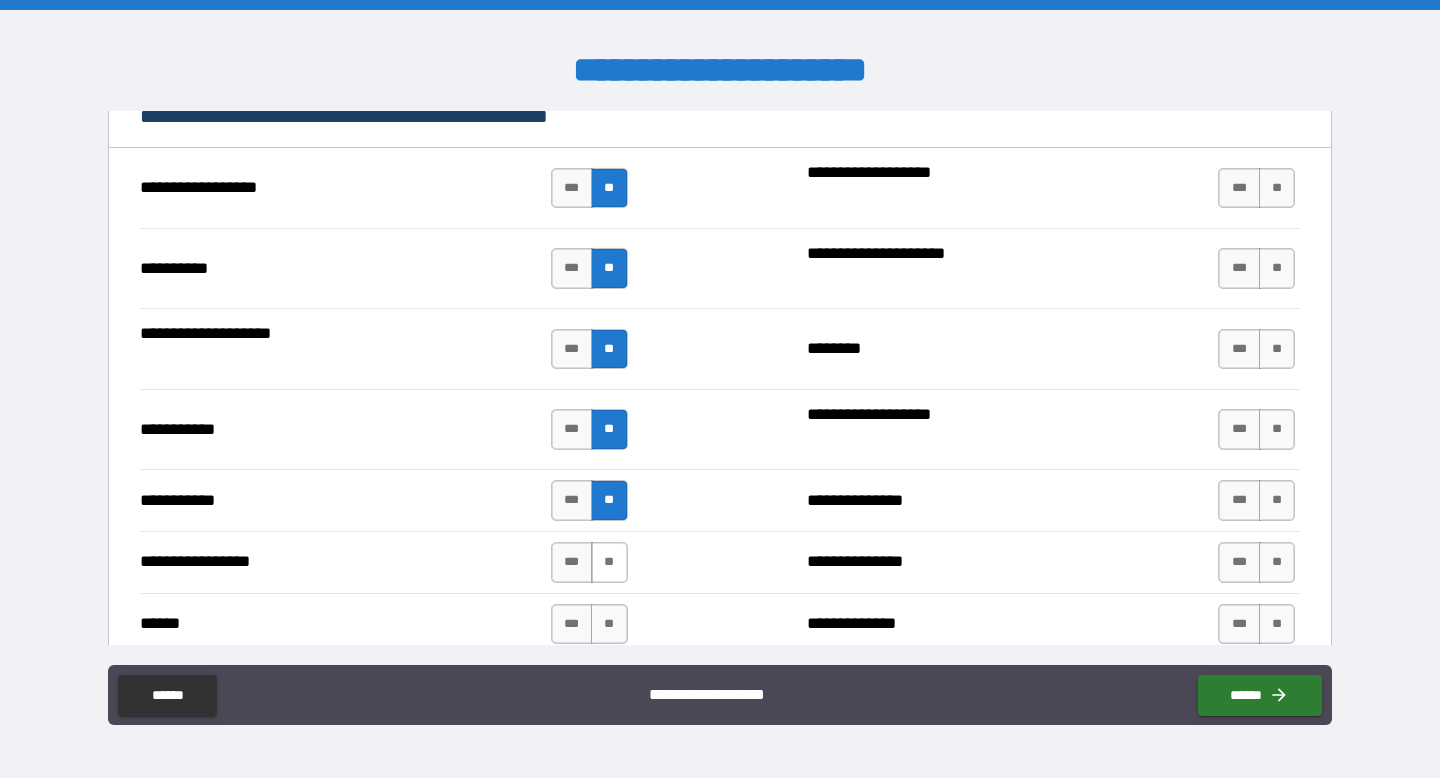 click on "**" at bounding box center [609, 562] 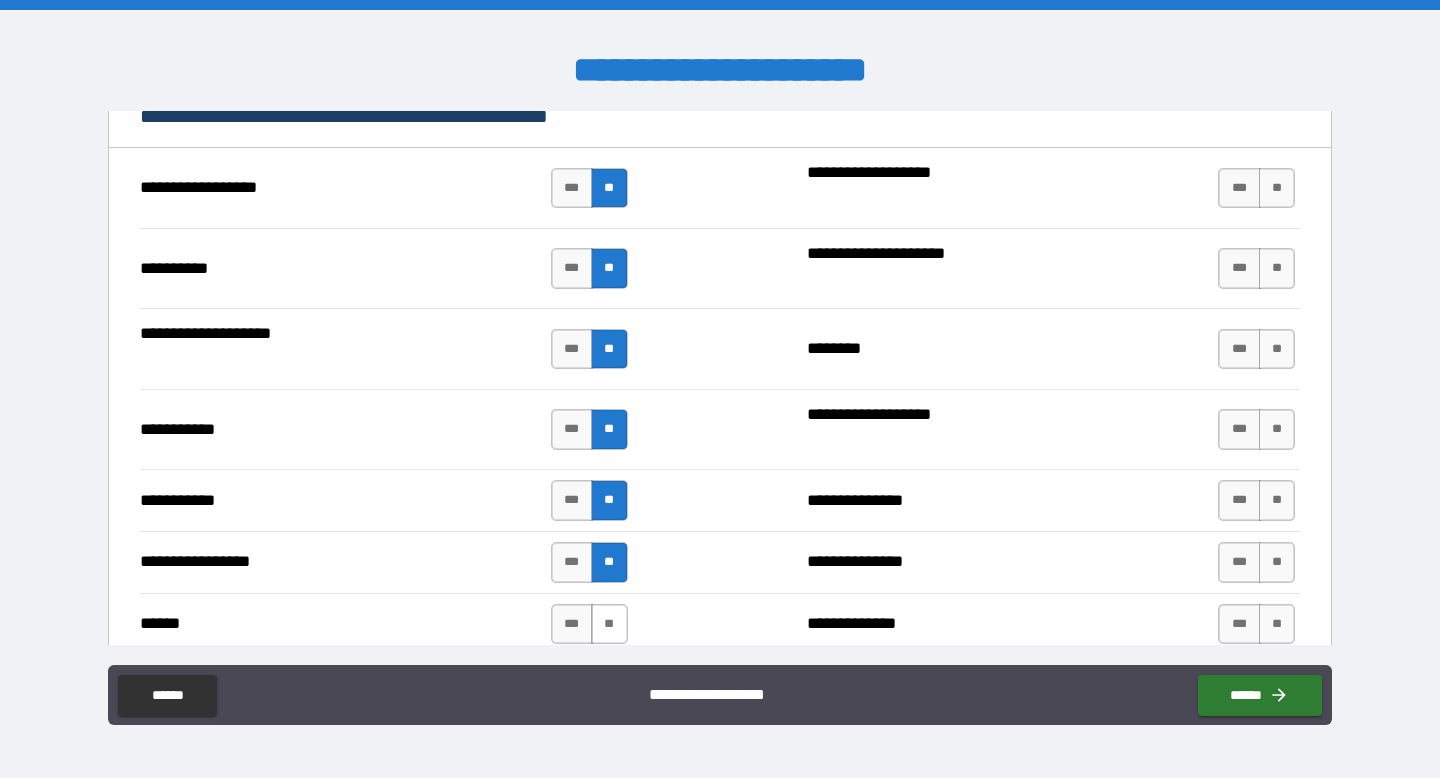click on "**" at bounding box center (609, 624) 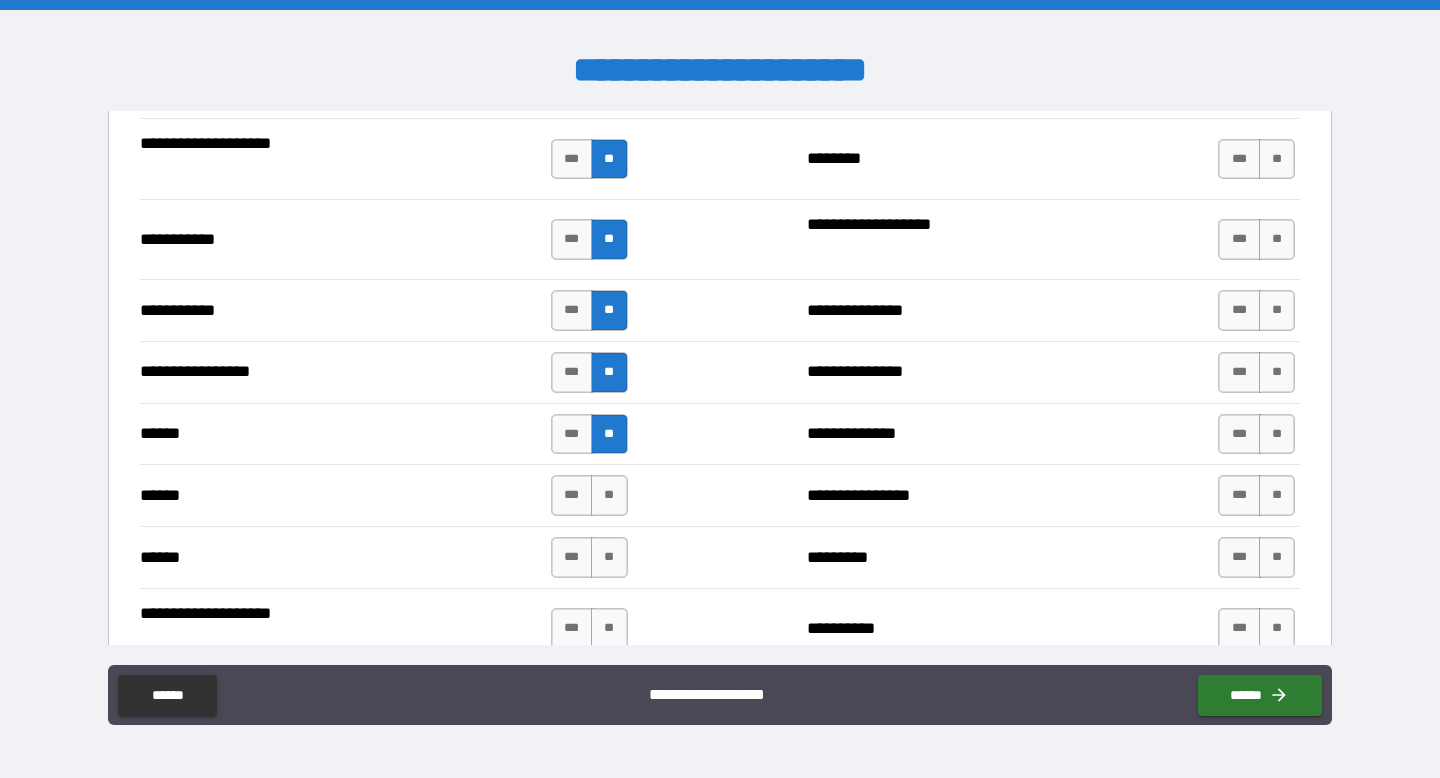 scroll, scrollTop: 2476, scrollLeft: 0, axis: vertical 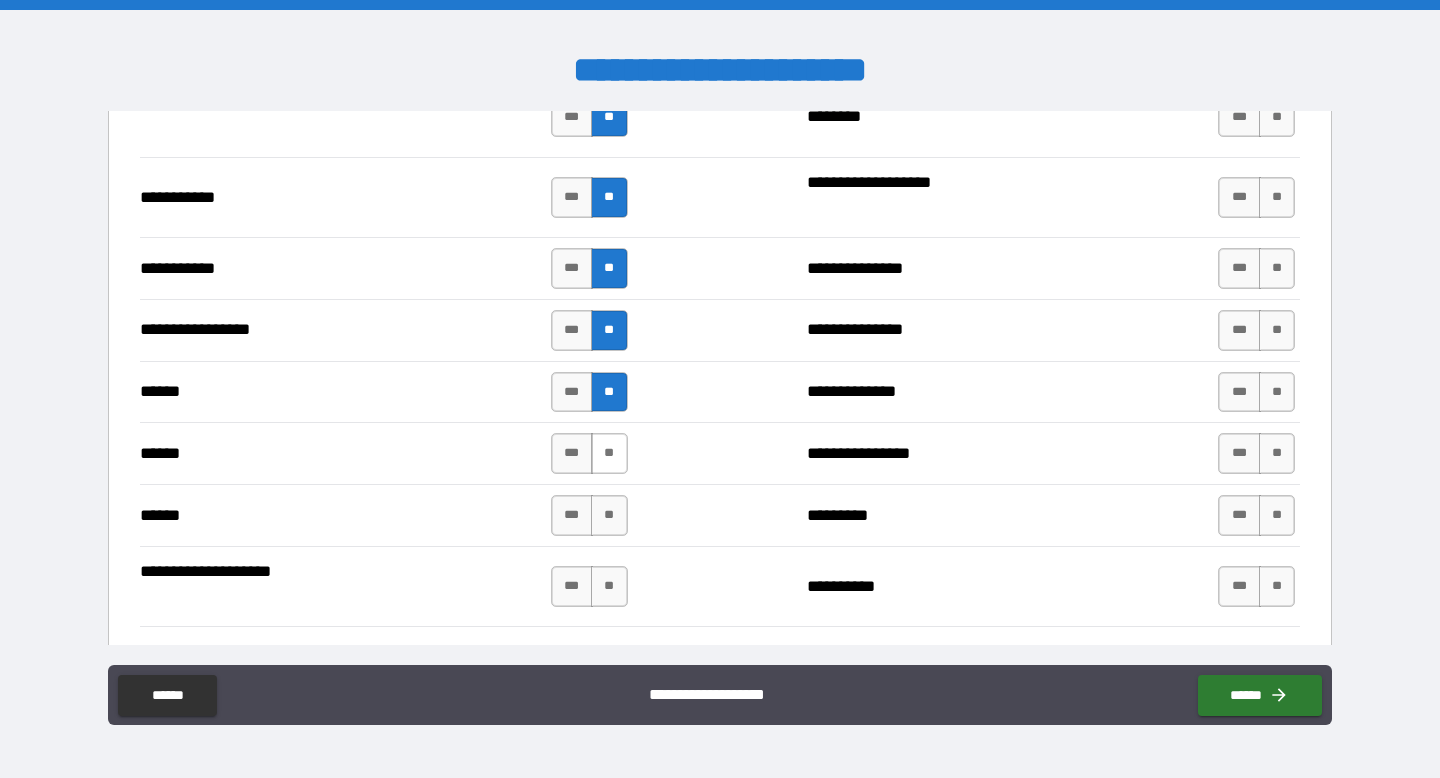 click on "**" at bounding box center (609, 453) 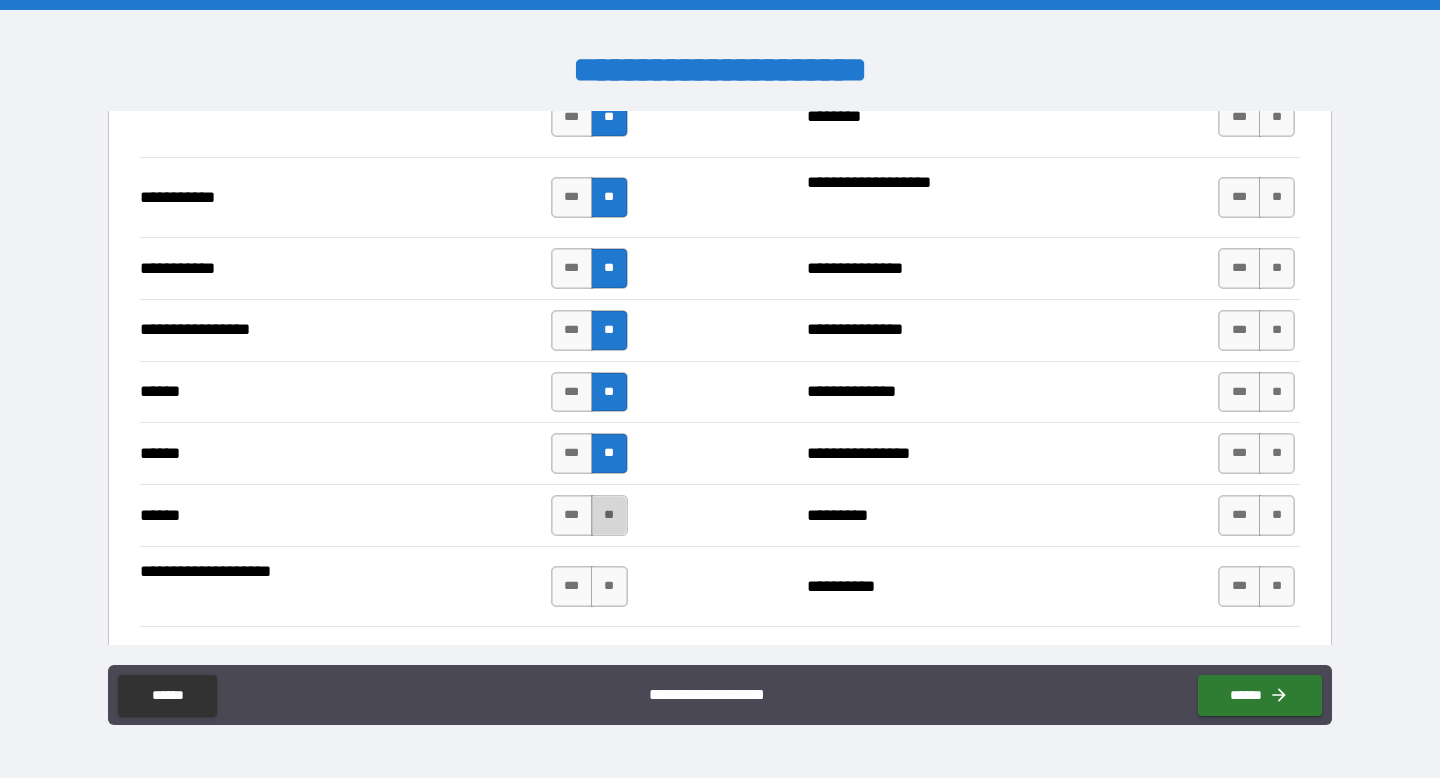 click on "**" at bounding box center [609, 515] 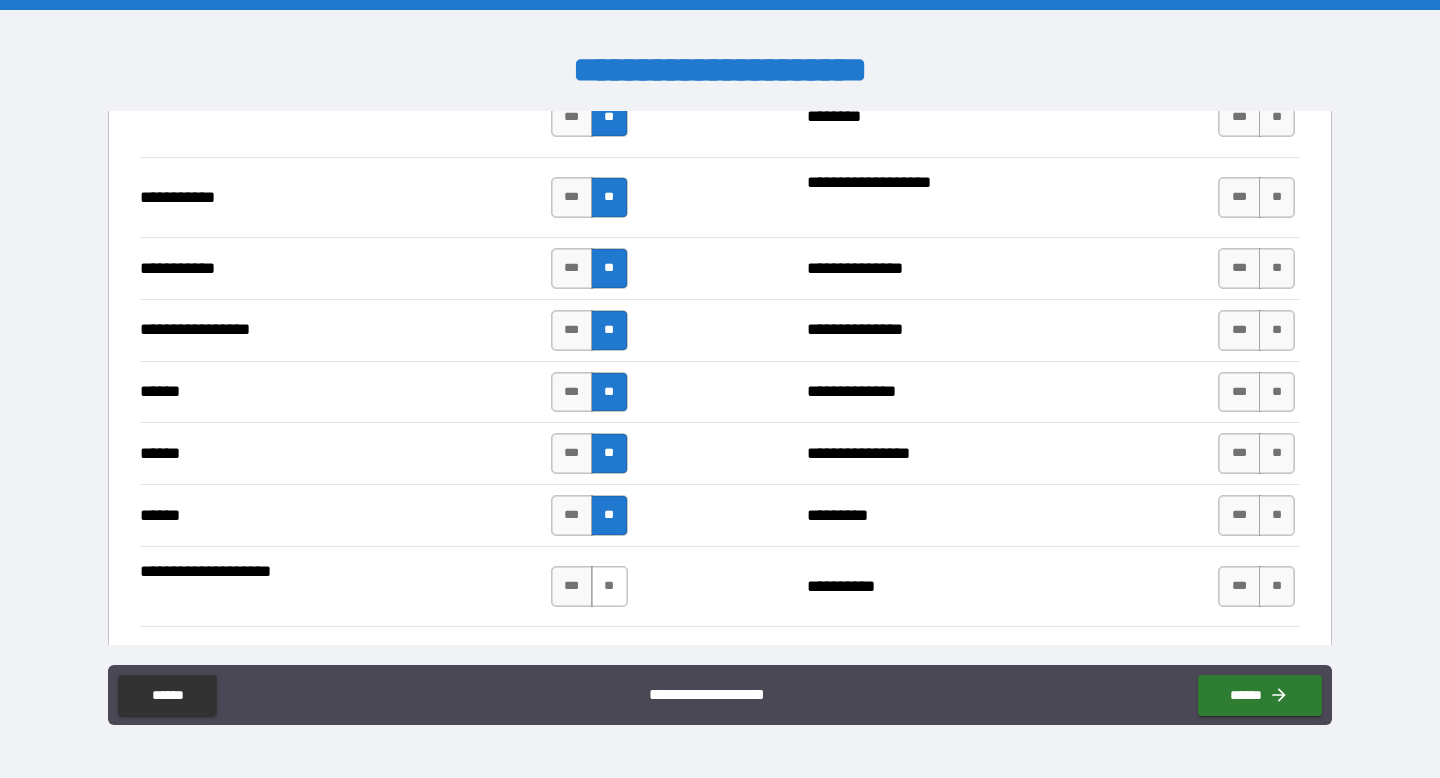 click on "**" at bounding box center [609, 586] 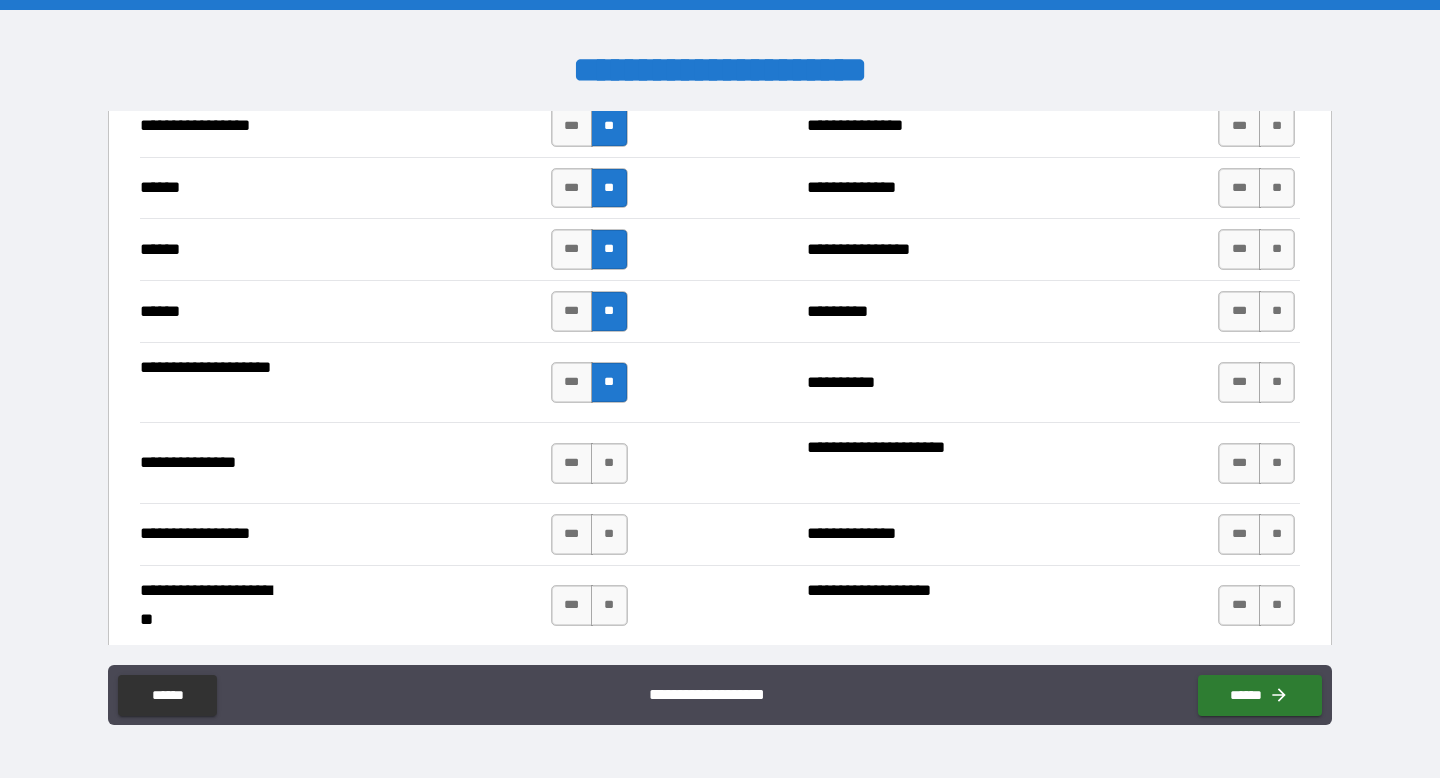 scroll, scrollTop: 2682, scrollLeft: 0, axis: vertical 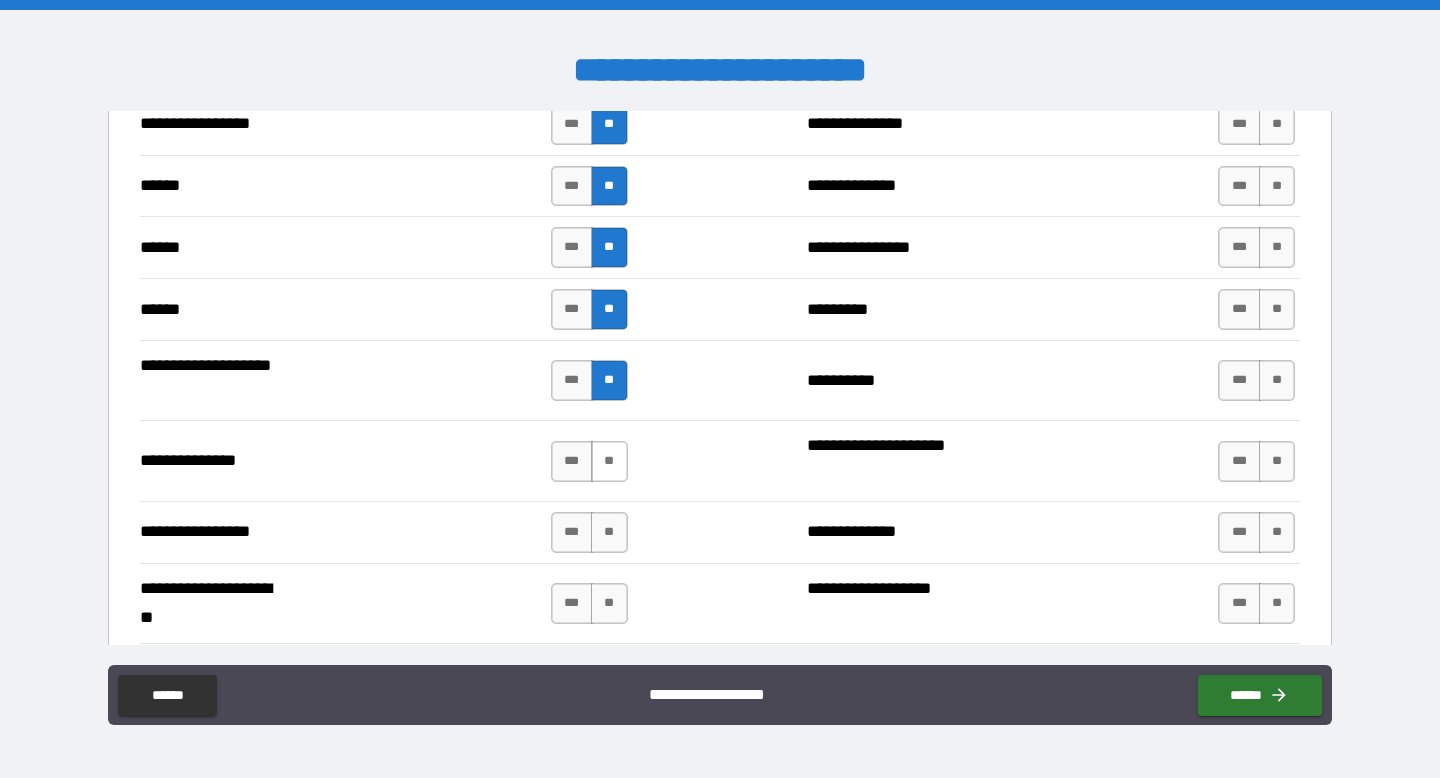 click on "**" at bounding box center (609, 461) 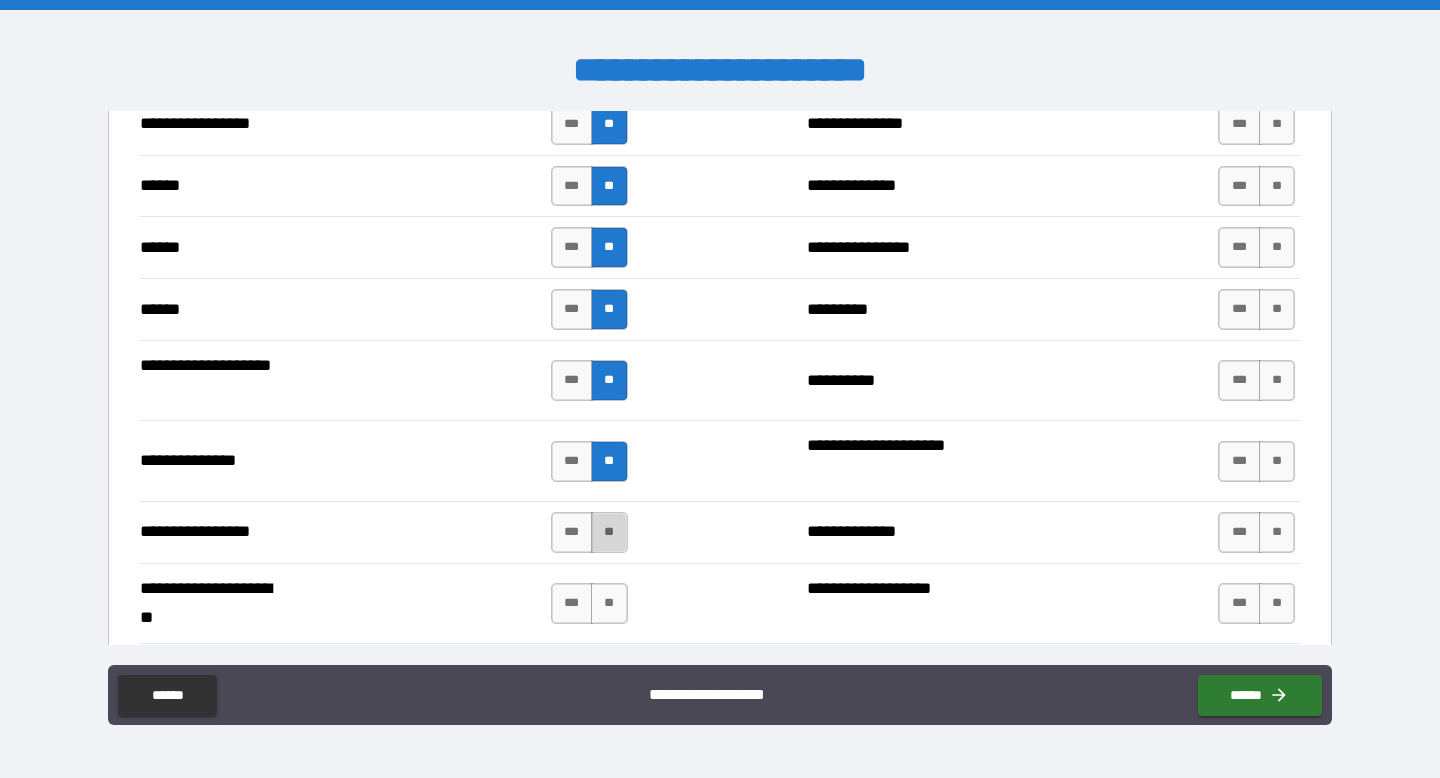 click on "**" at bounding box center (609, 532) 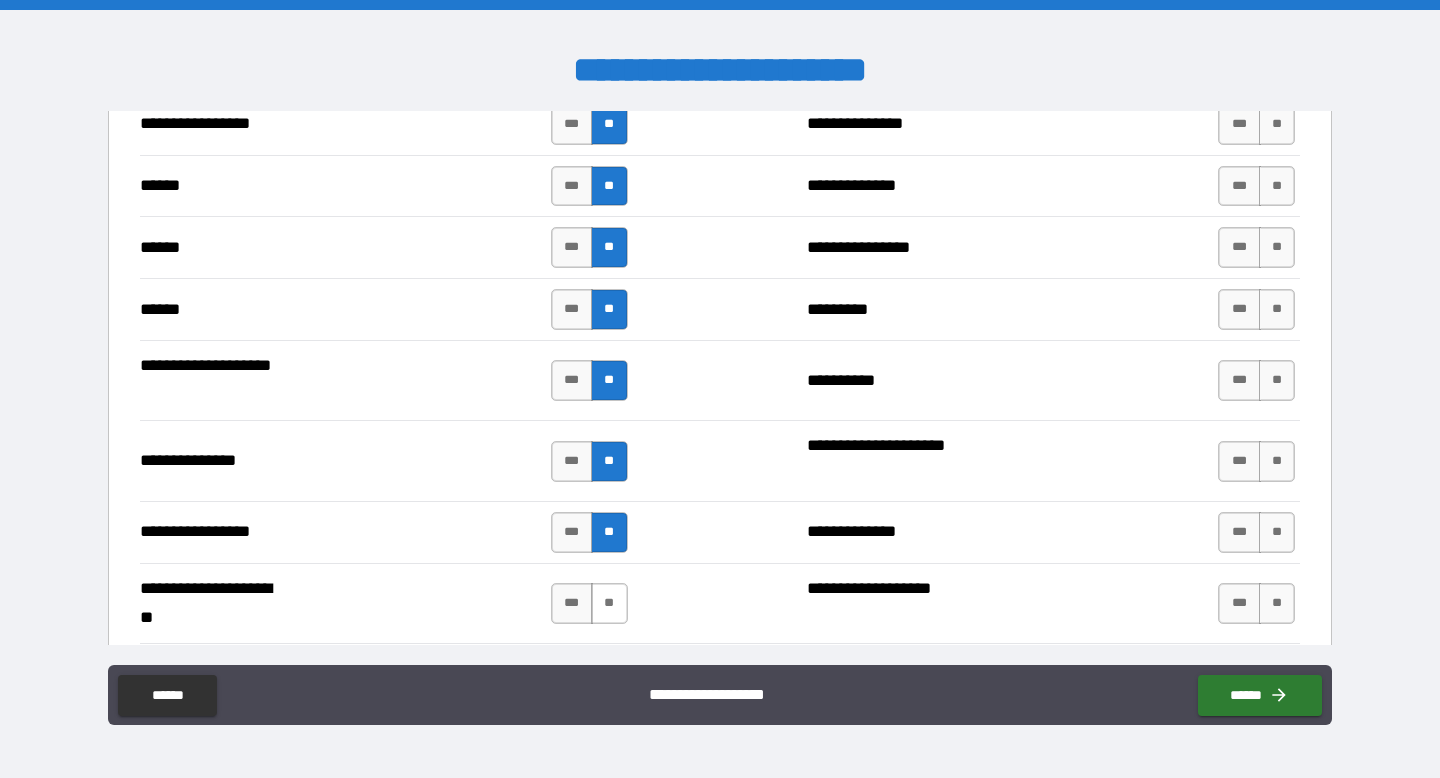 click on "**" at bounding box center [609, 603] 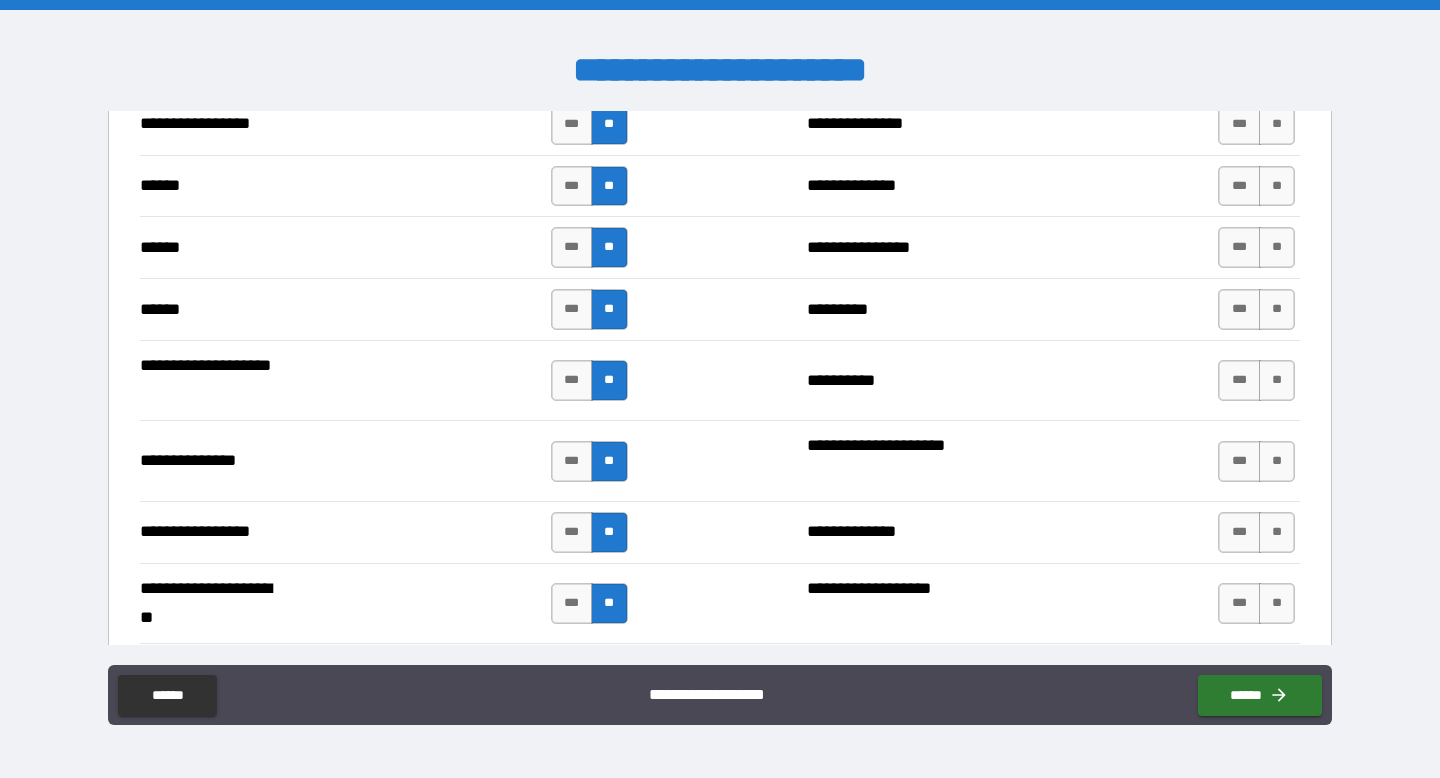 scroll, scrollTop: 2836, scrollLeft: 0, axis: vertical 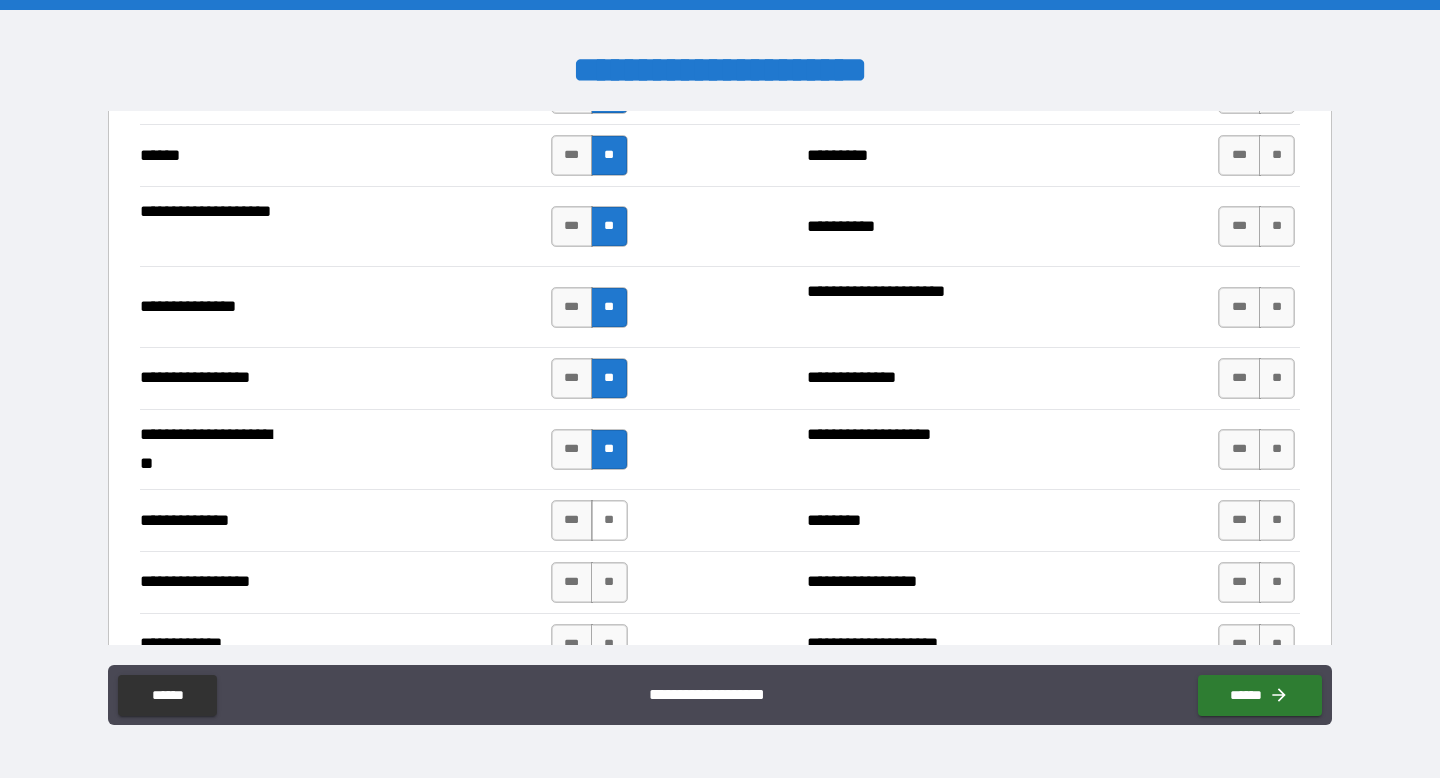 click on "**" at bounding box center (609, 520) 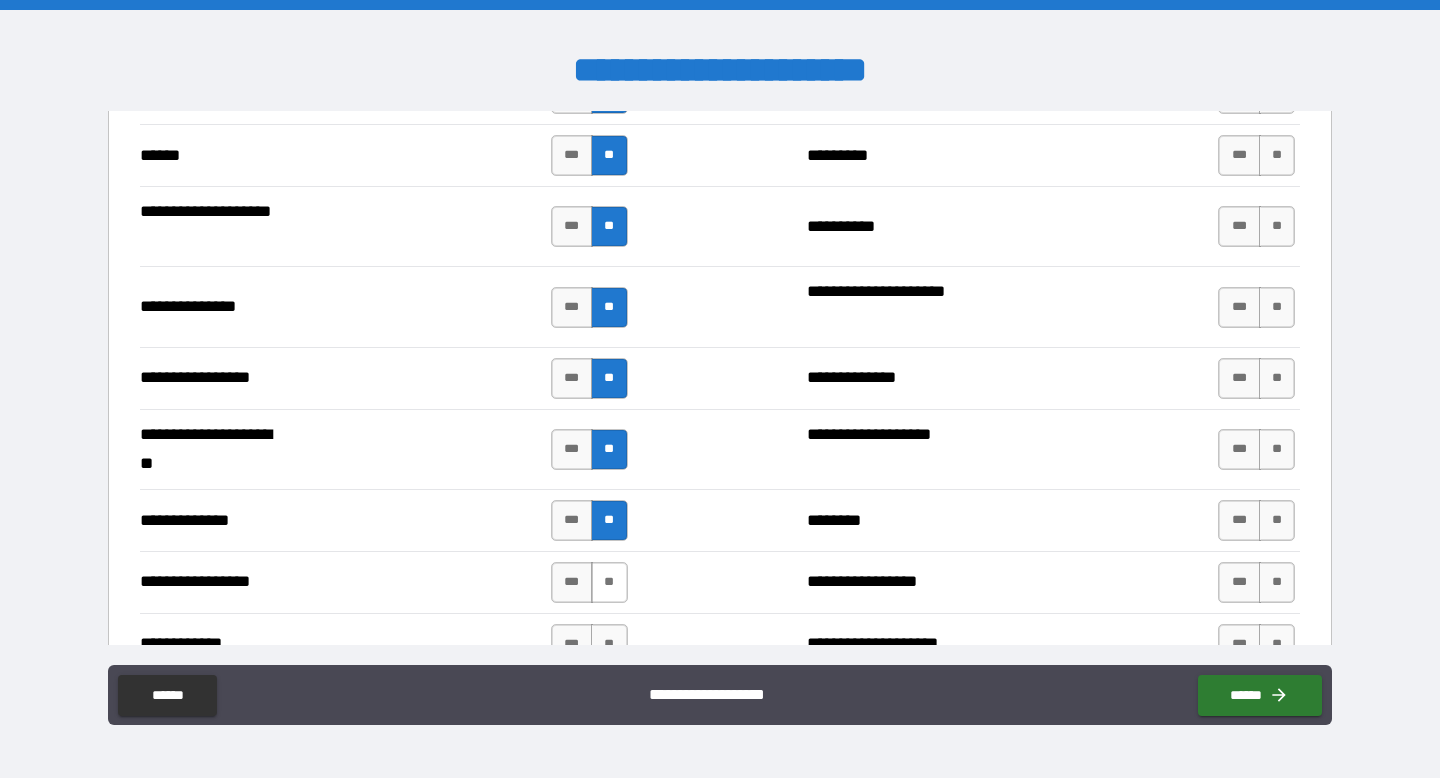 click on "**" at bounding box center (609, 582) 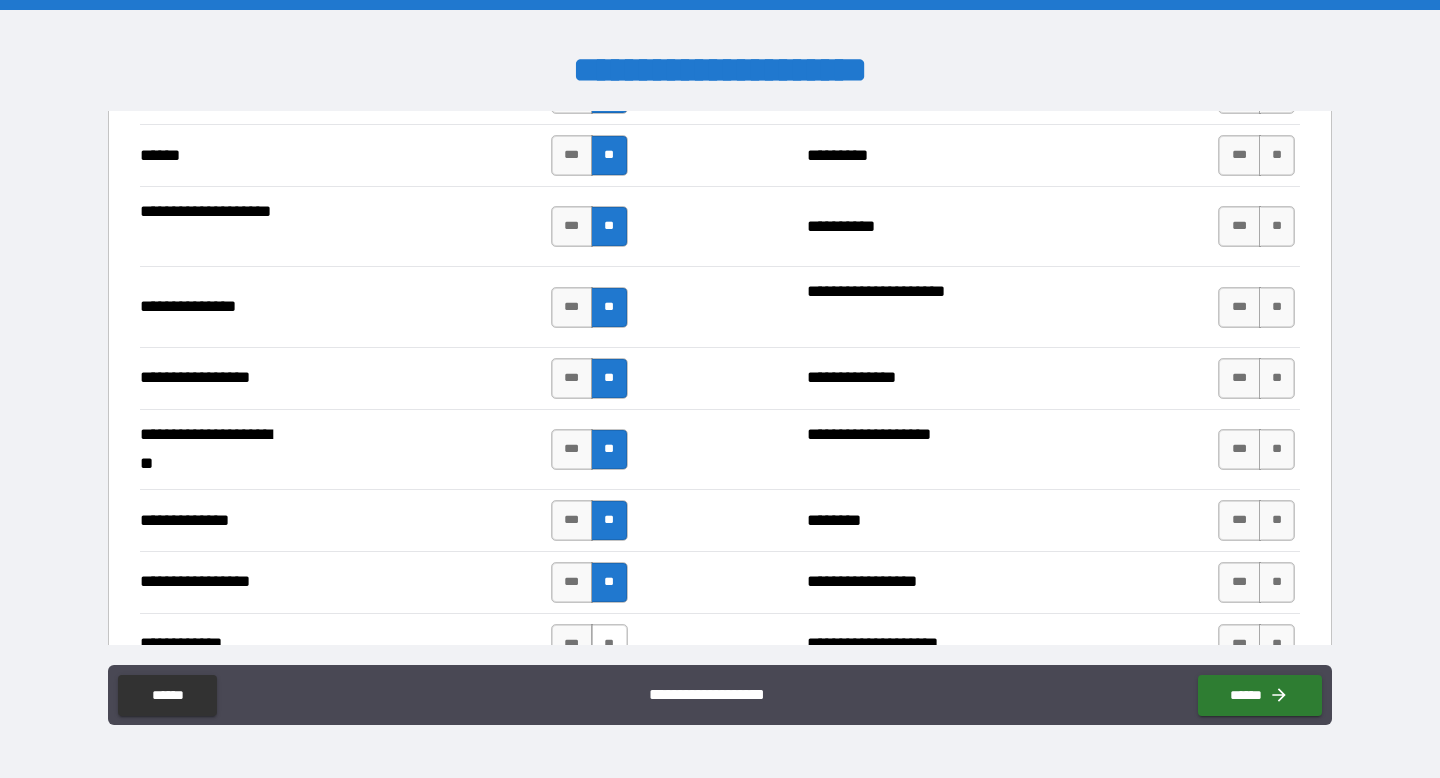click on "**" at bounding box center [609, 644] 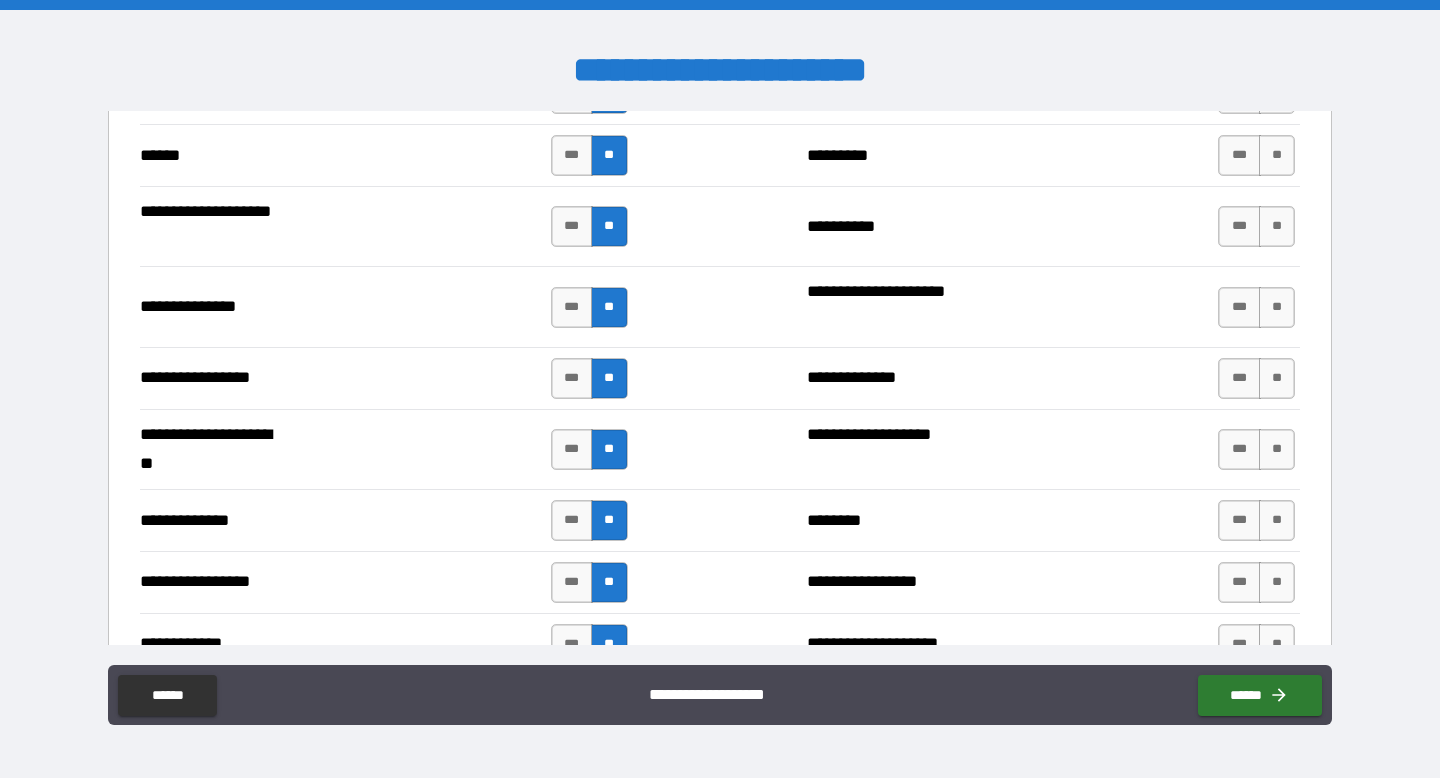 scroll, scrollTop: 3031, scrollLeft: 0, axis: vertical 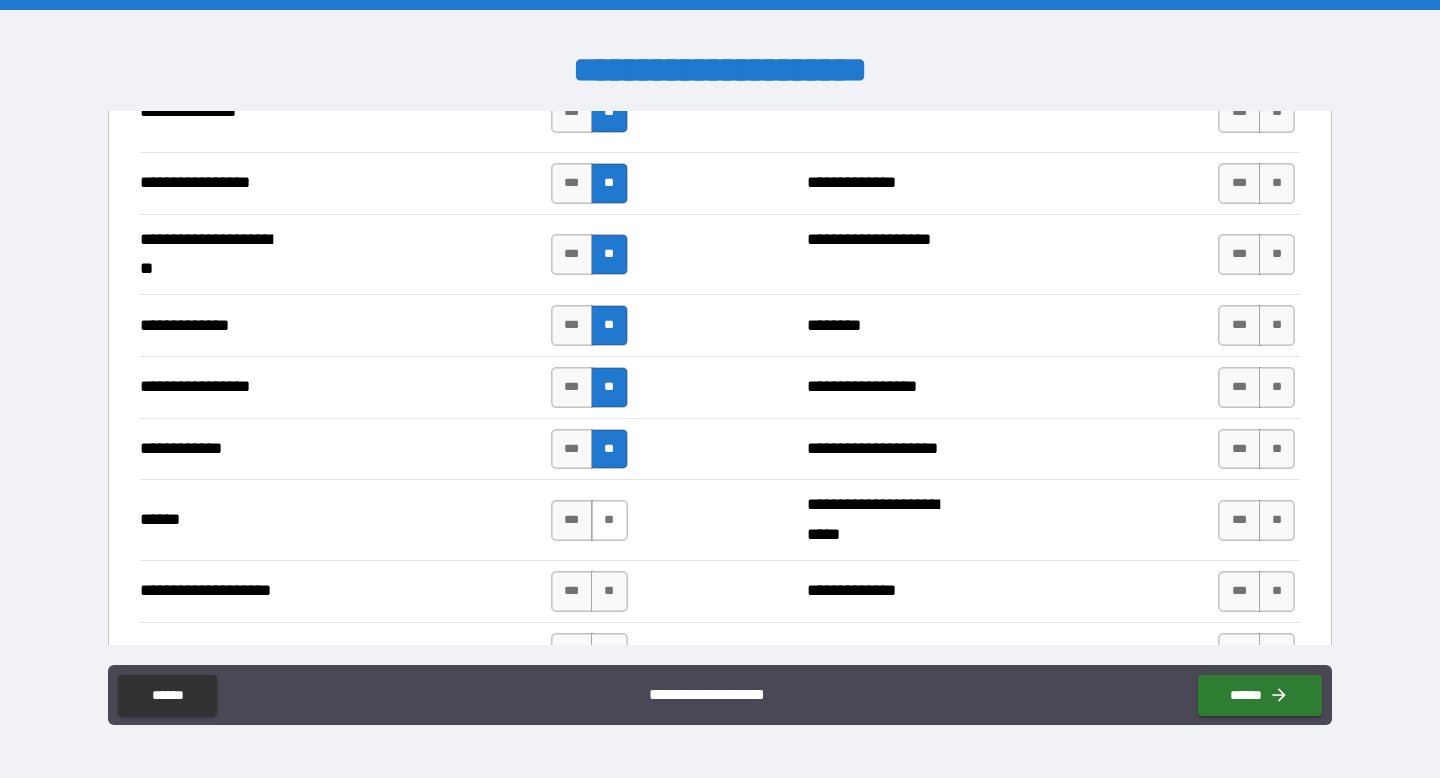 click on "**" at bounding box center [609, 520] 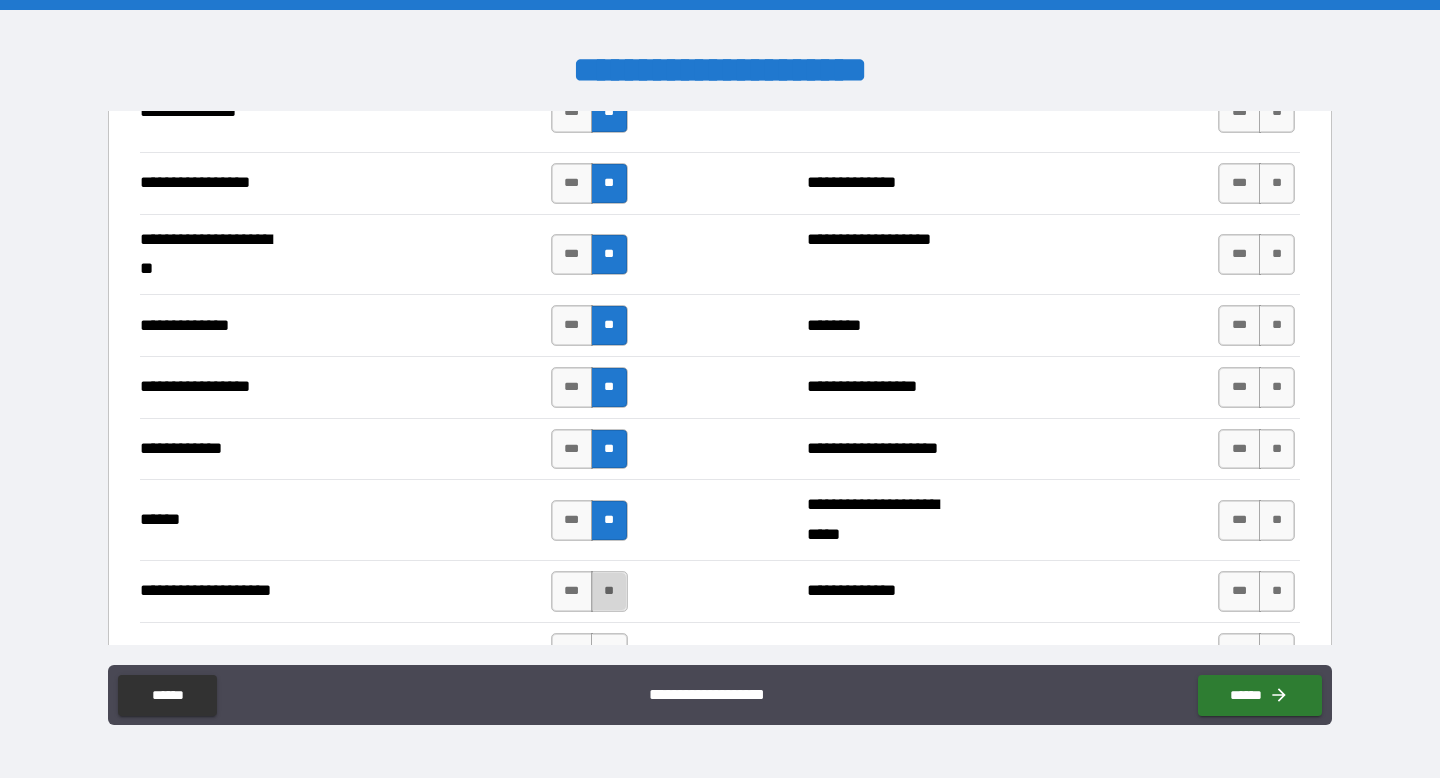 click on "**" at bounding box center [609, 591] 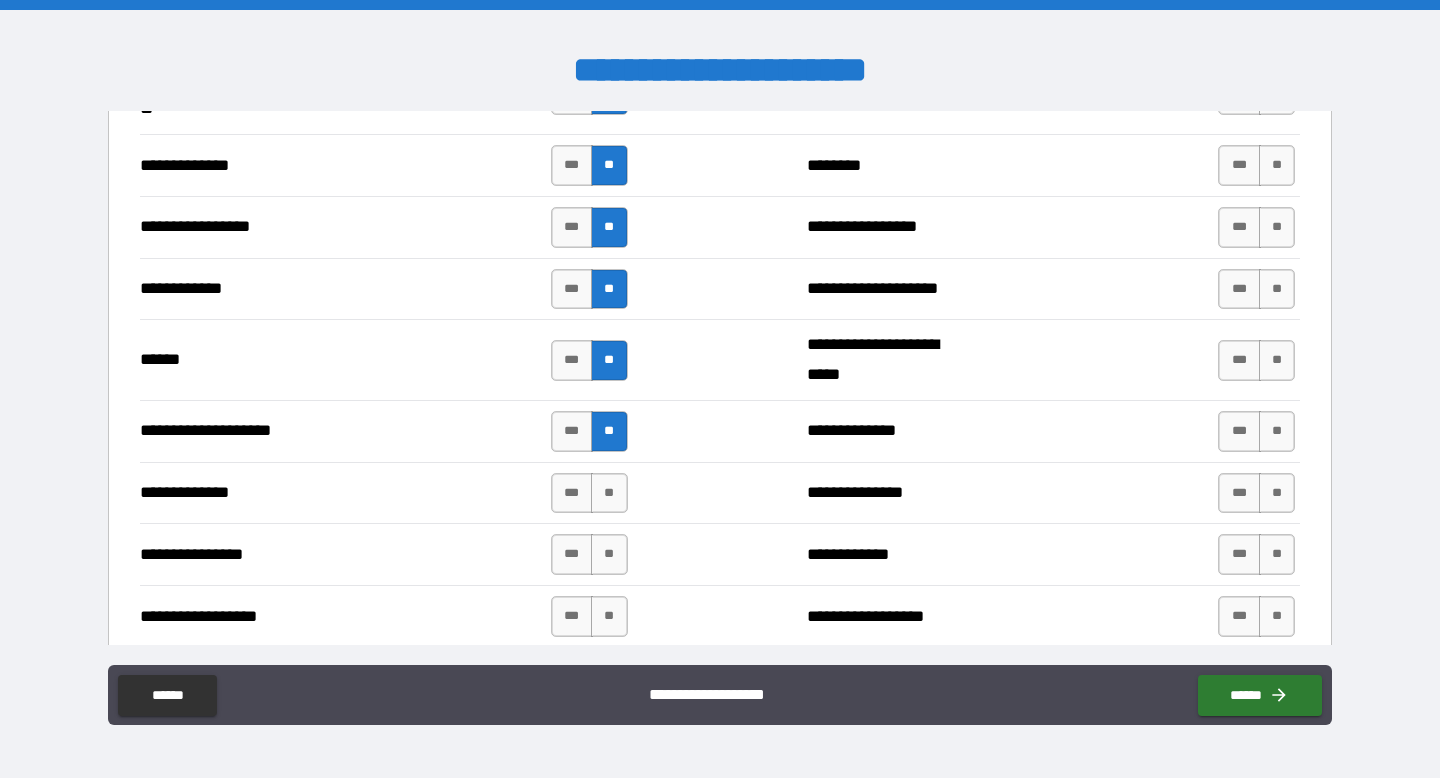 scroll, scrollTop: 3226, scrollLeft: 0, axis: vertical 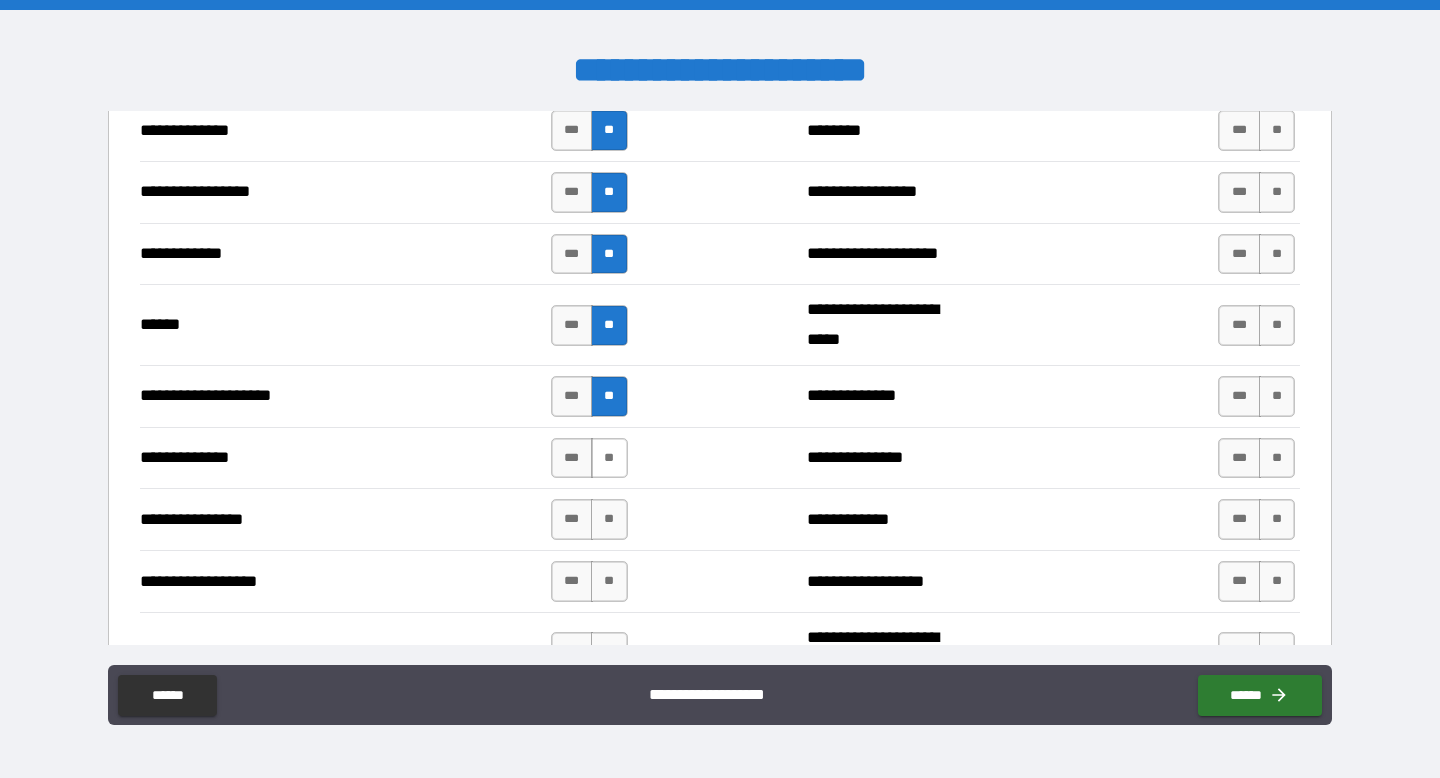 click on "**" at bounding box center [609, 458] 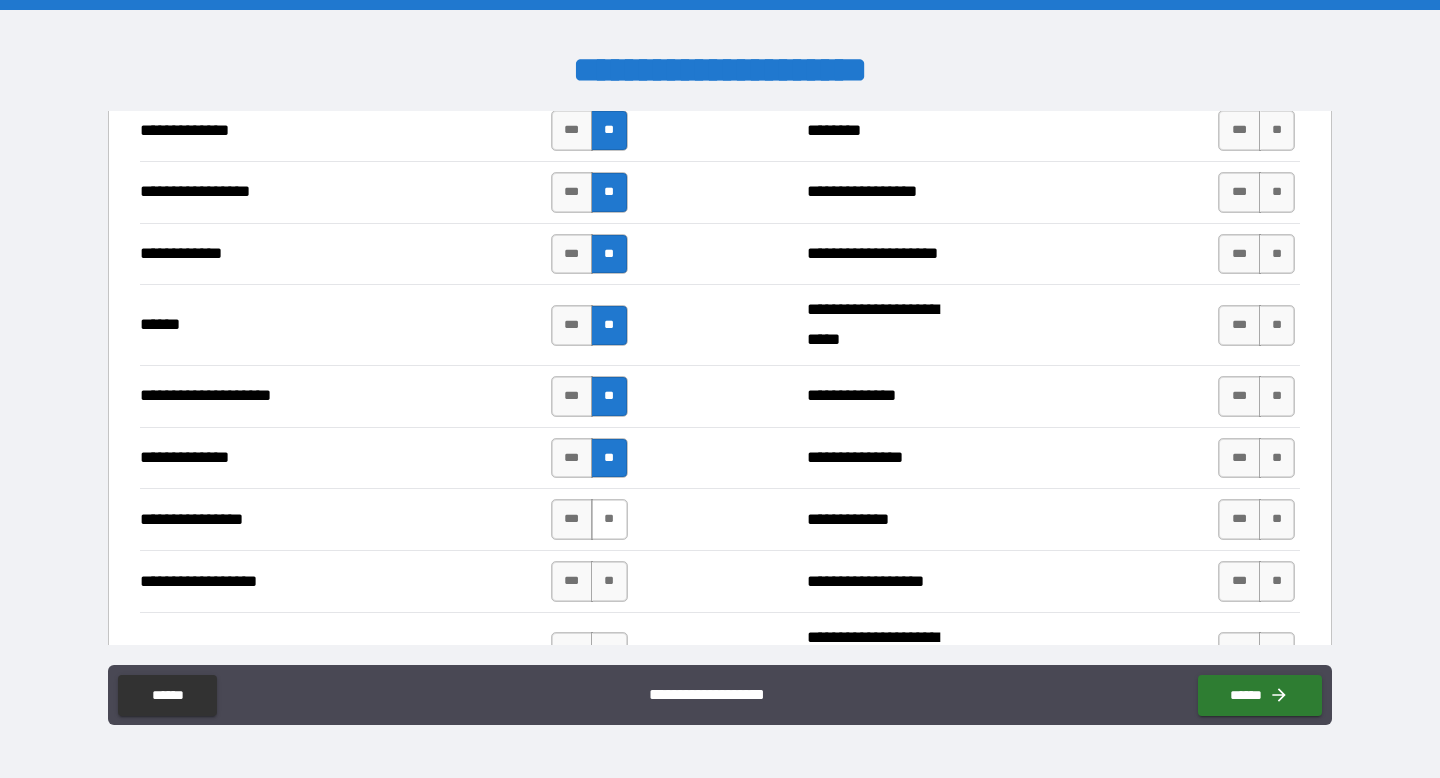click on "**" at bounding box center (609, 519) 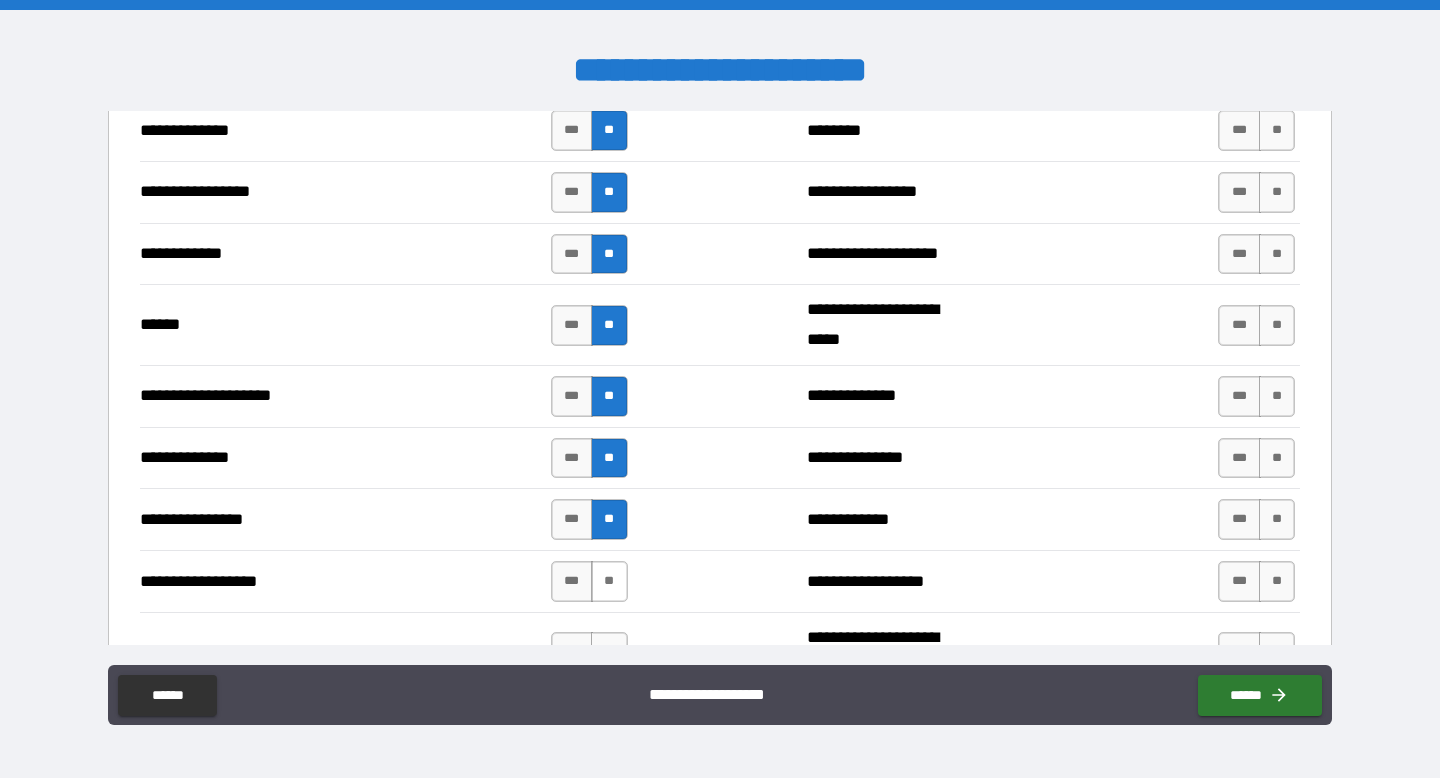 click on "**" at bounding box center (609, 581) 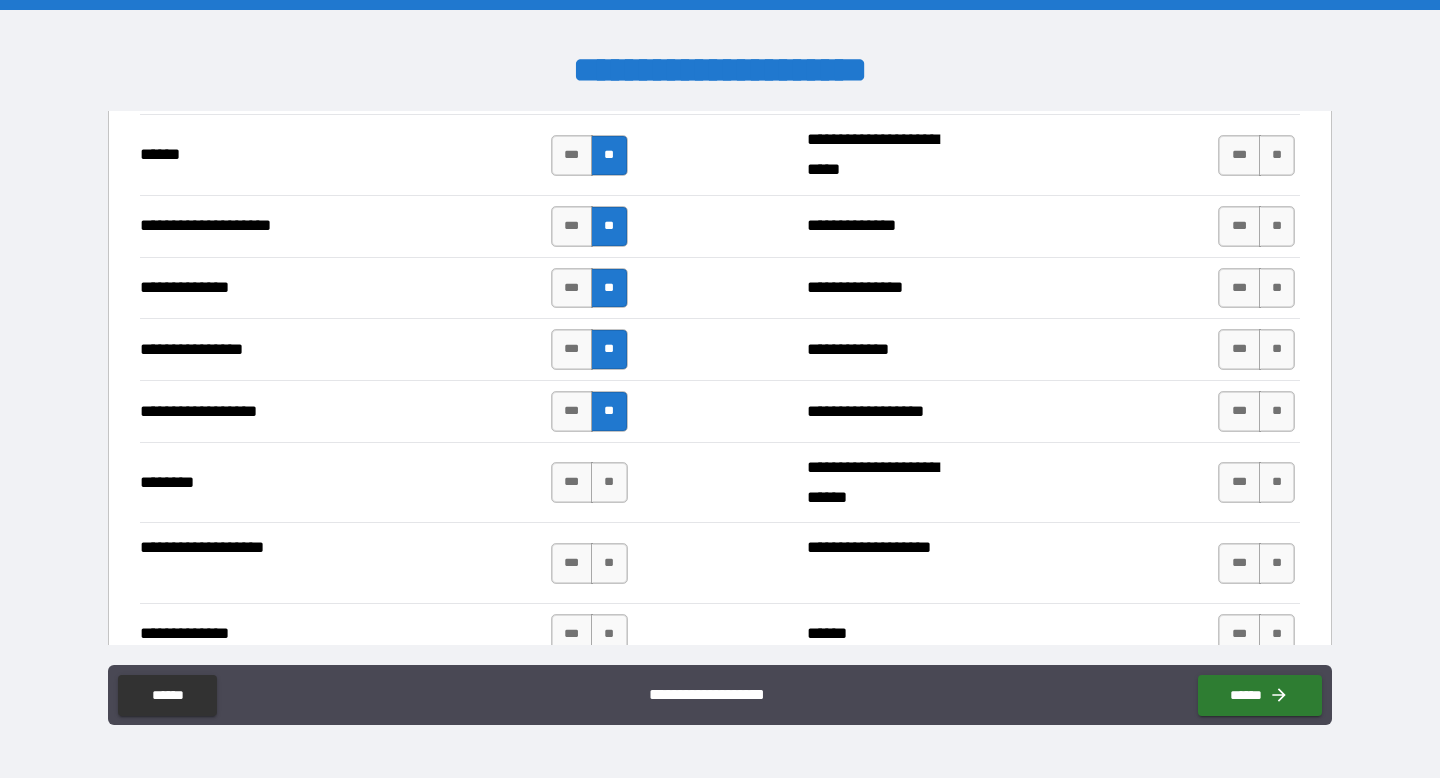 scroll, scrollTop: 3411, scrollLeft: 0, axis: vertical 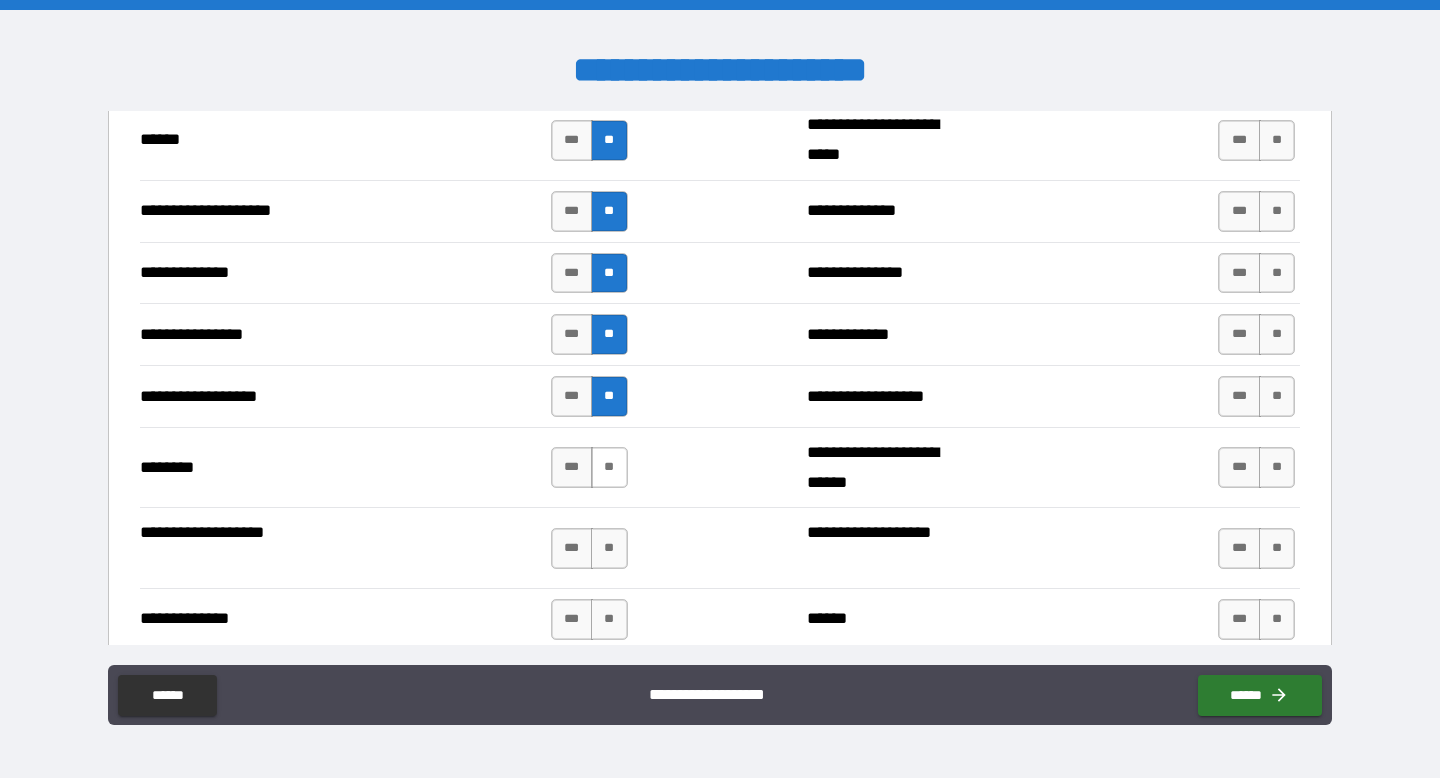 click on "**" at bounding box center (609, 467) 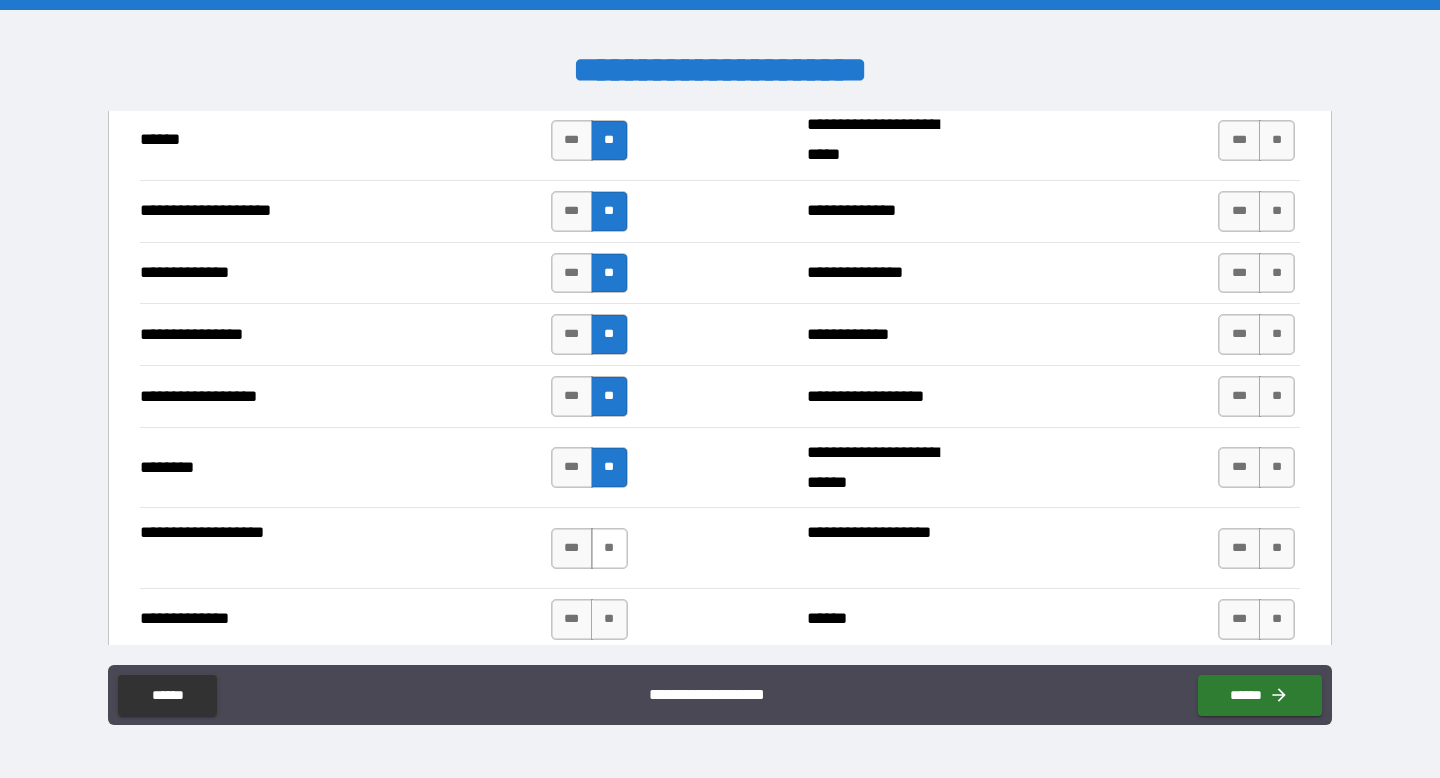 click on "**" at bounding box center (609, 548) 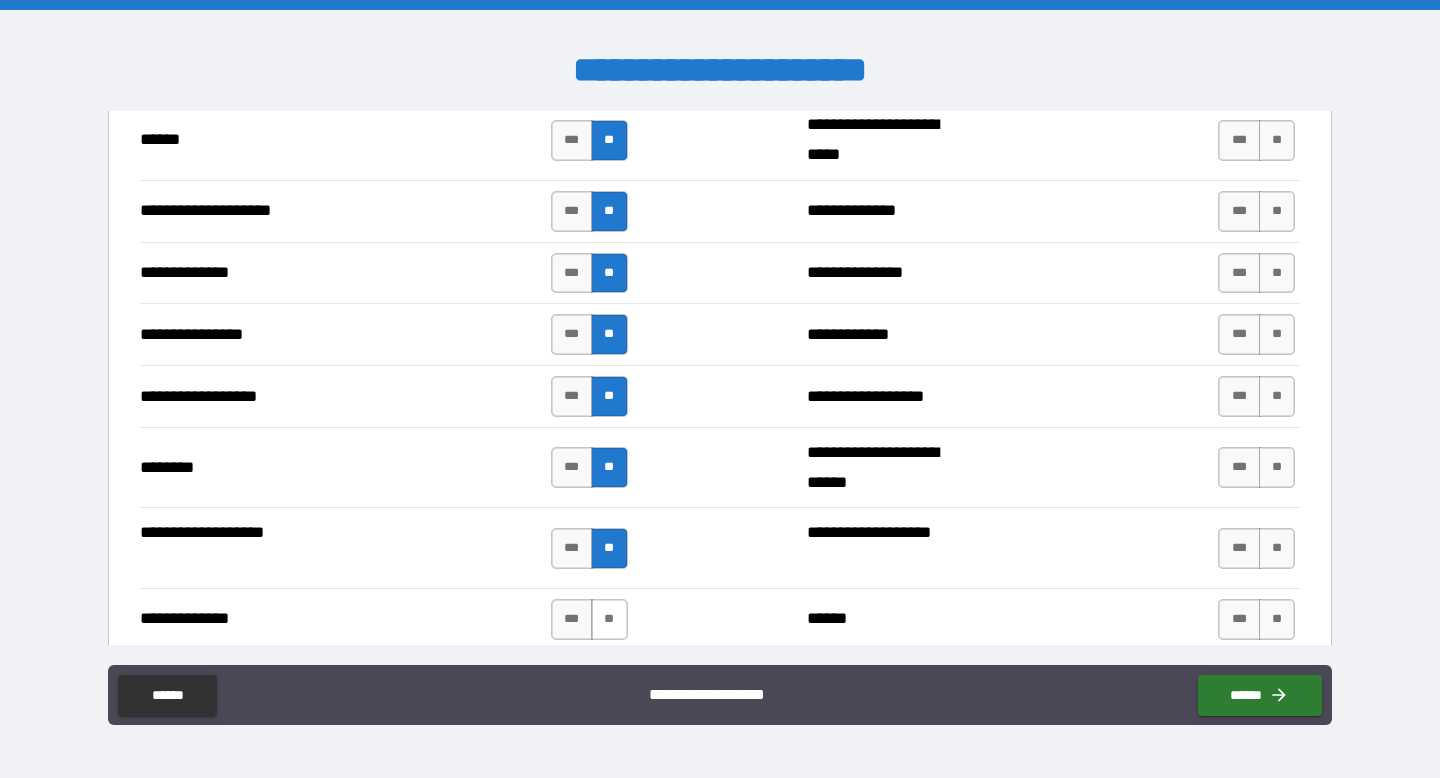 click on "**" at bounding box center [609, 619] 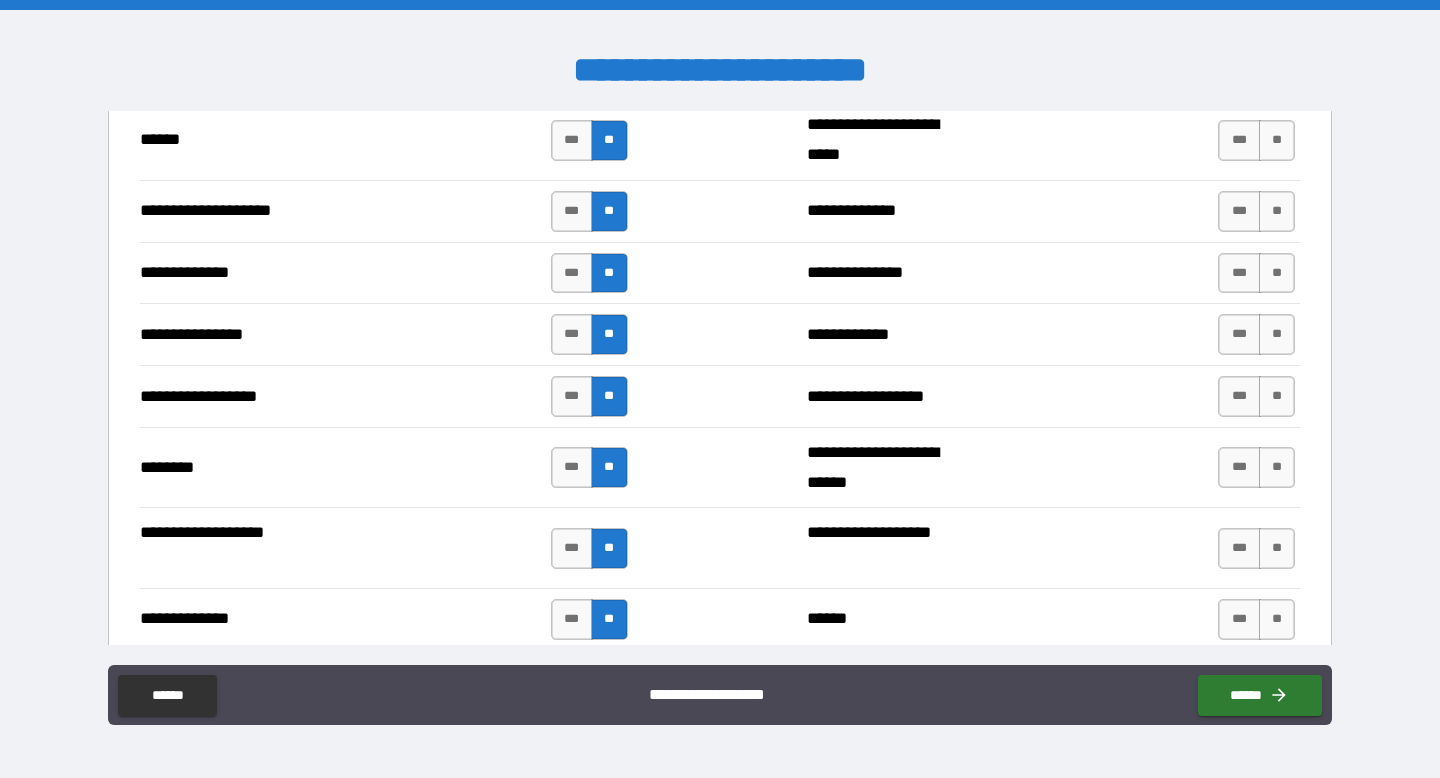 scroll, scrollTop: 3561, scrollLeft: 0, axis: vertical 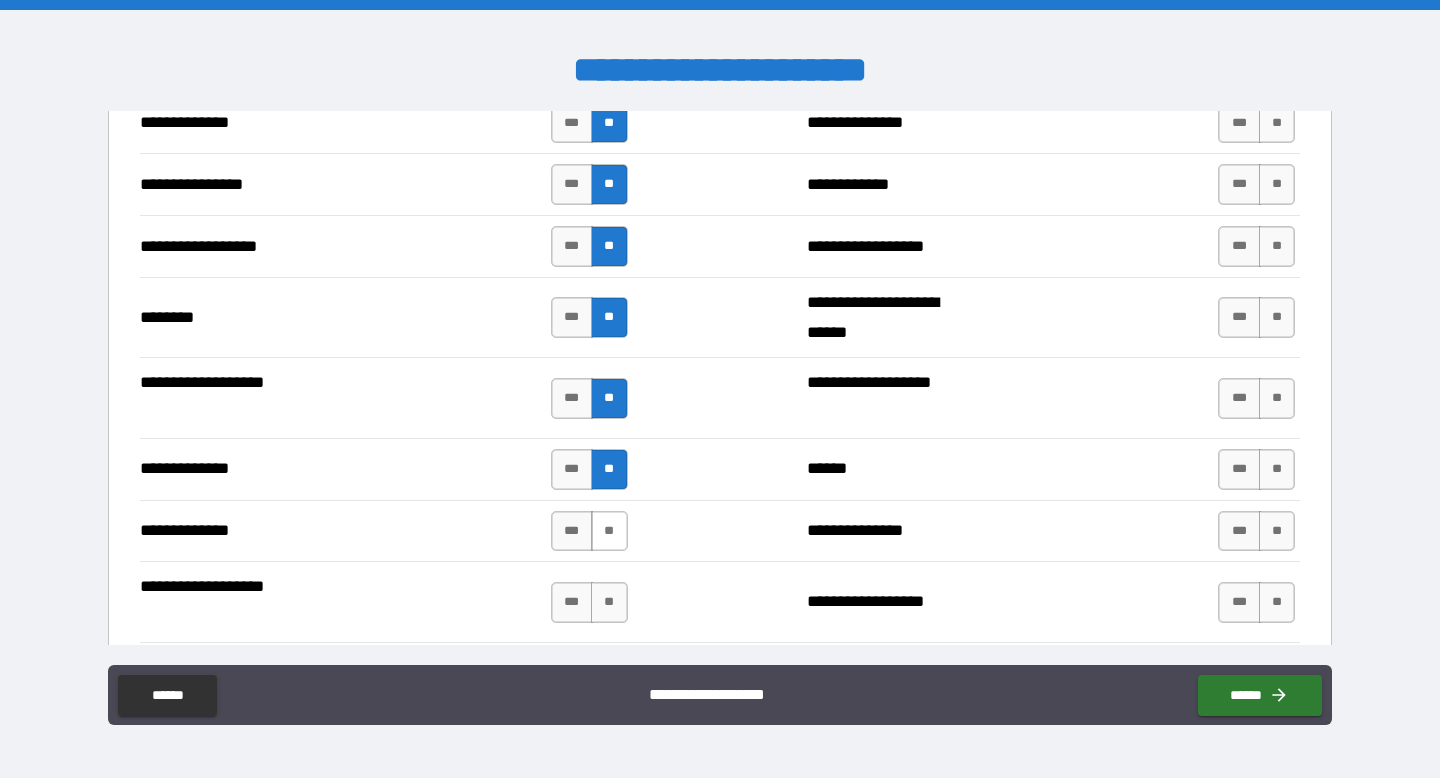 click on "**" at bounding box center [609, 531] 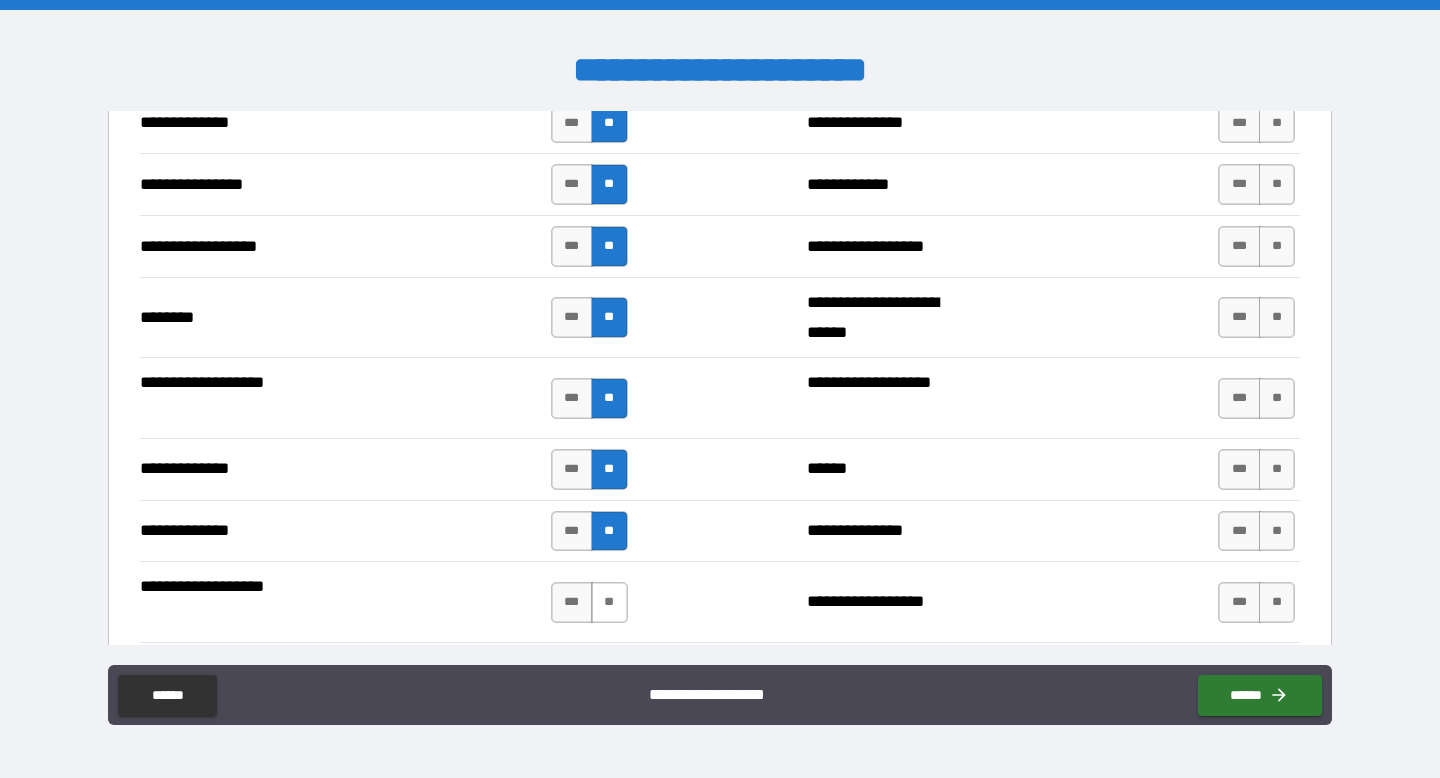 click on "**" at bounding box center (609, 602) 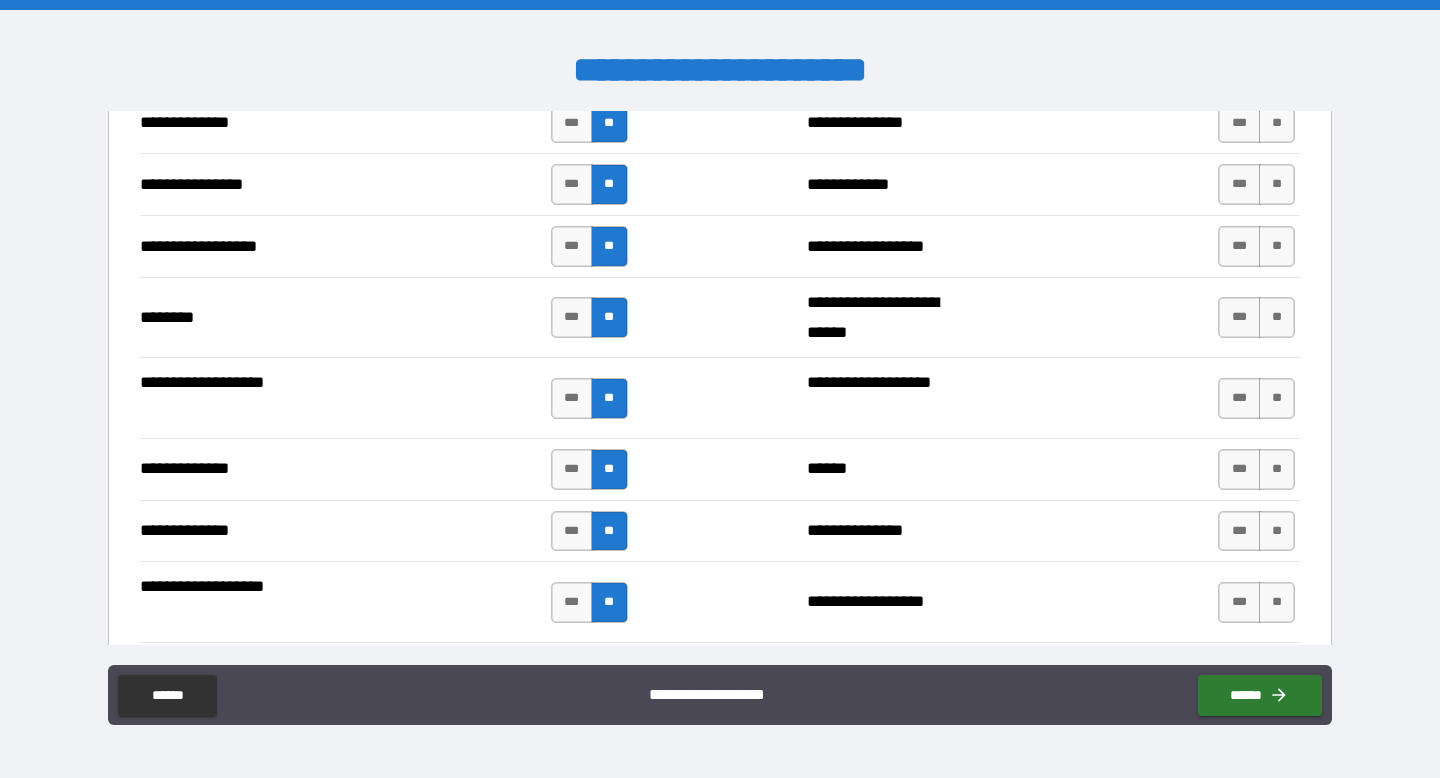 scroll, scrollTop: 3771, scrollLeft: 0, axis: vertical 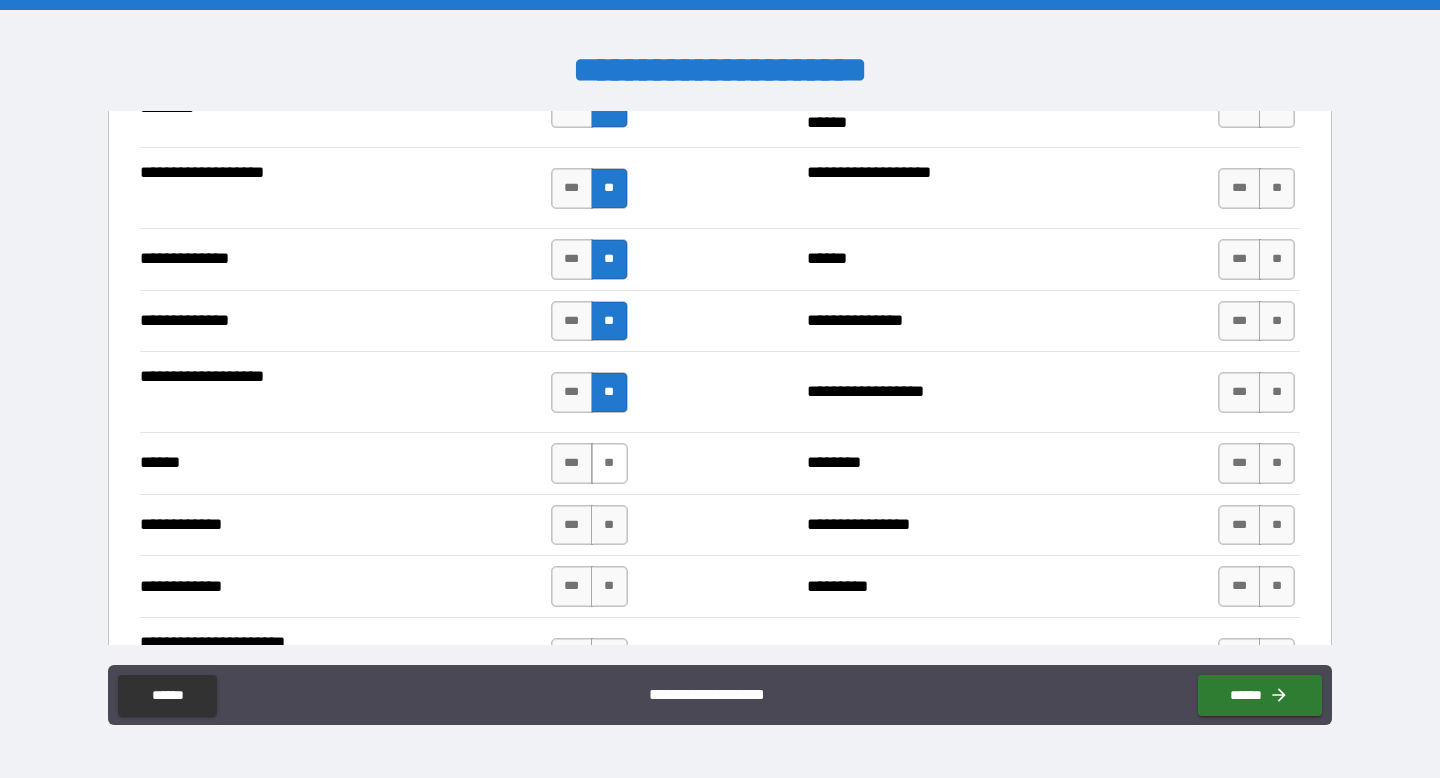 click on "**" at bounding box center [609, 463] 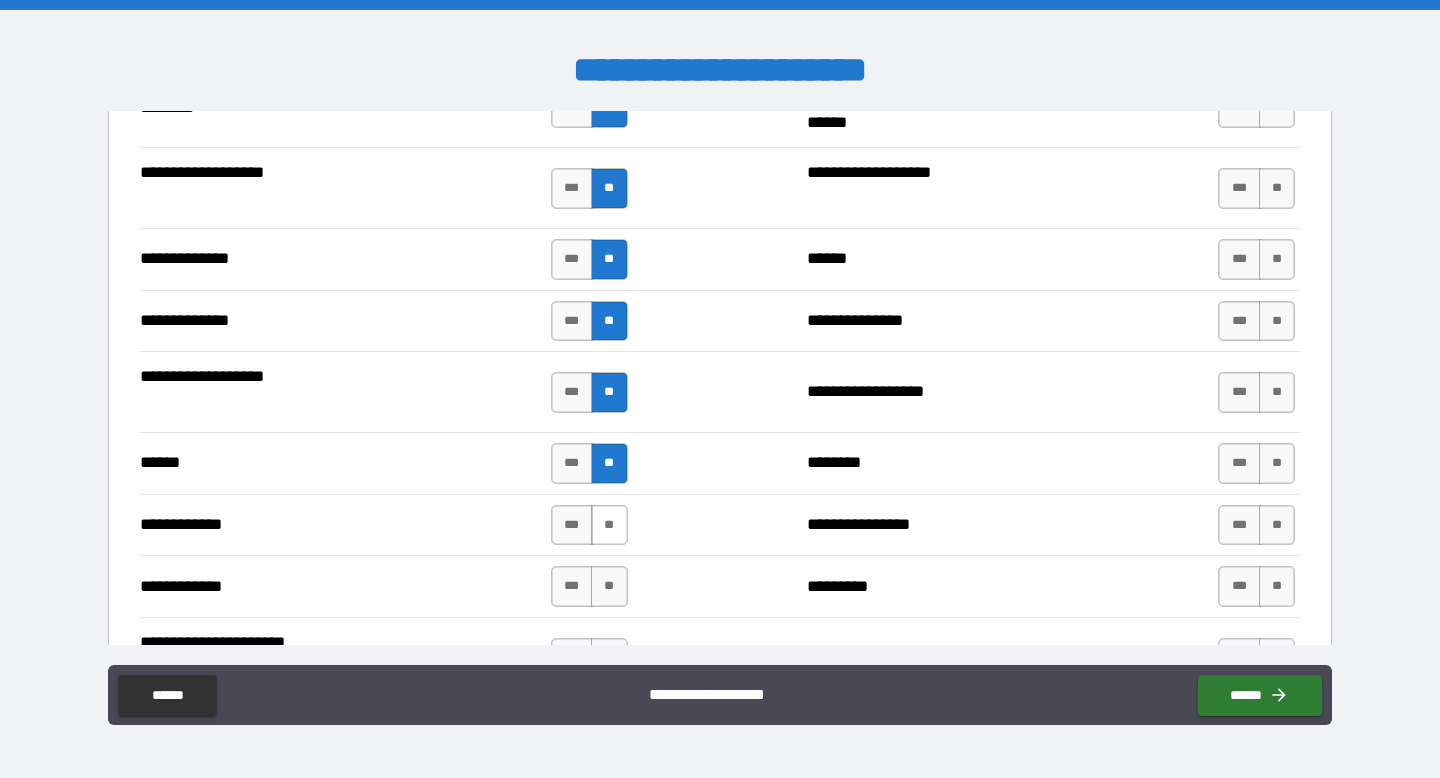 click on "**" at bounding box center (609, 525) 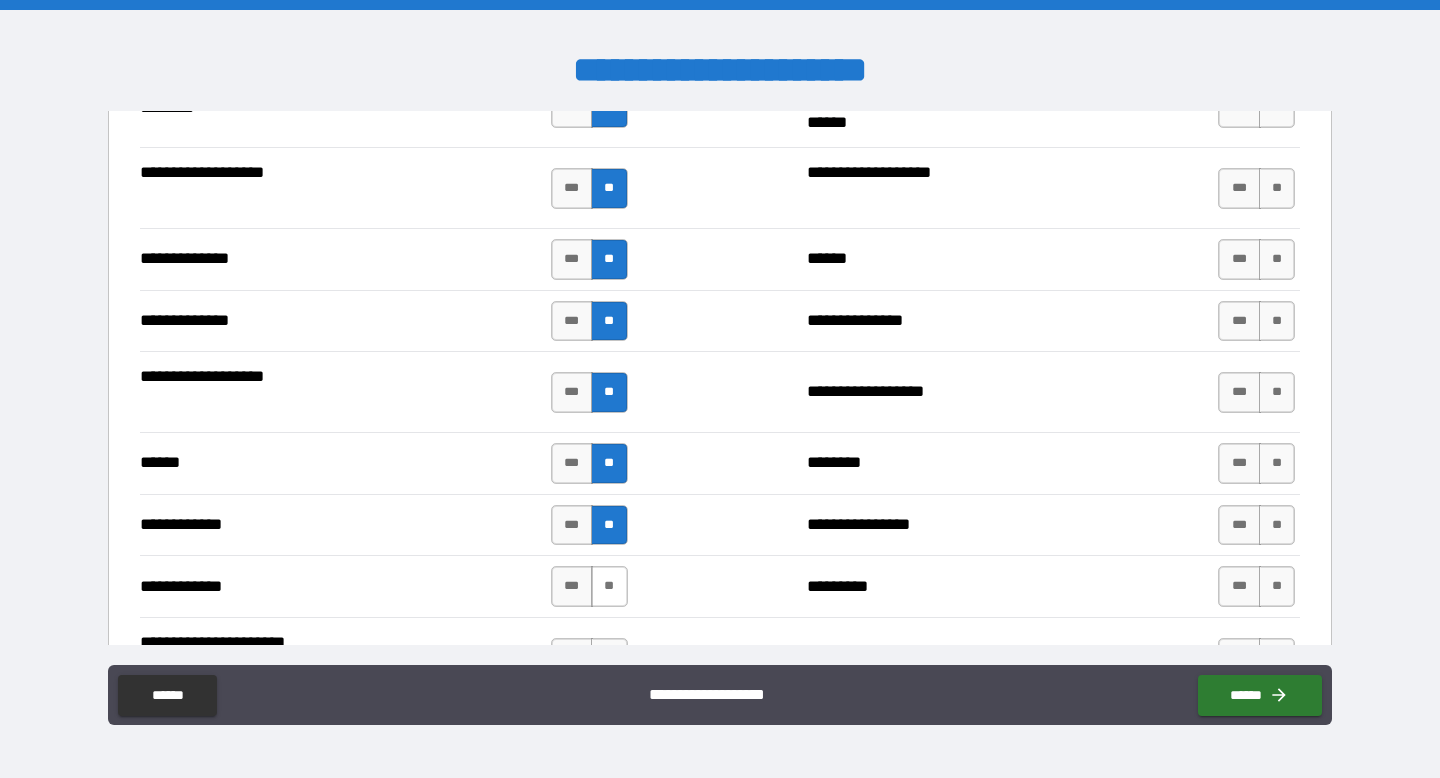 click on "**" at bounding box center [609, 586] 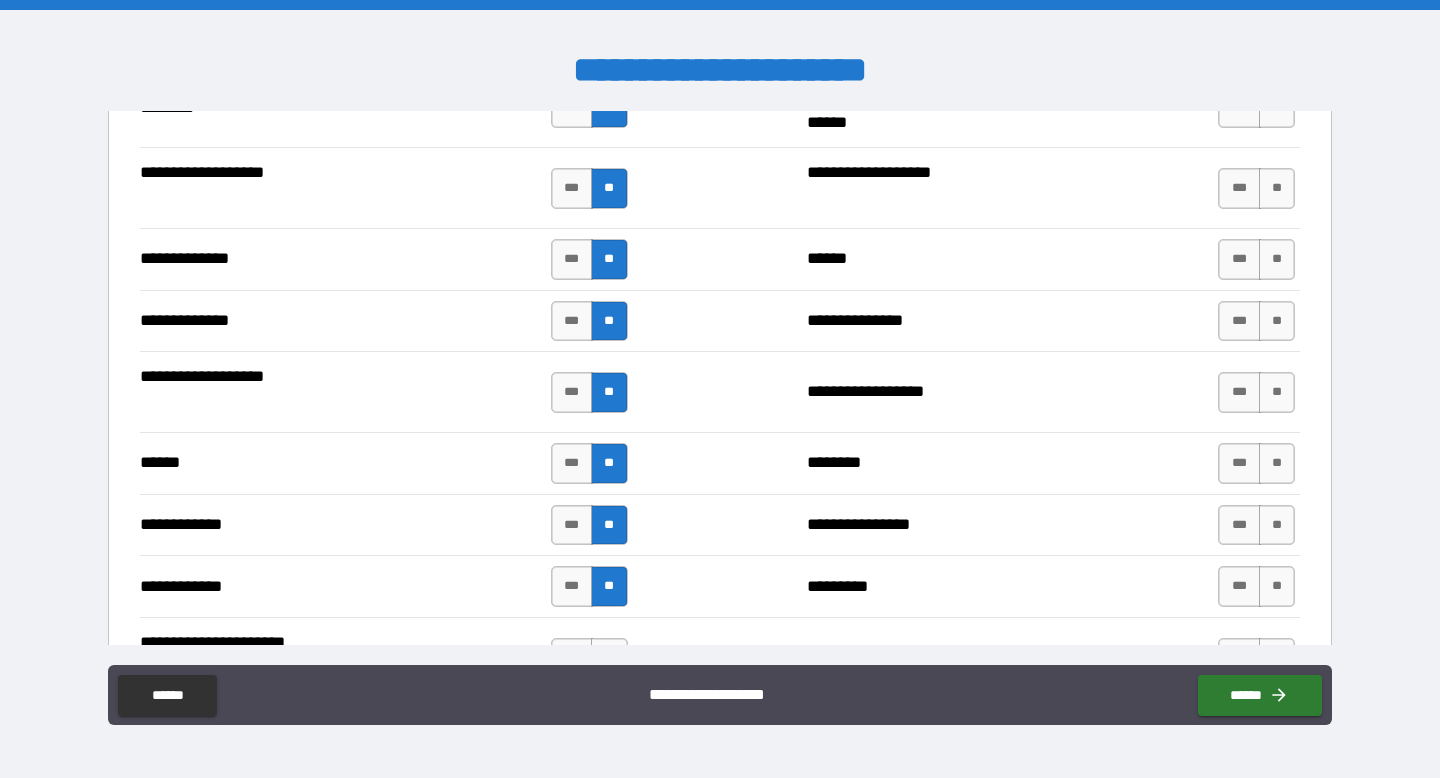 scroll, scrollTop: 3956, scrollLeft: 0, axis: vertical 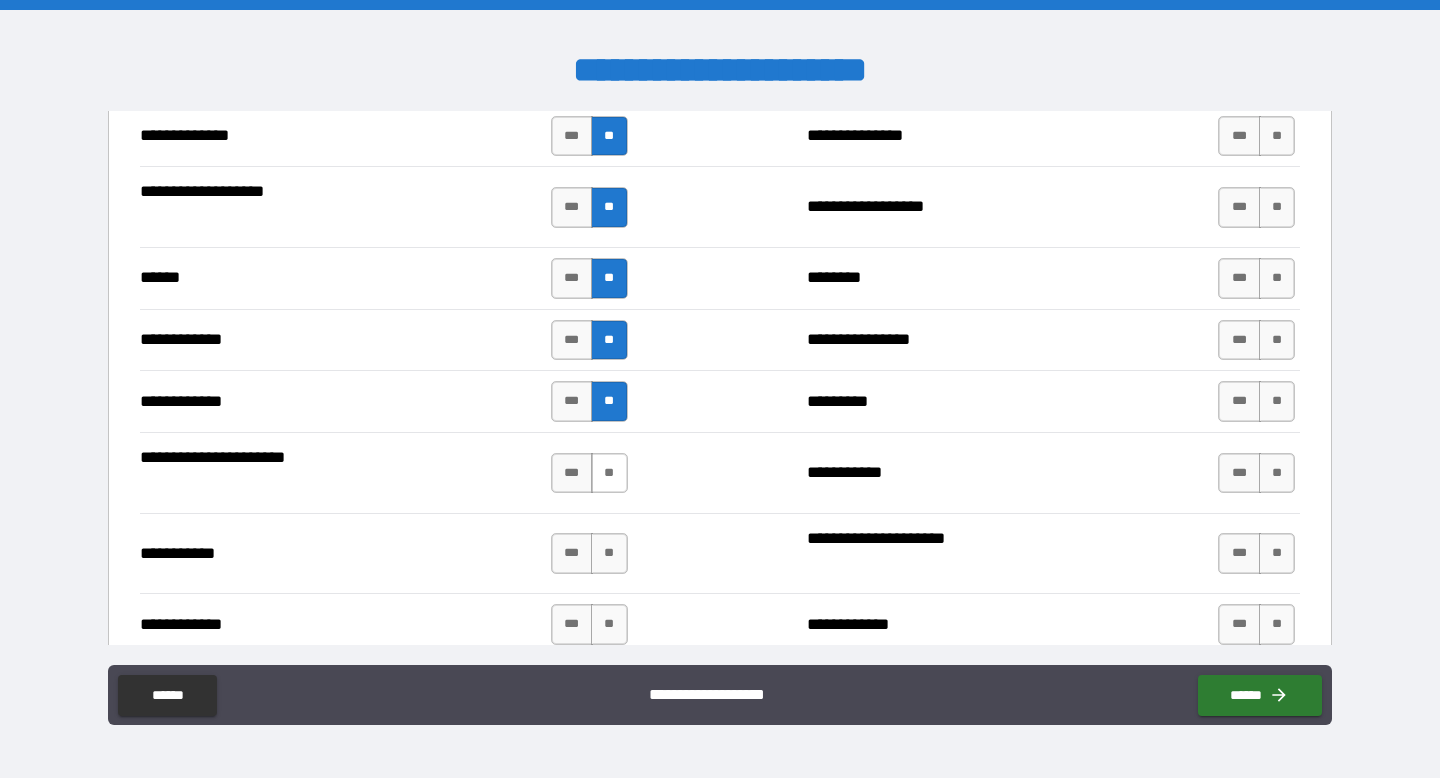 click on "**" at bounding box center [609, 473] 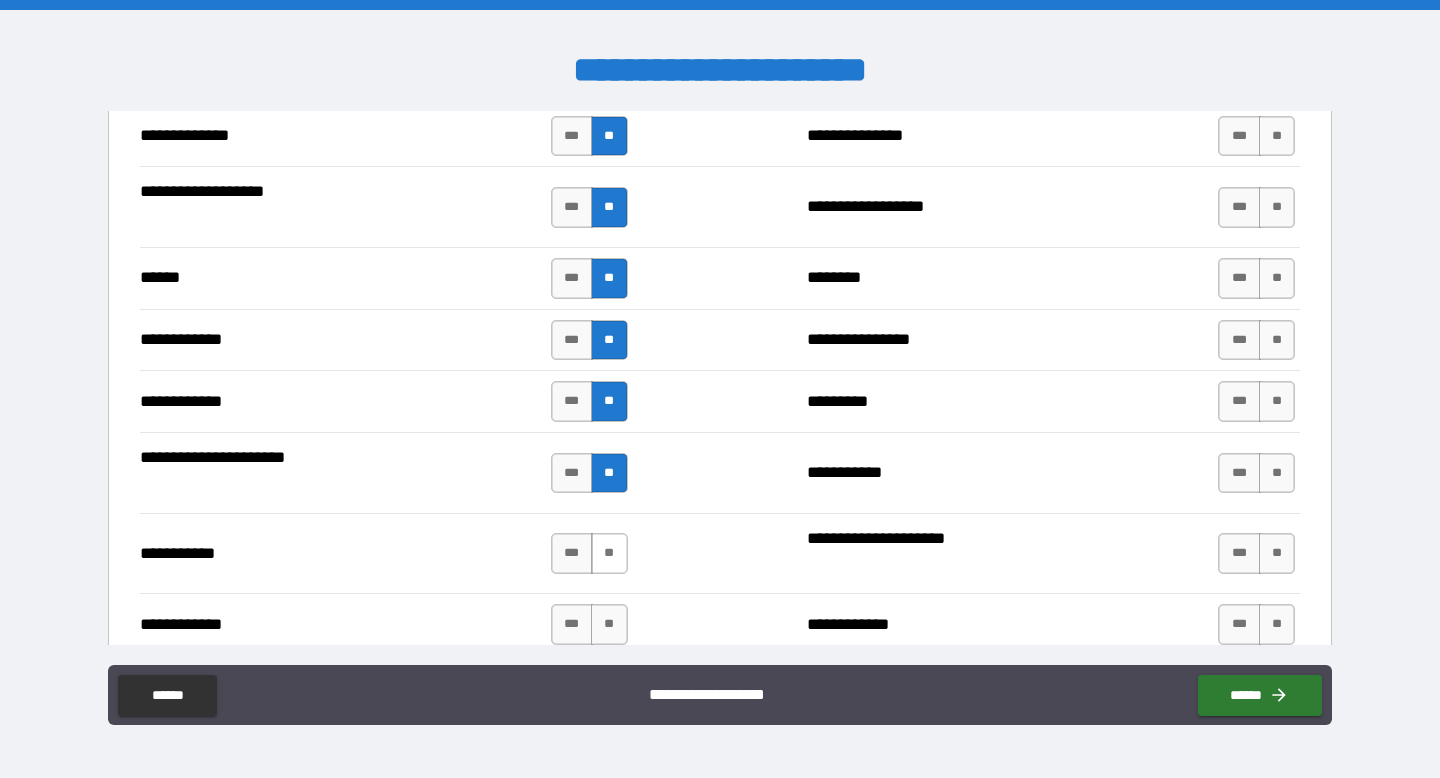 click on "**" at bounding box center [609, 553] 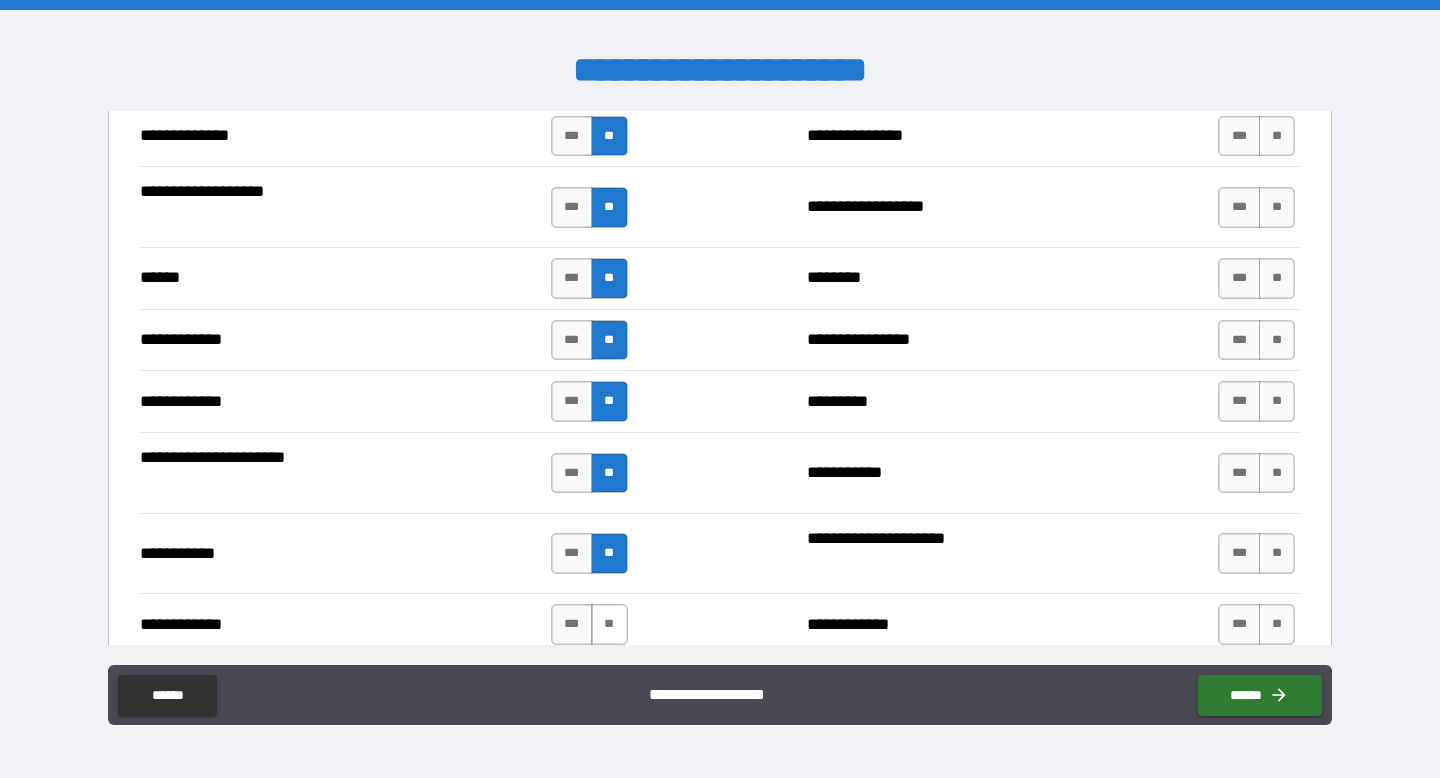 click on "**" at bounding box center [609, 624] 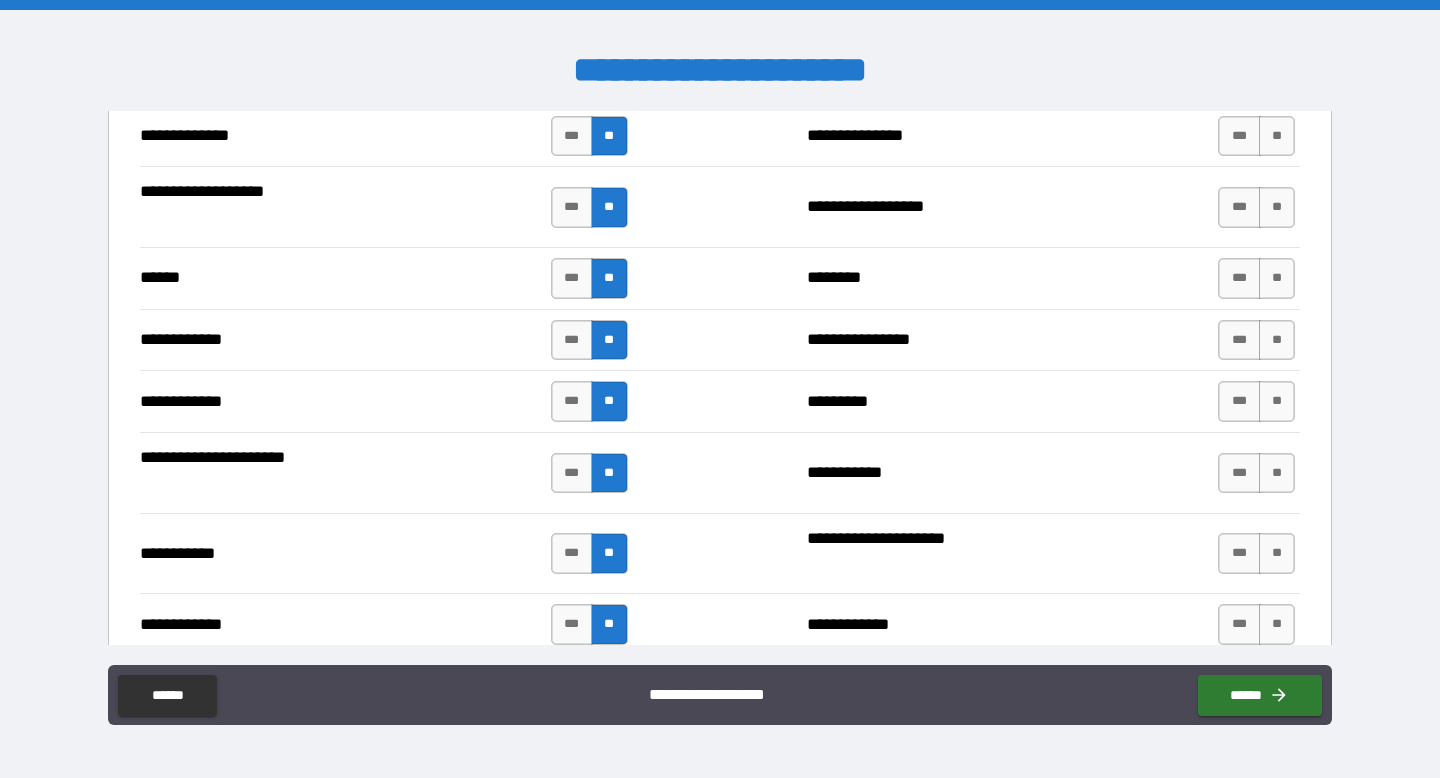 scroll, scrollTop: 4162, scrollLeft: 0, axis: vertical 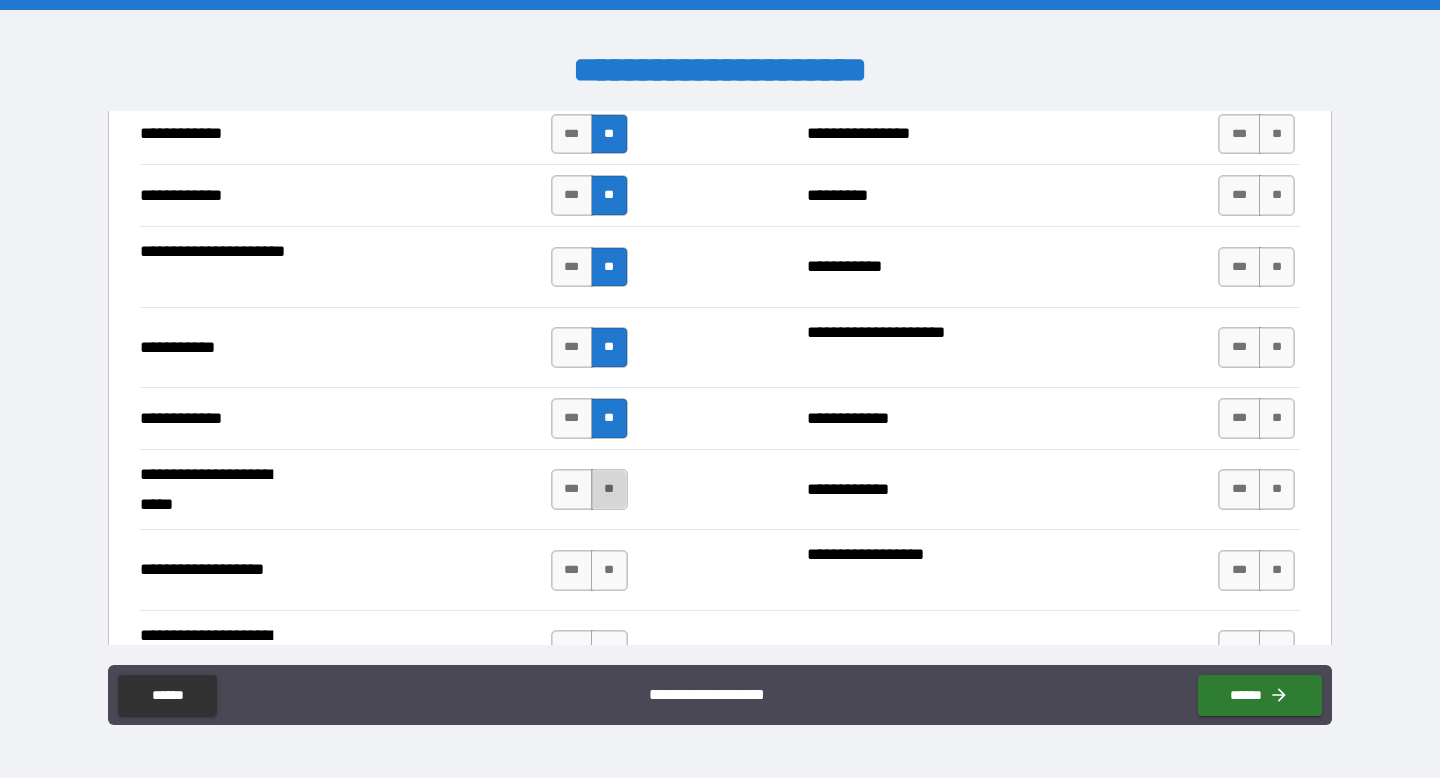 click on "**" at bounding box center [609, 489] 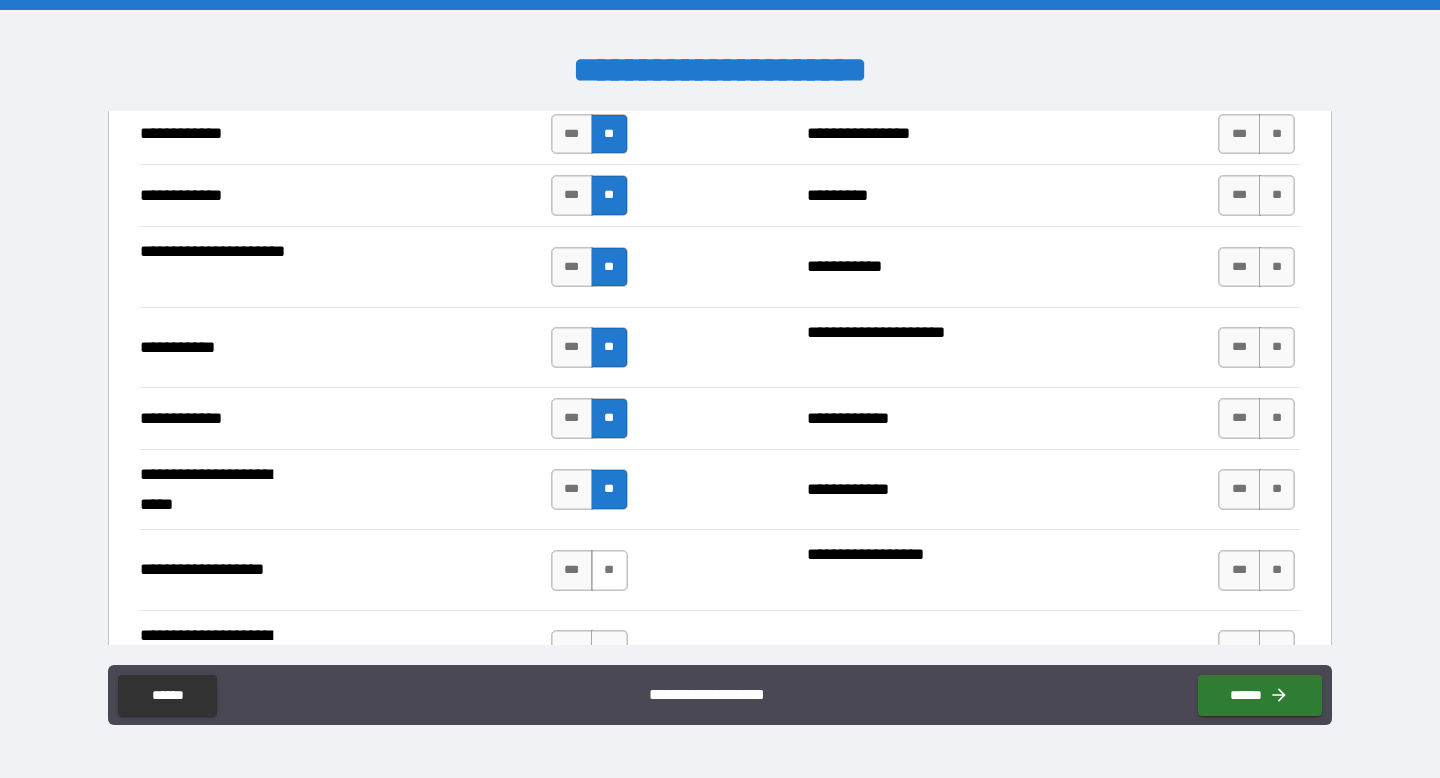 click on "**" at bounding box center (609, 570) 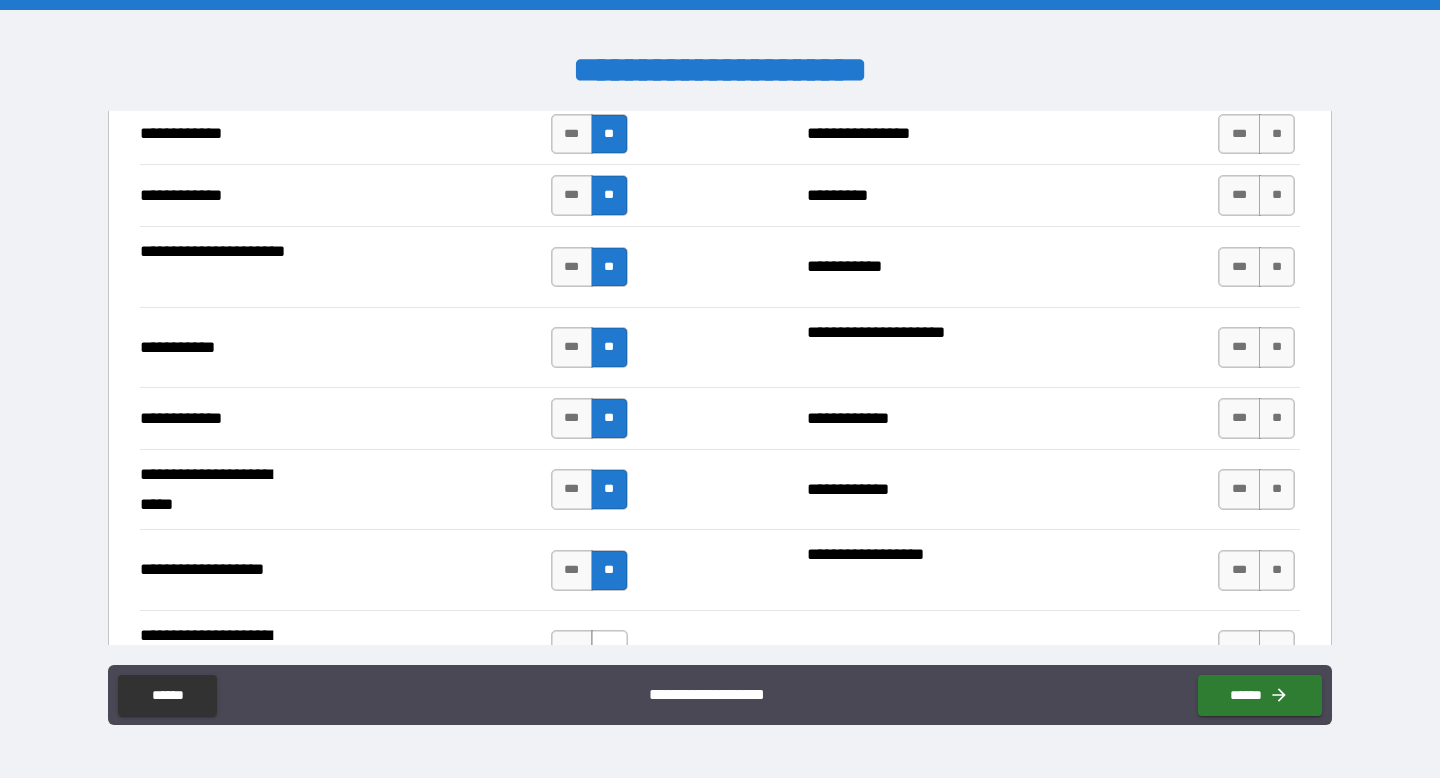 click on "**" at bounding box center [609, 650] 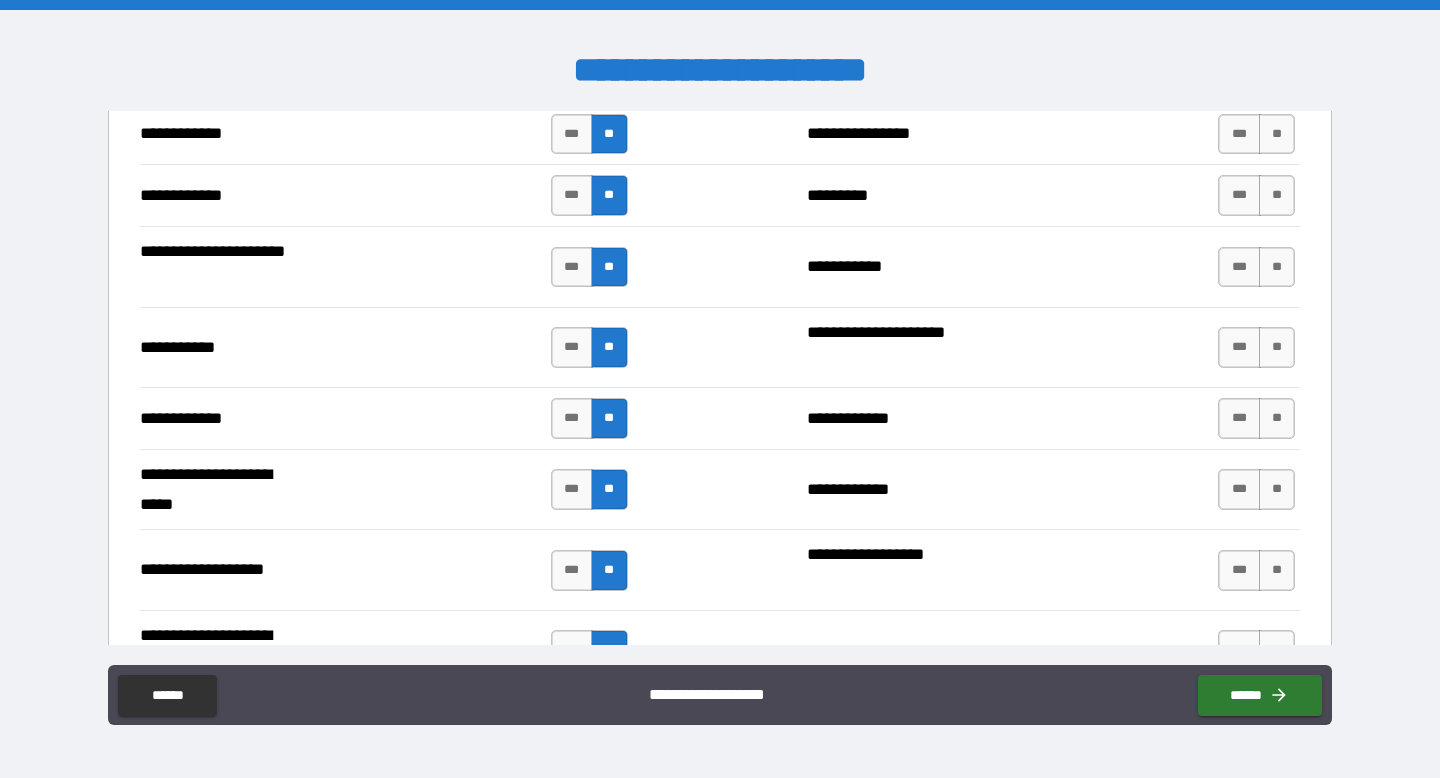 scroll, scrollTop: 4416, scrollLeft: 0, axis: vertical 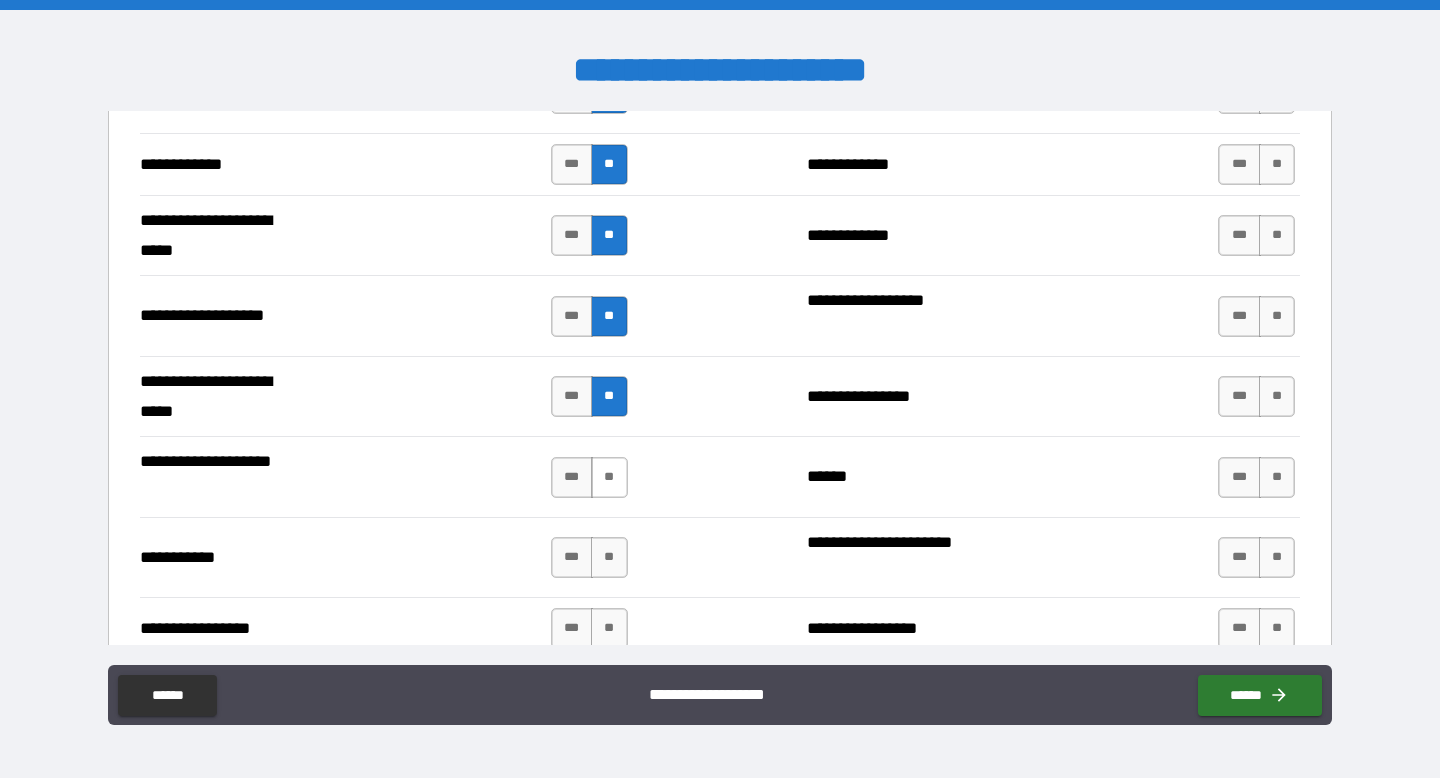 click on "**" at bounding box center (609, 477) 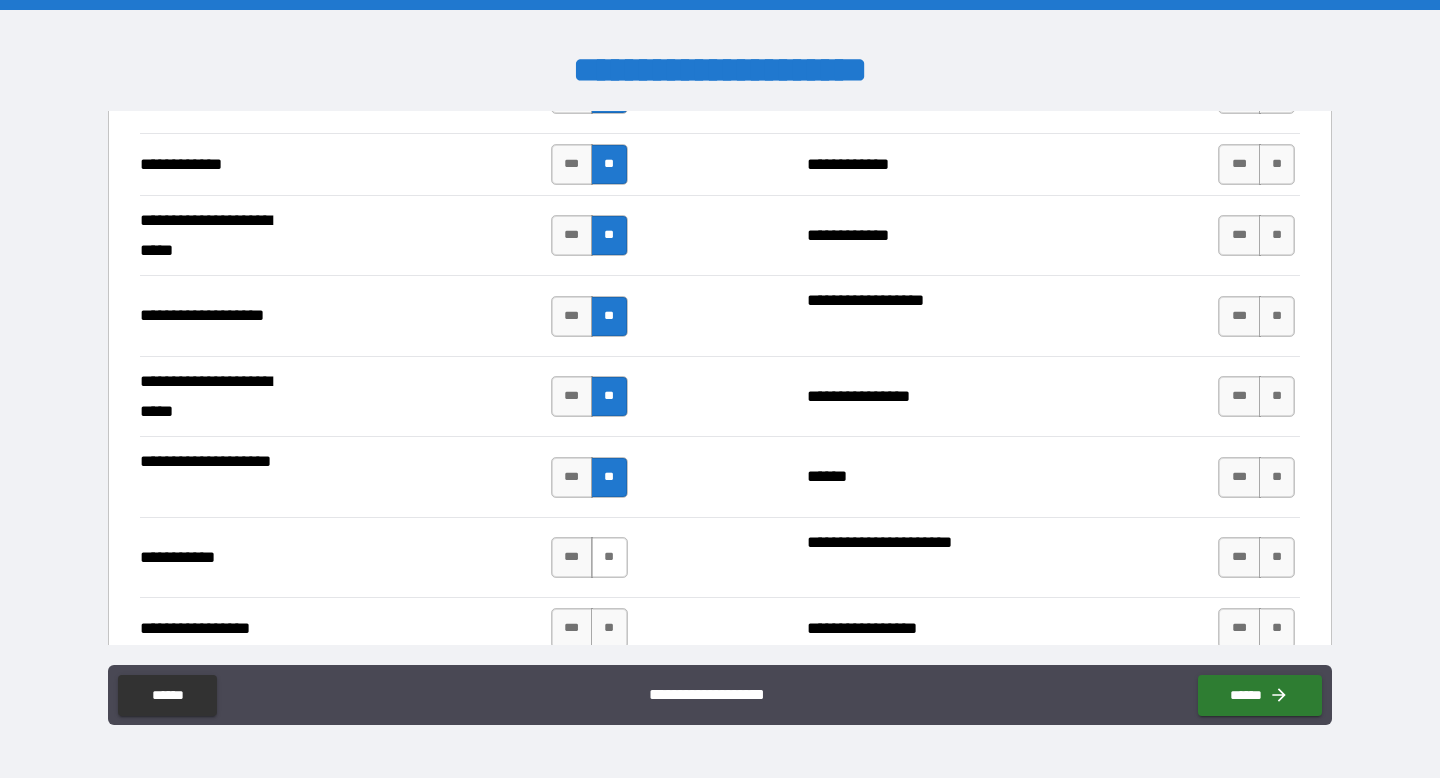 click on "**" at bounding box center [609, 557] 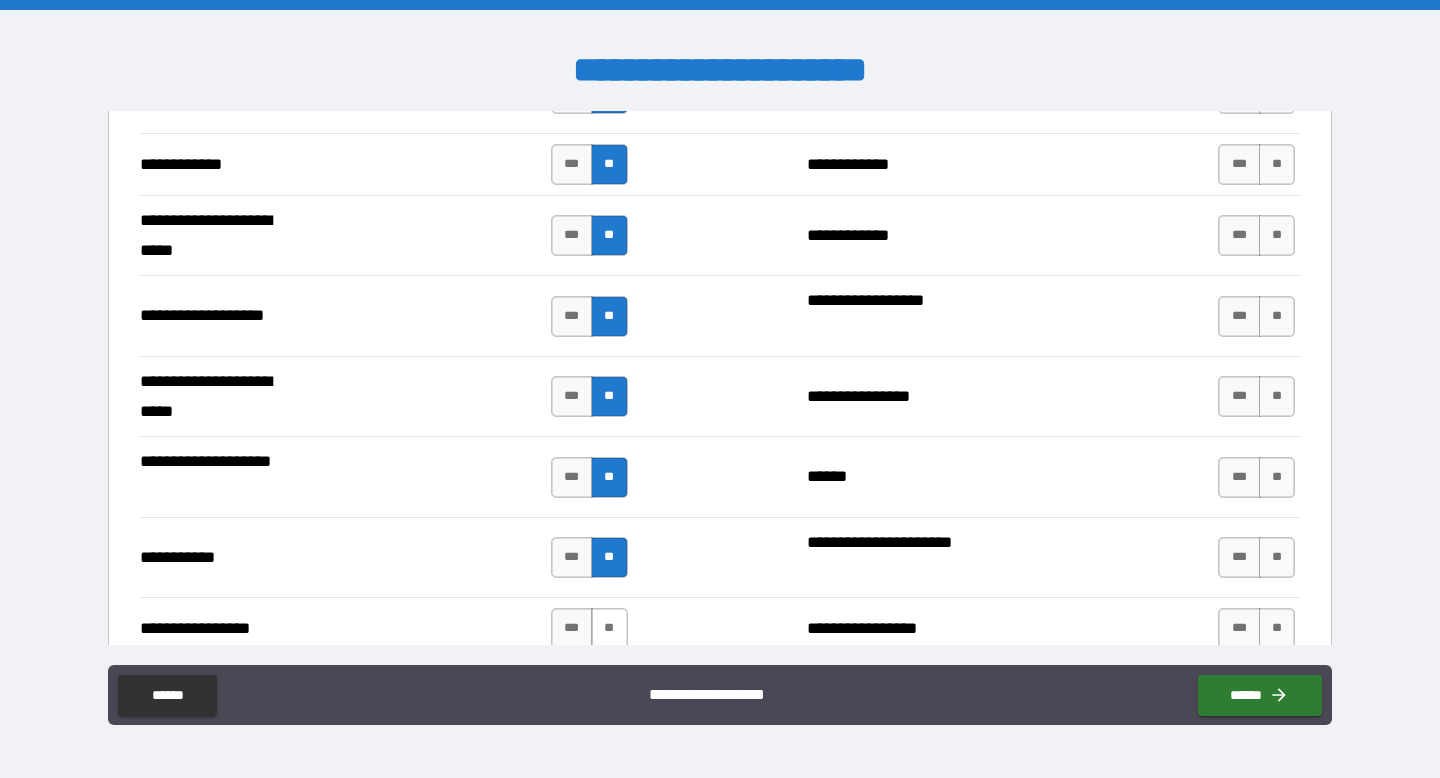 click on "**" at bounding box center [609, 628] 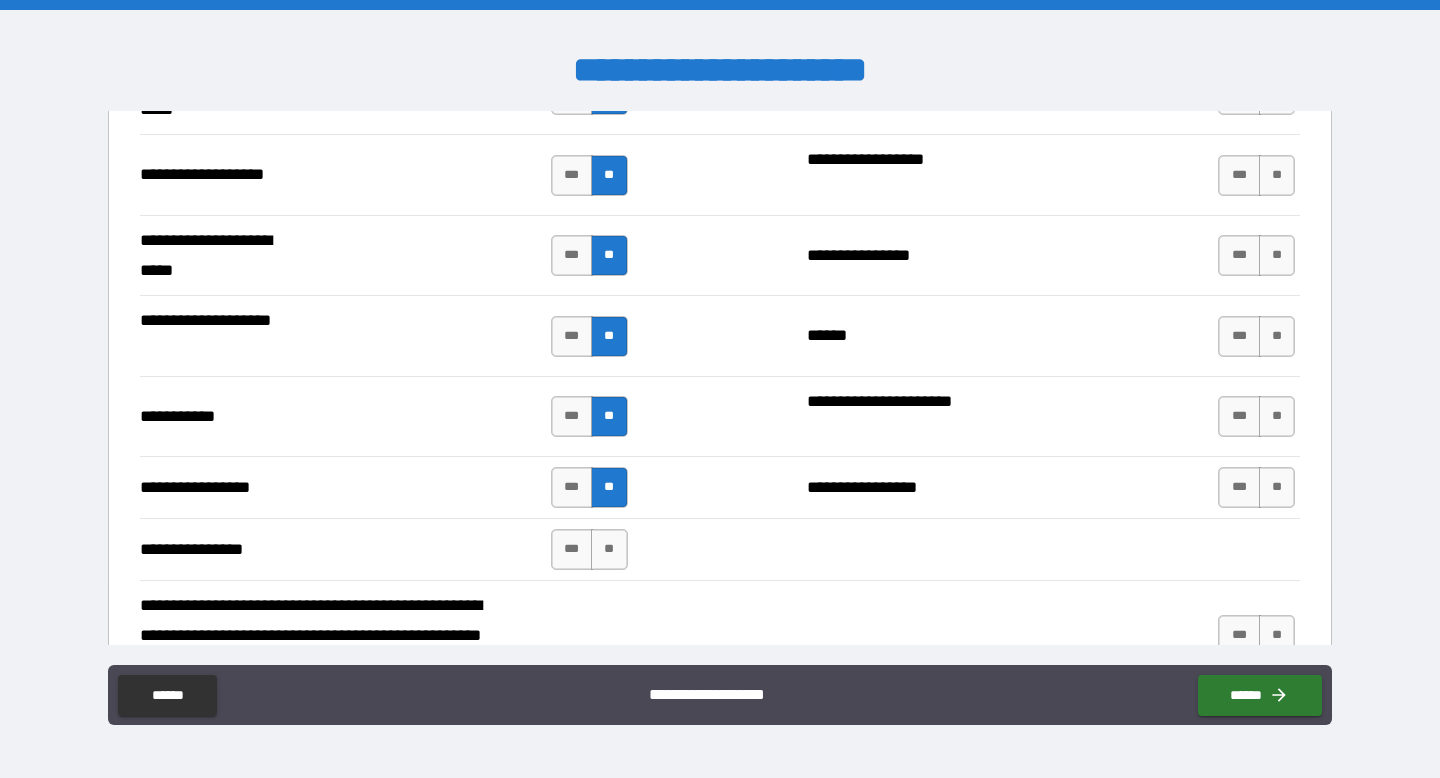scroll, scrollTop: 4578, scrollLeft: 0, axis: vertical 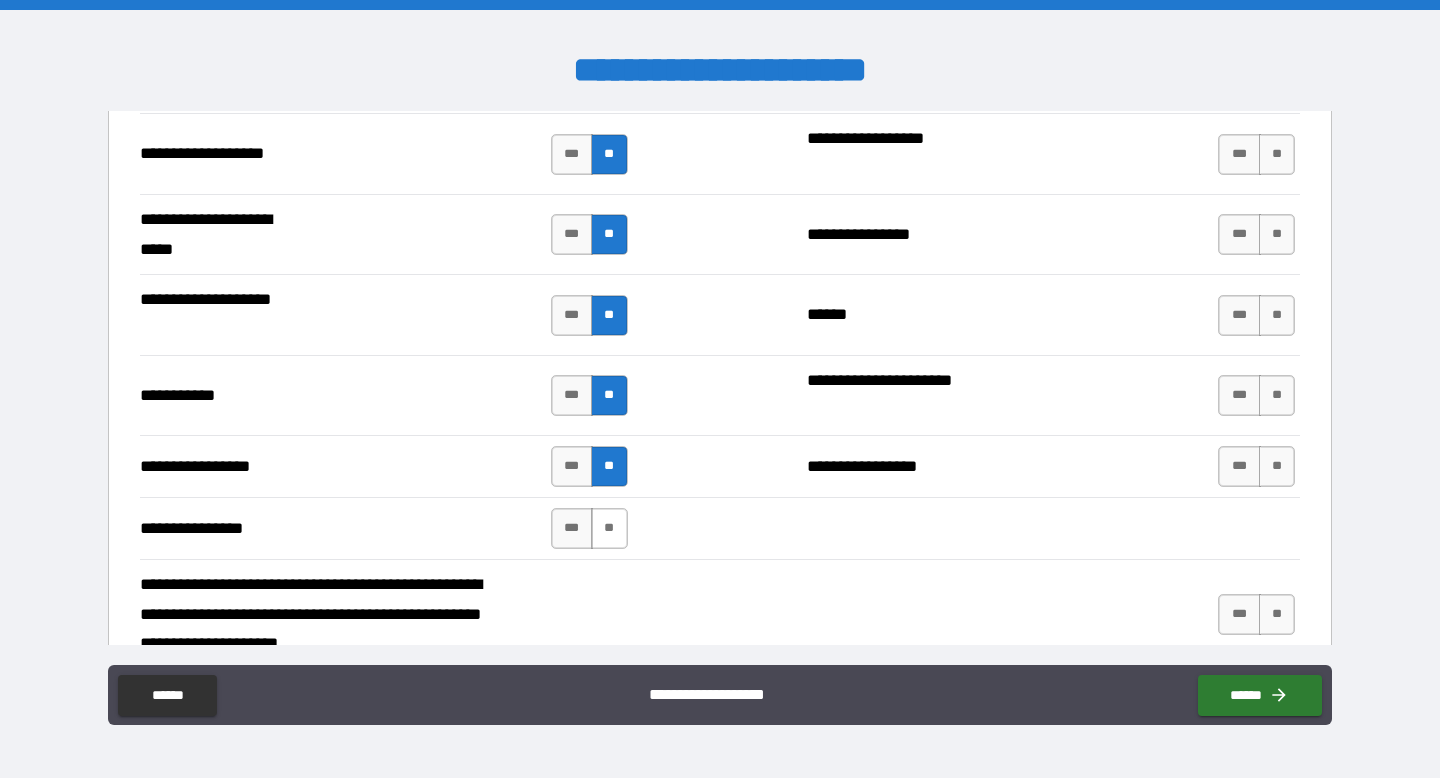 click on "**" at bounding box center (609, 528) 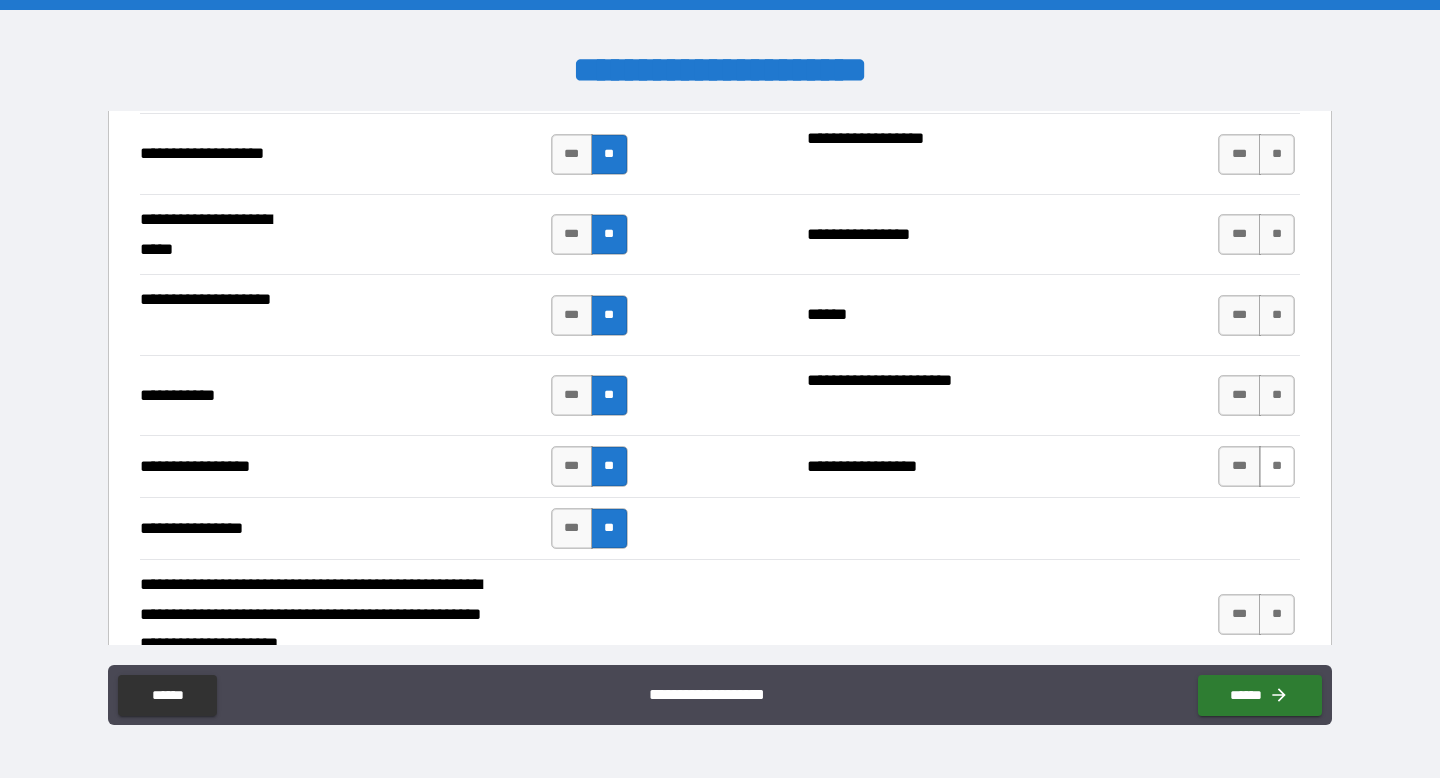 click on "**" at bounding box center (1277, 466) 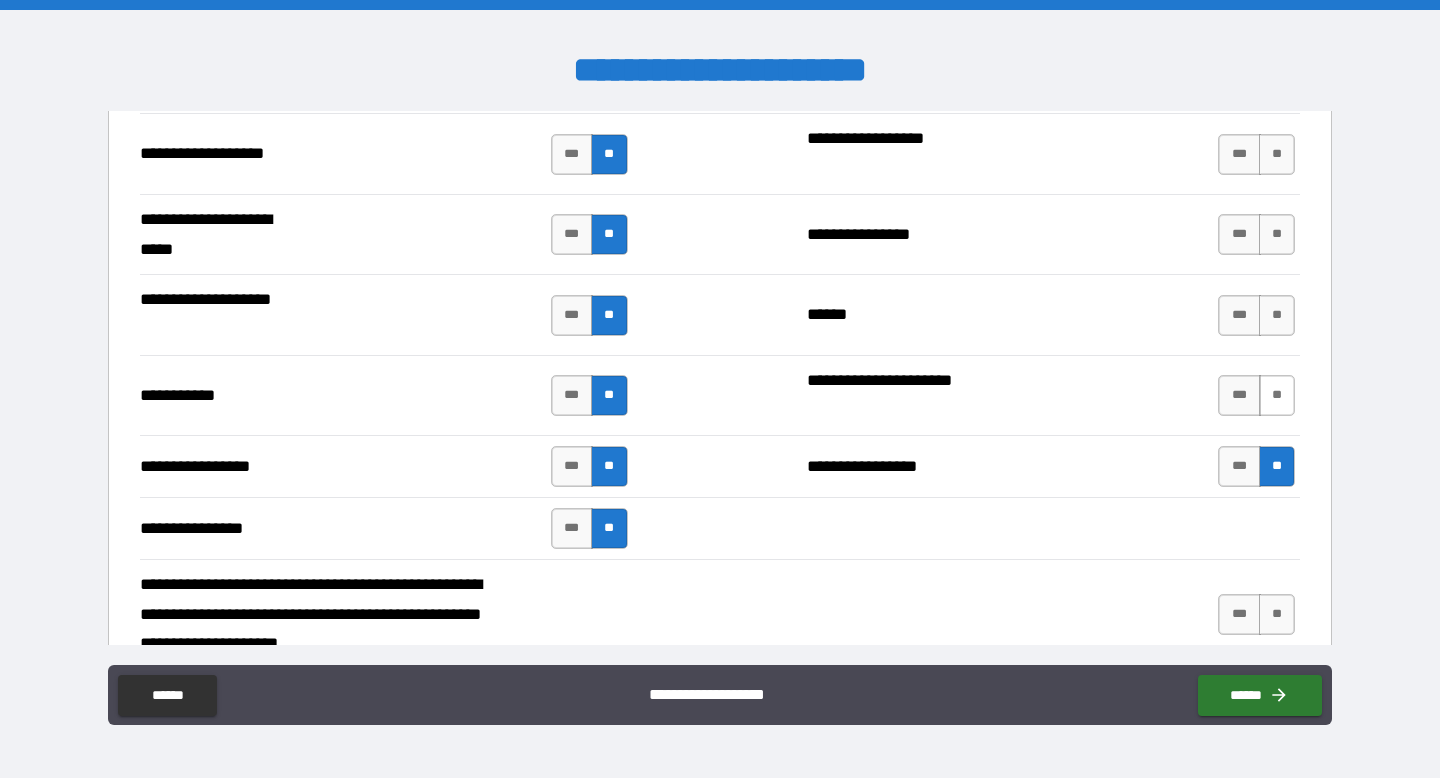 click on "**" at bounding box center (1277, 395) 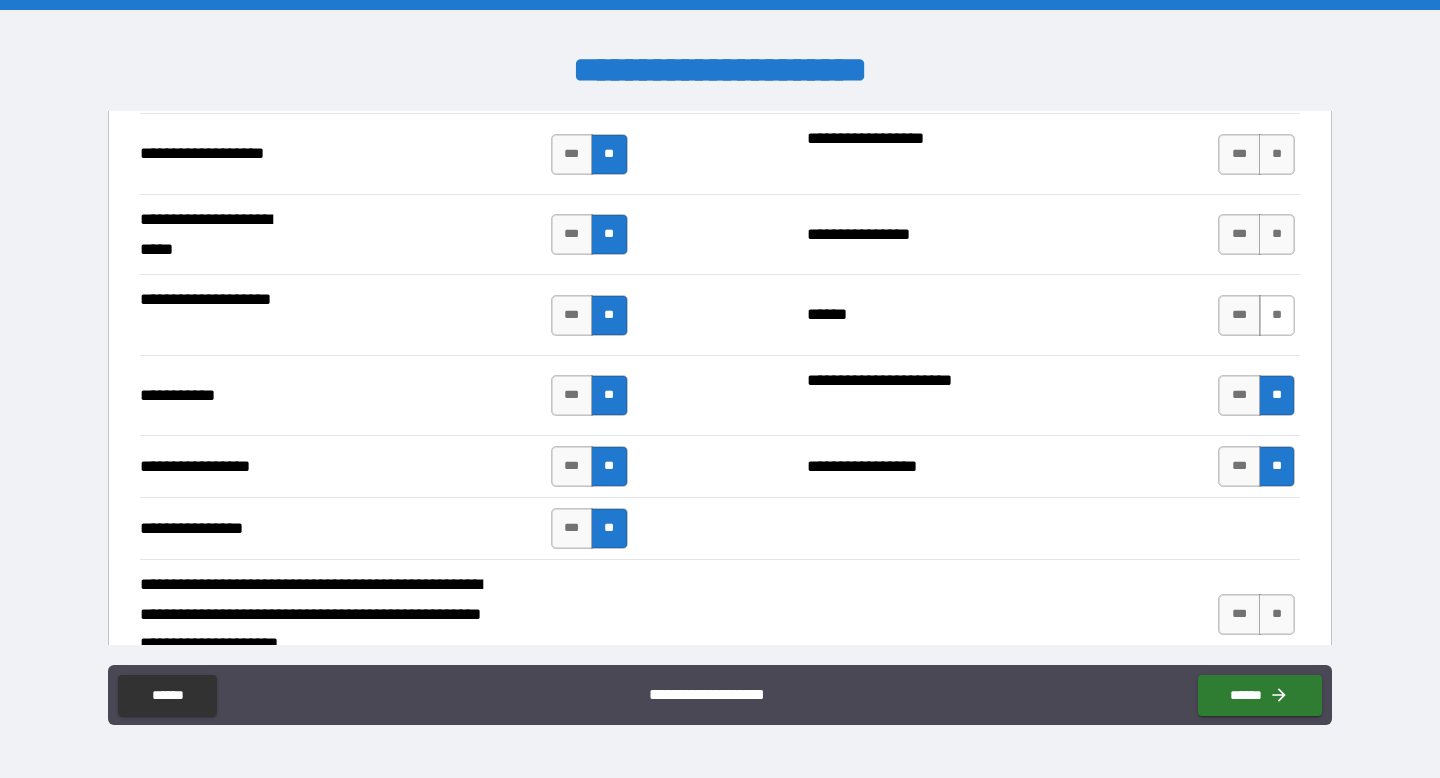 click on "**" at bounding box center [1277, 315] 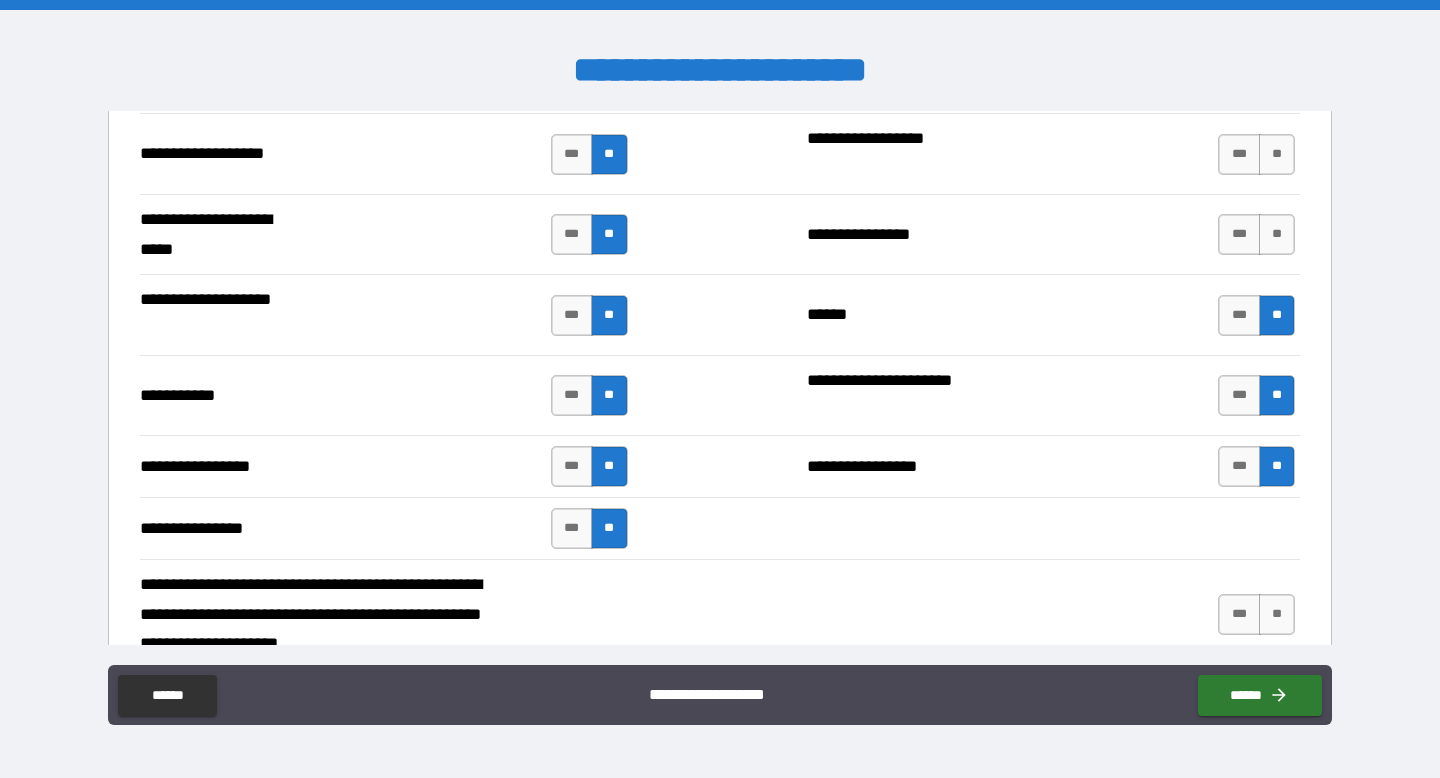 click on "**********" at bounding box center [720, 234] 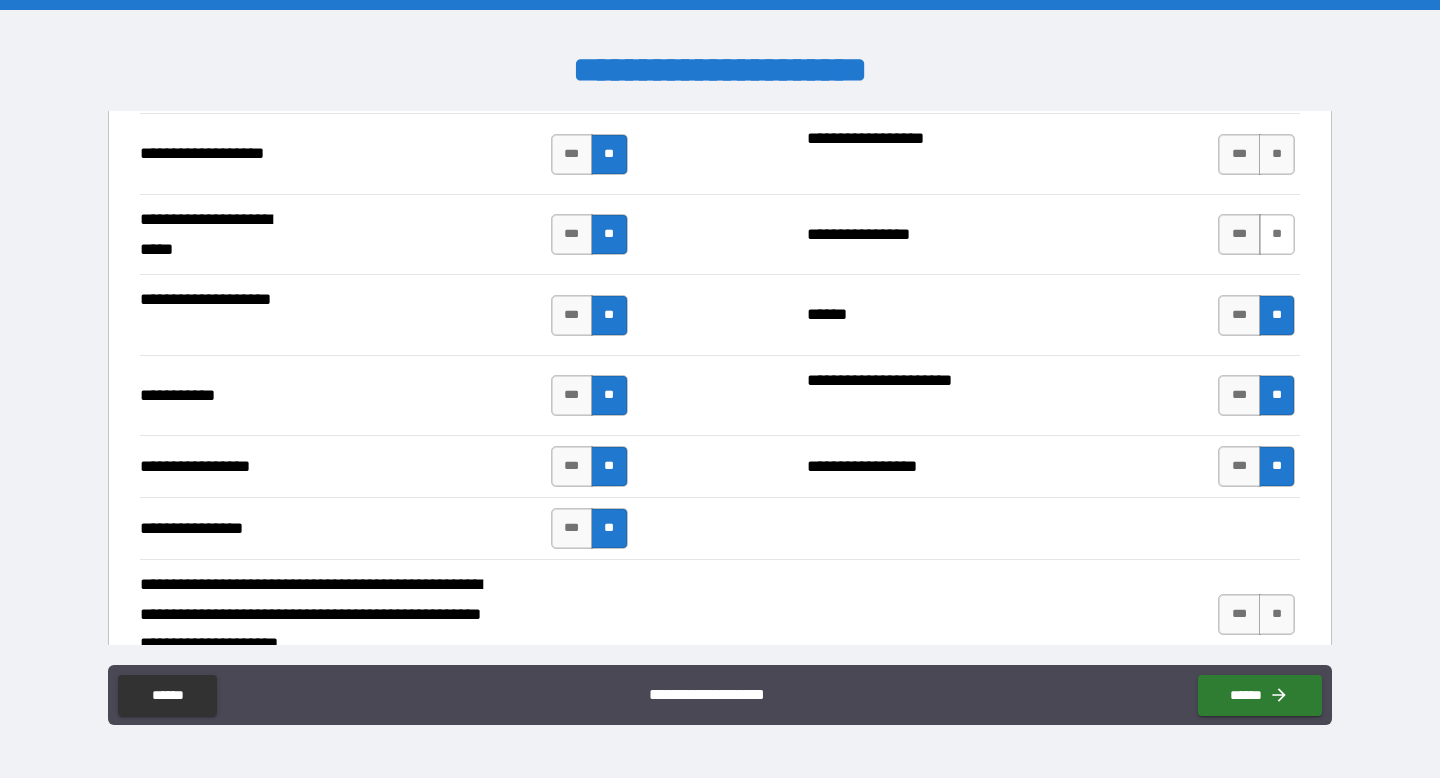 click on "**" at bounding box center (1277, 234) 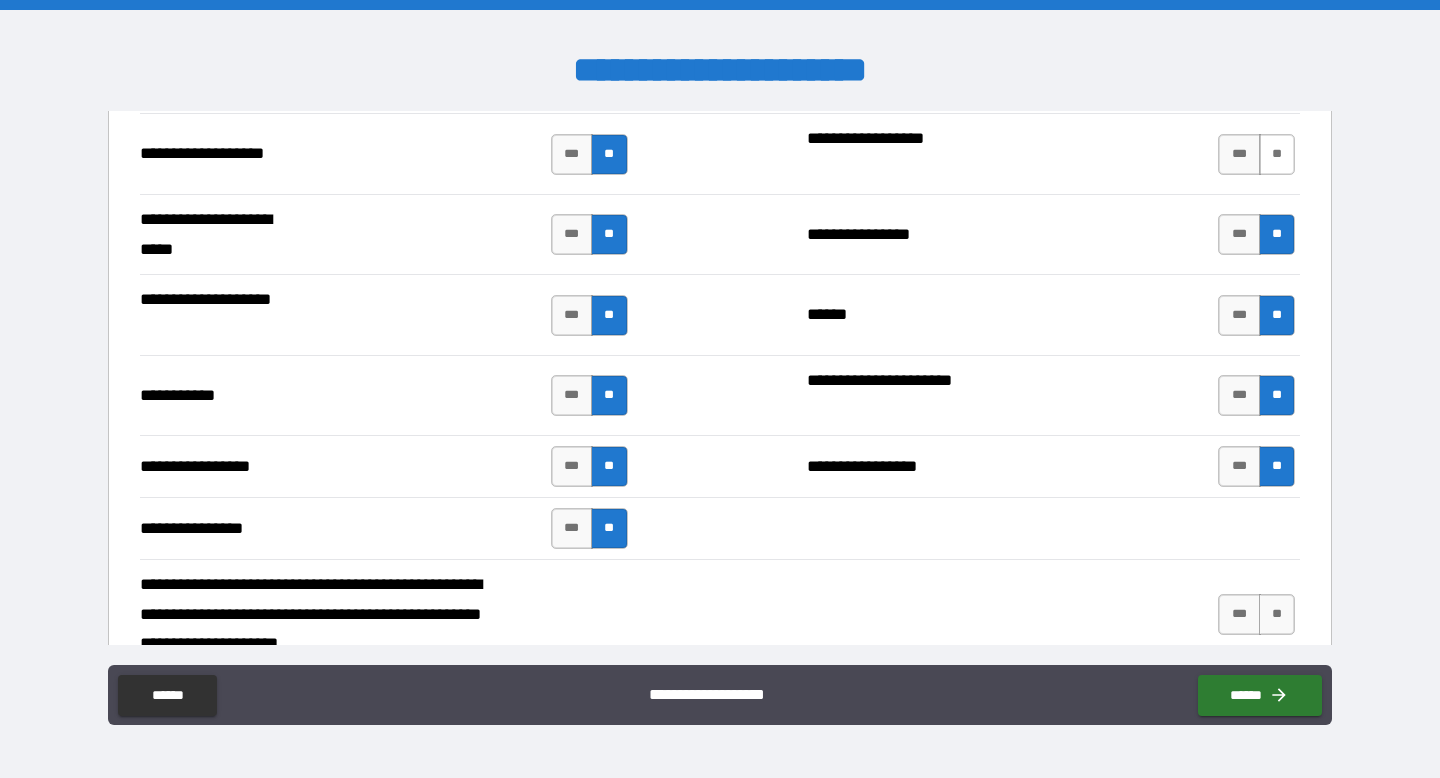 click on "**" at bounding box center (1277, 154) 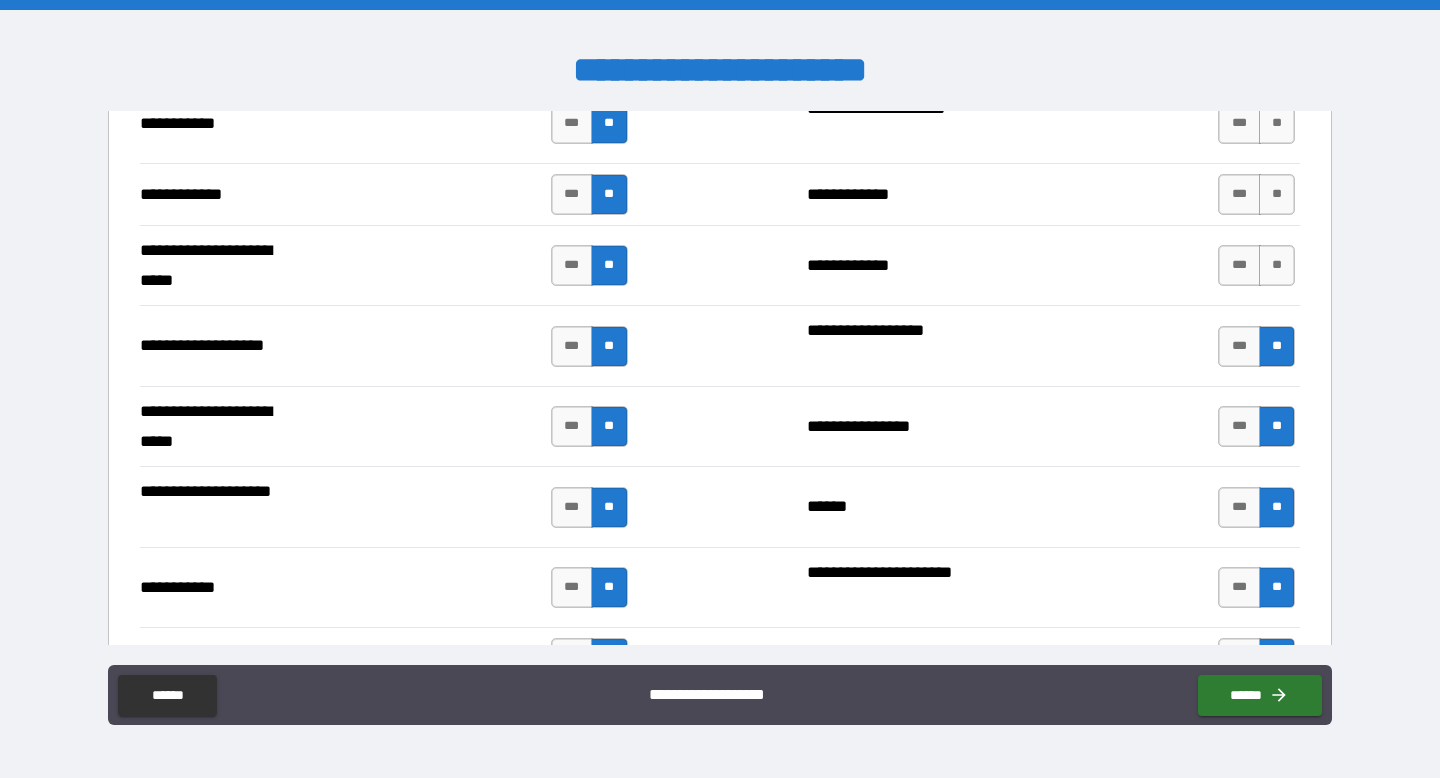scroll, scrollTop: 4370, scrollLeft: 0, axis: vertical 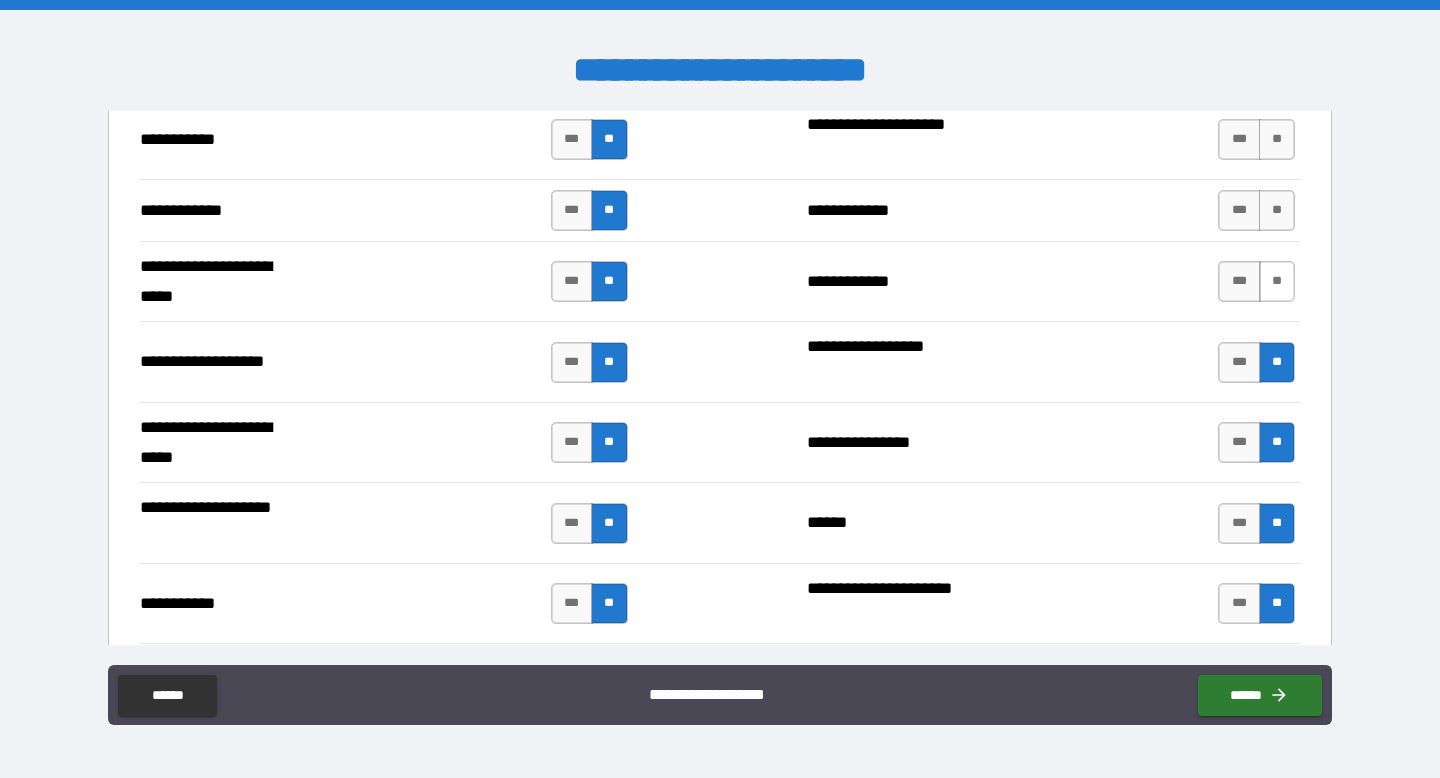click on "**" at bounding box center [1277, 281] 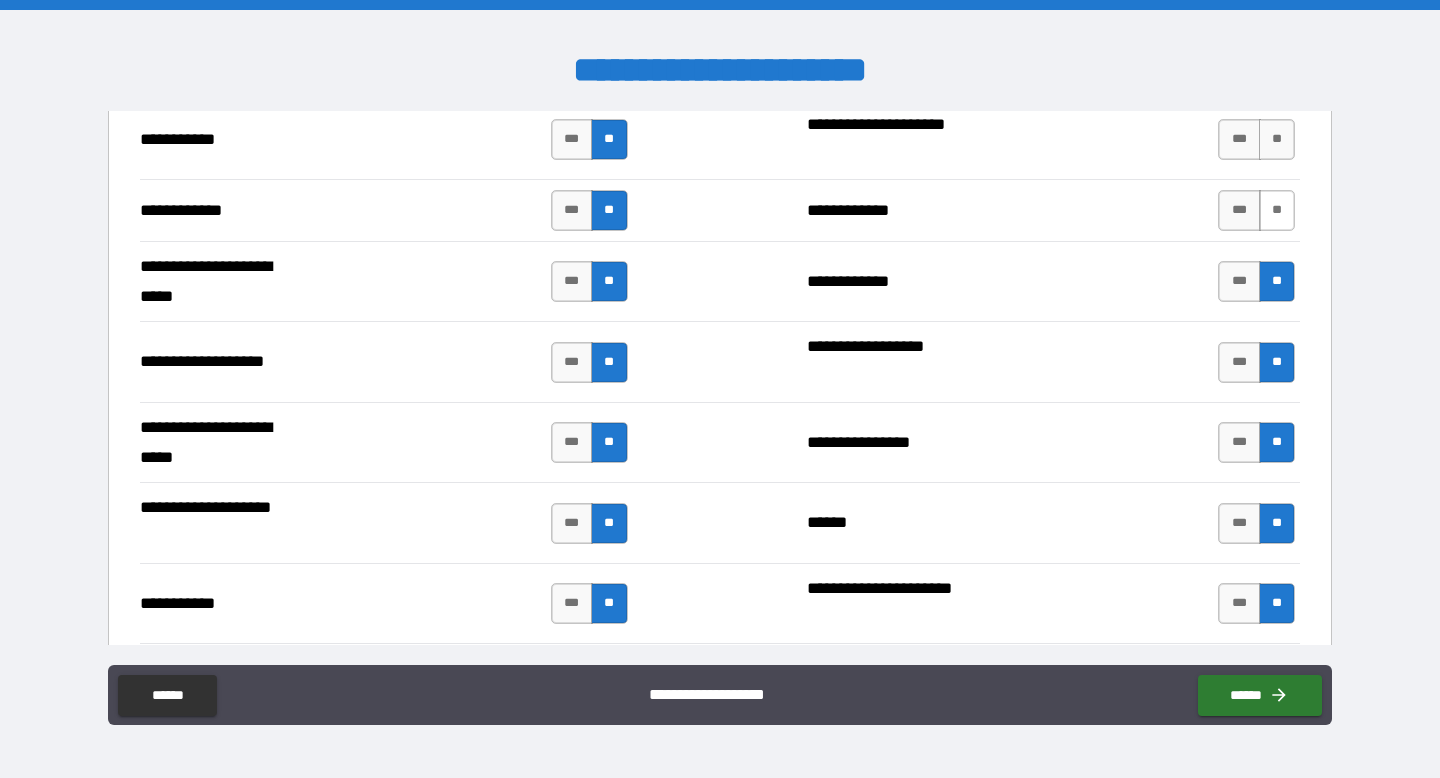 click on "**" at bounding box center [1277, 210] 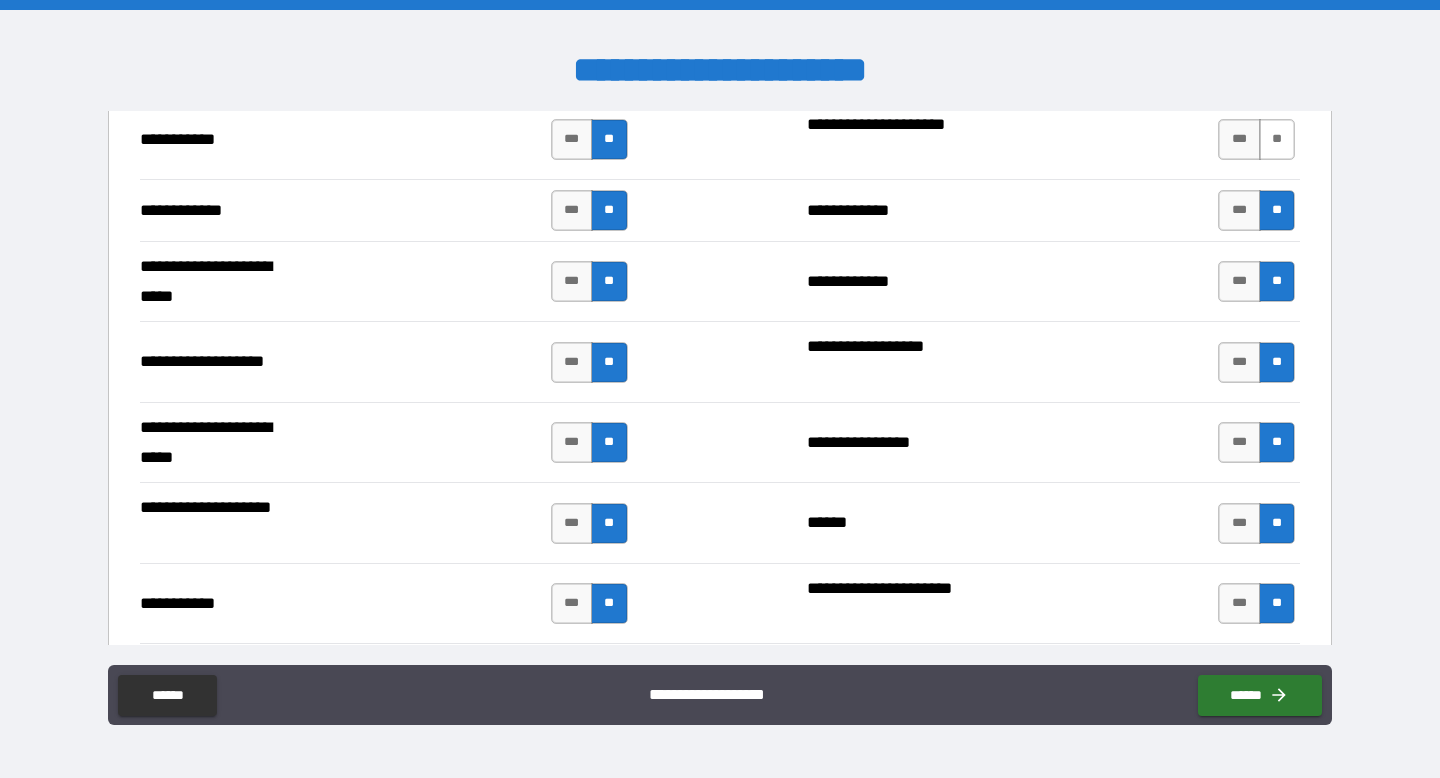 click on "**" at bounding box center [1277, 139] 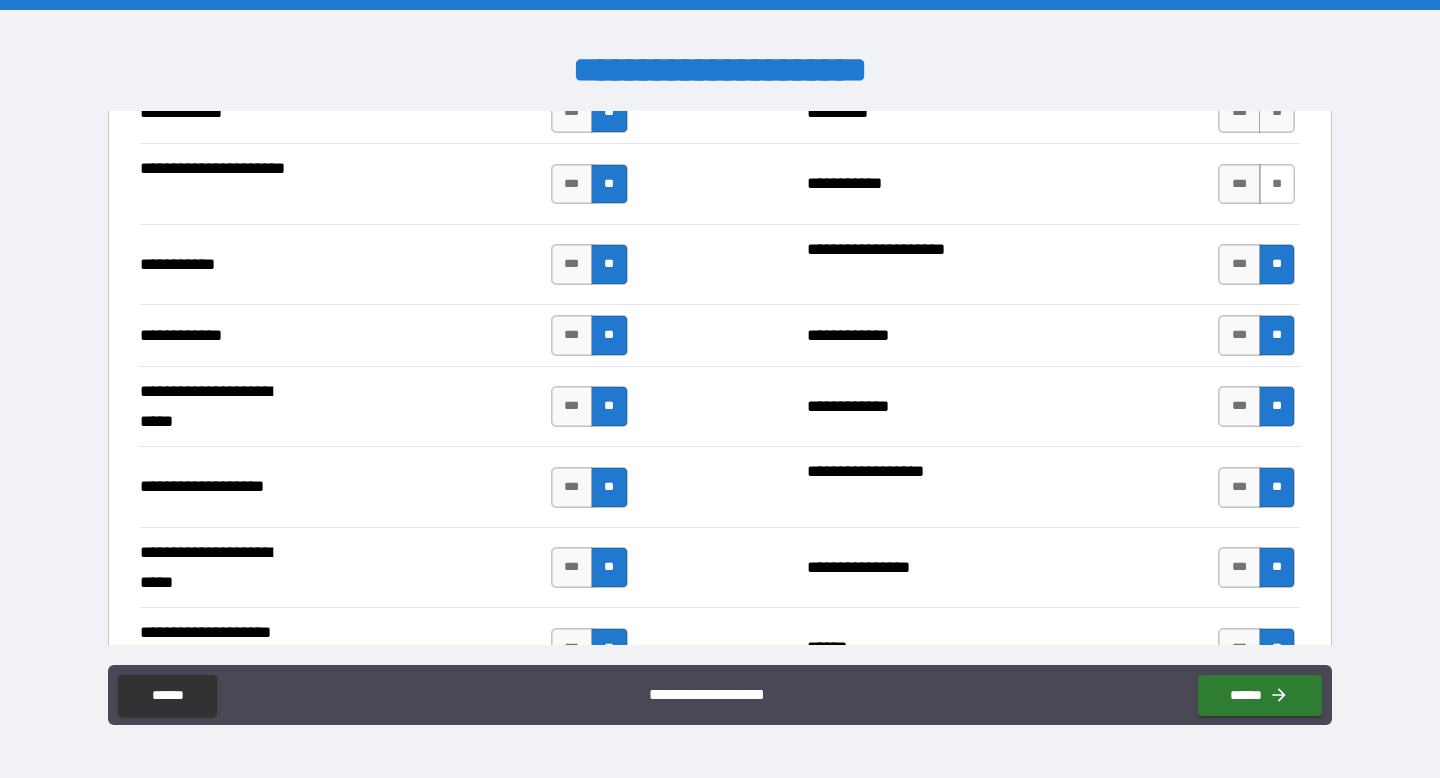 click on "**" at bounding box center [1277, 184] 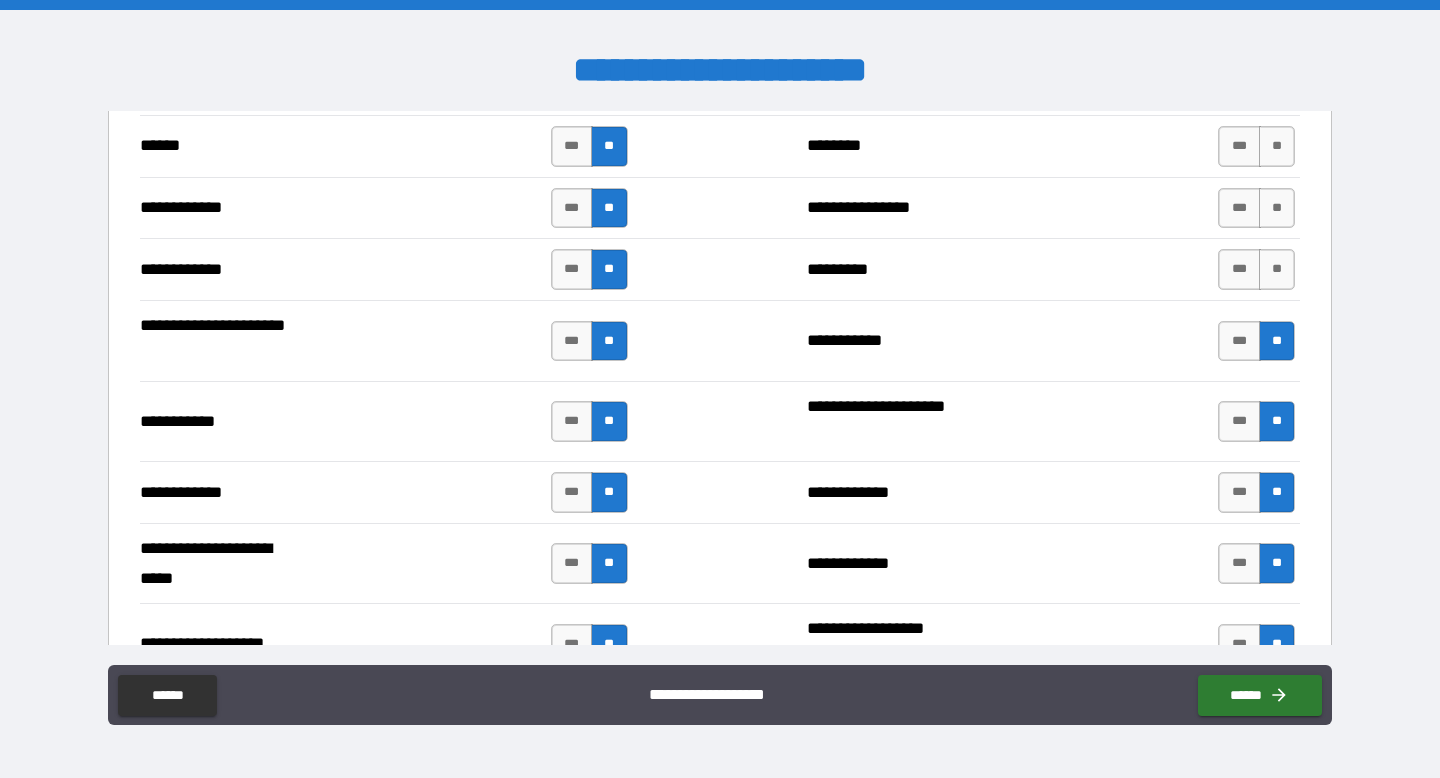scroll, scrollTop: 4086, scrollLeft: 0, axis: vertical 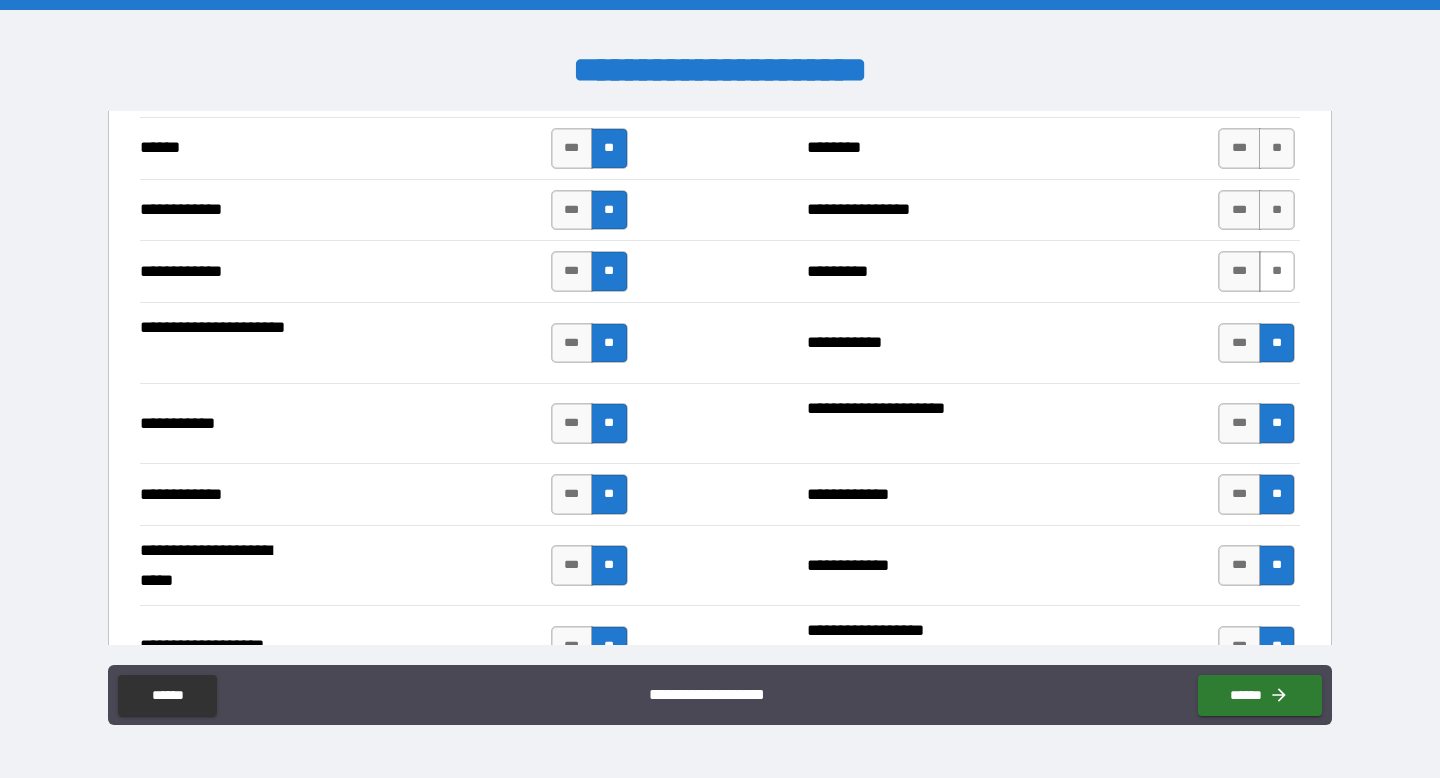 click on "**" at bounding box center [1277, 271] 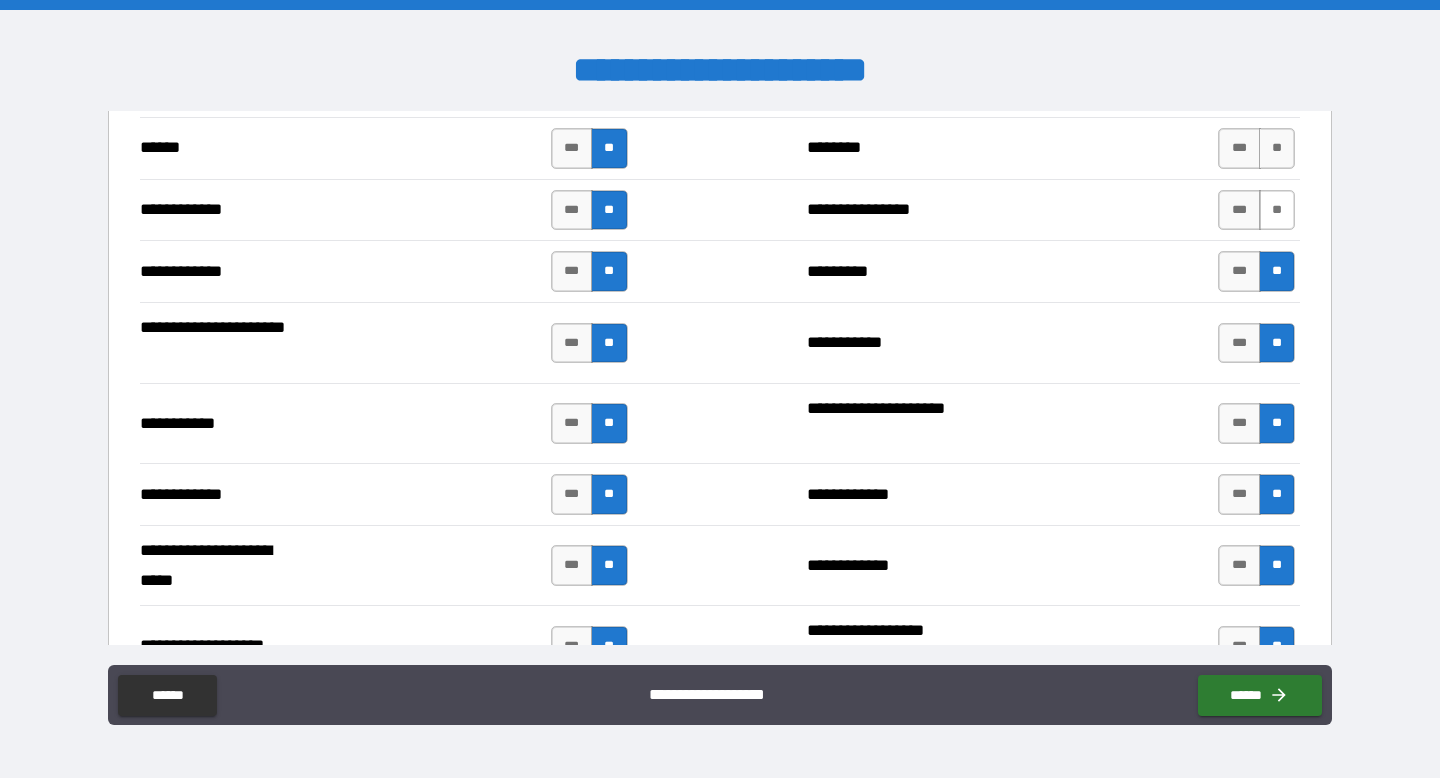 click on "**" at bounding box center [1277, 210] 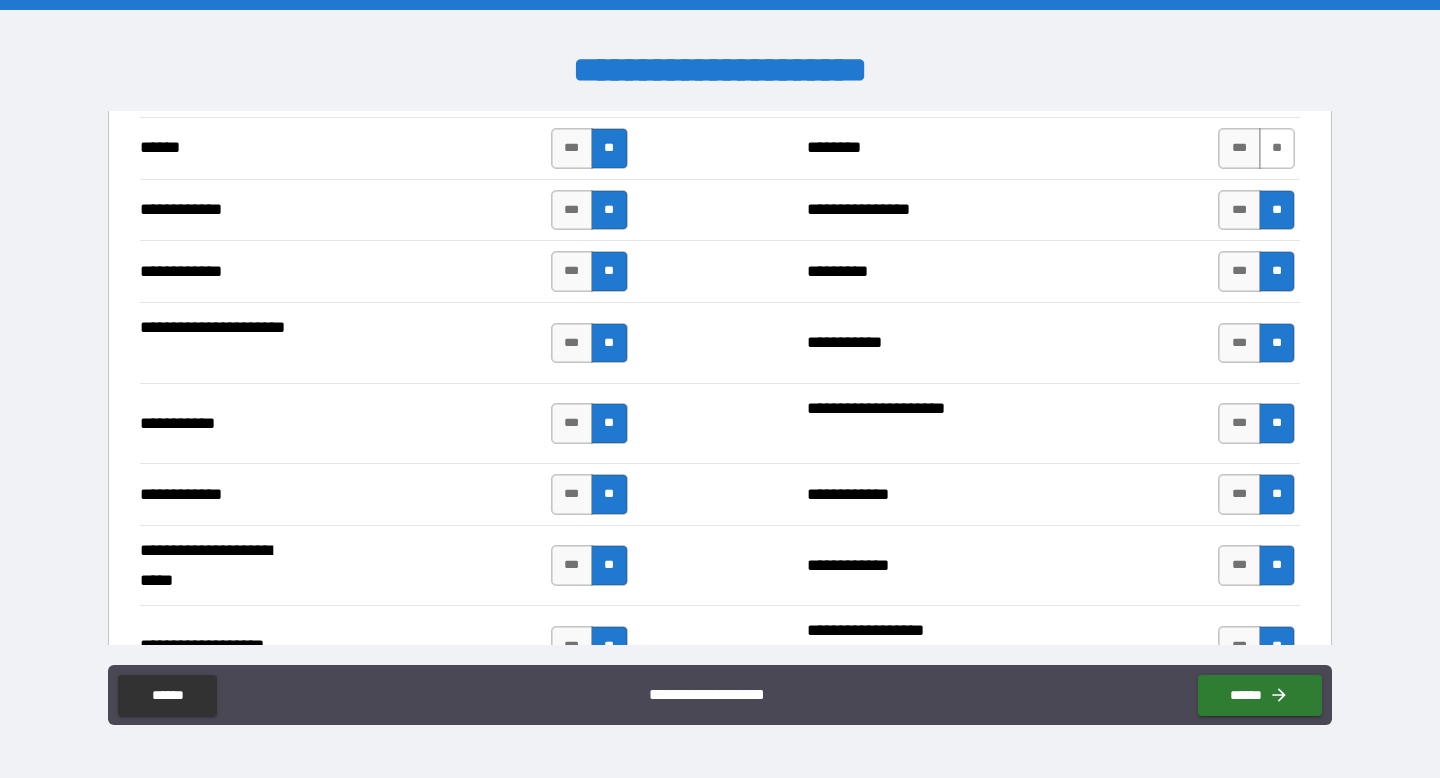 click on "**" at bounding box center [1277, 148] 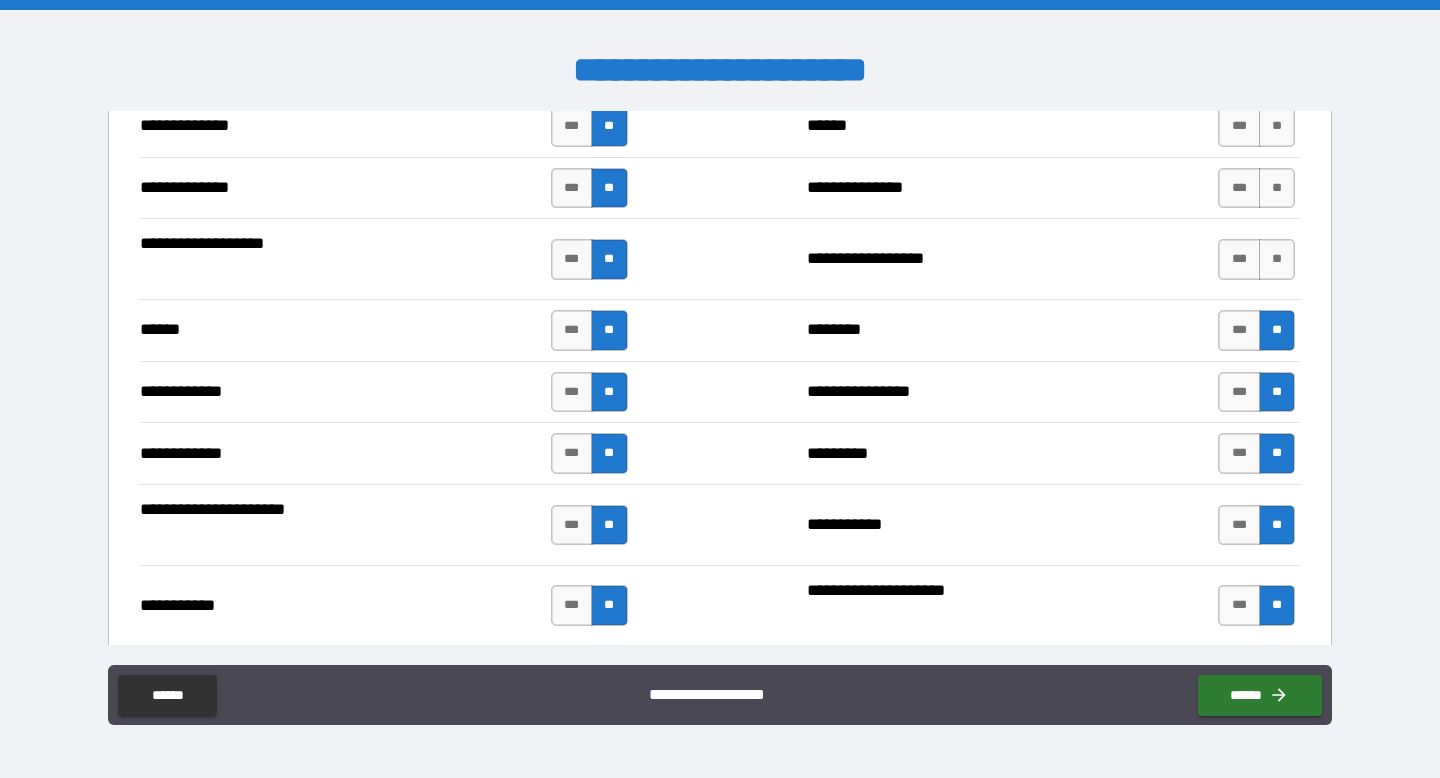 scroll, scrollTop: 3894, scrollLeft: 0, axis: vertical 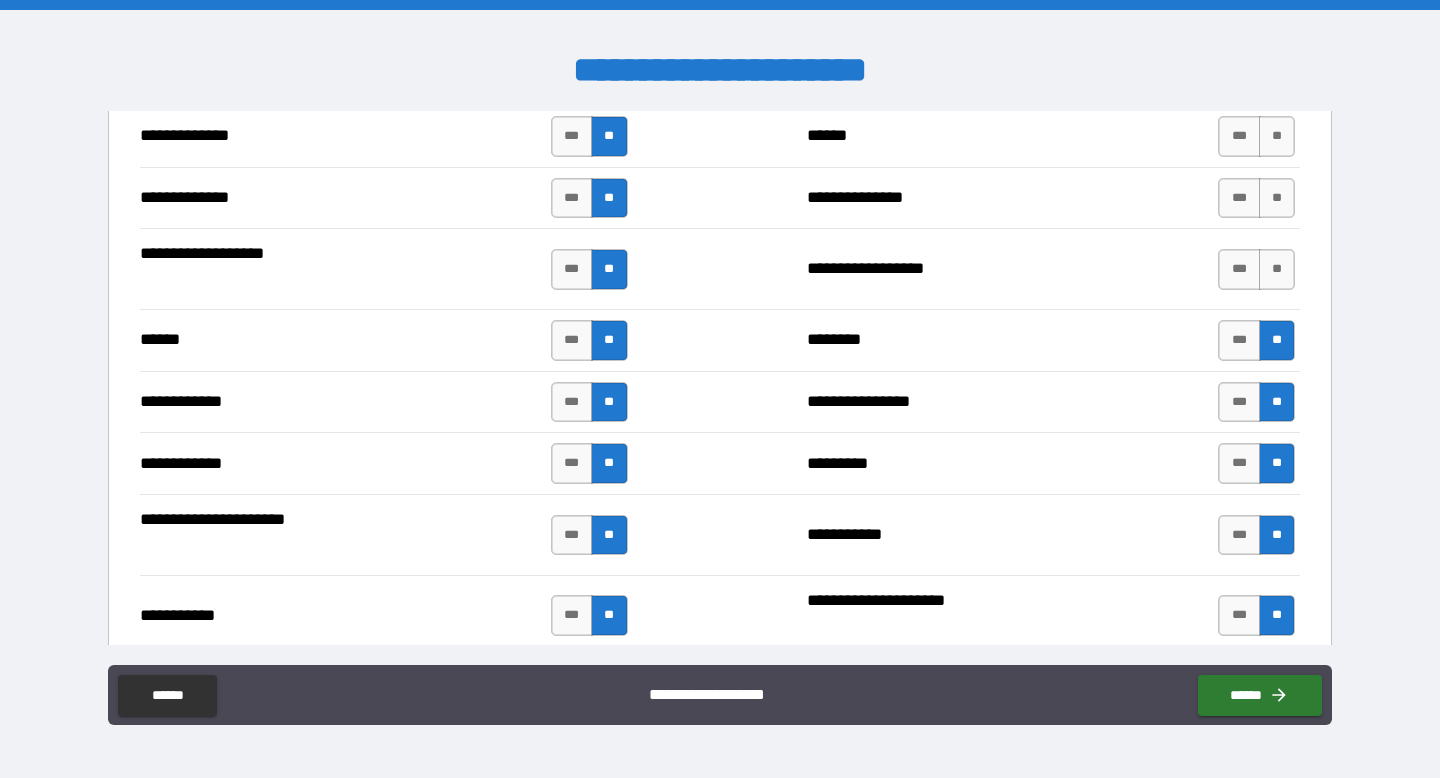 click on "**" at bounding box center (1277, 136) 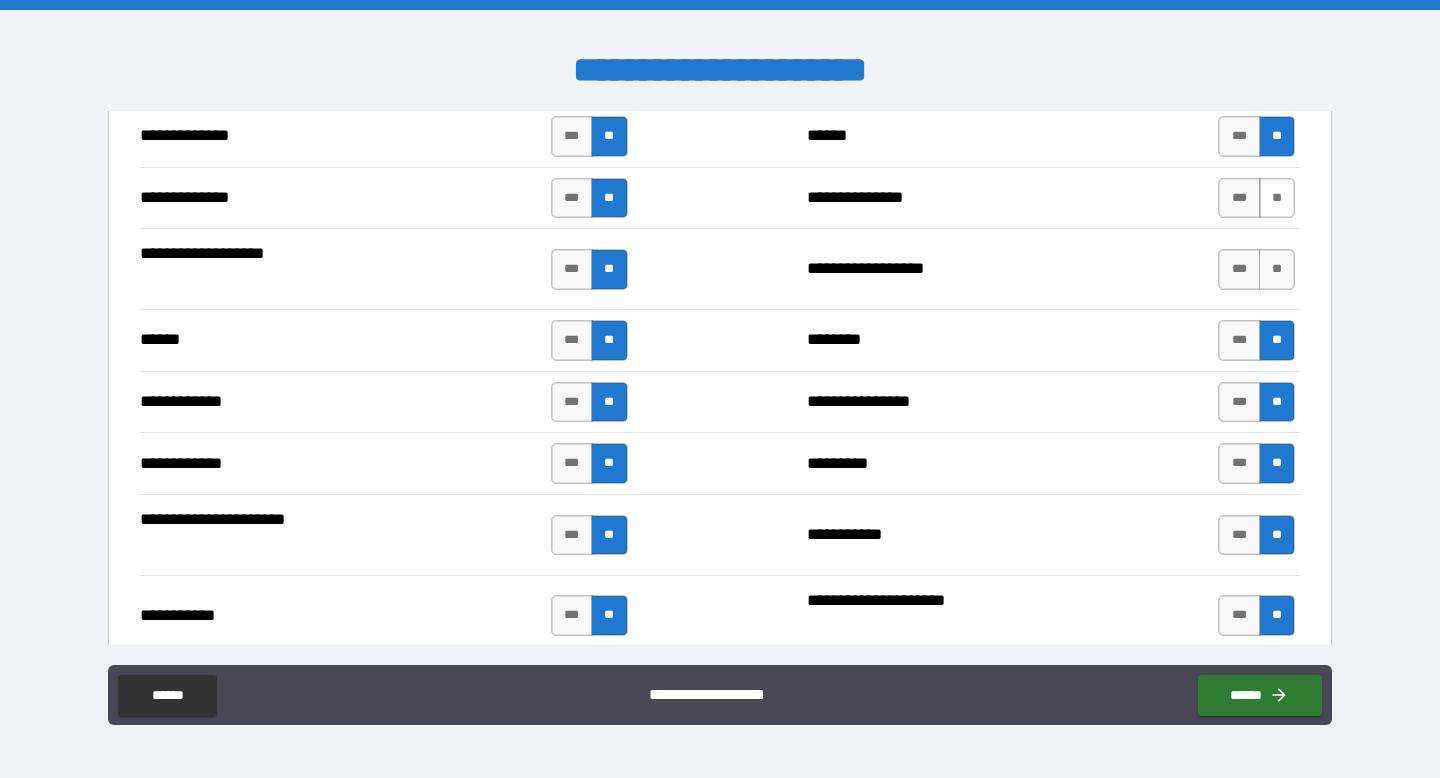 click on "**" at bounding box center [1277, 198] 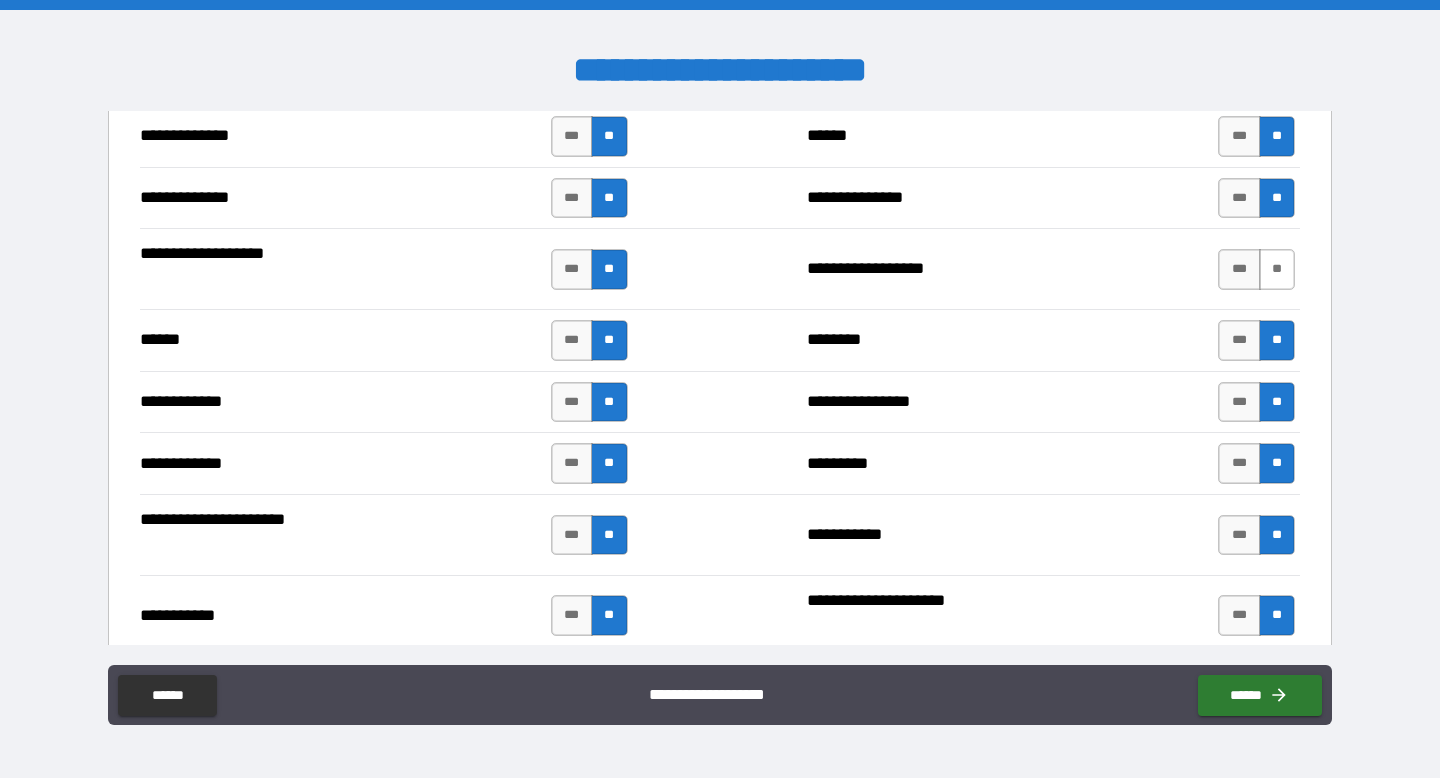 click on "**" at bounding box center (1277, 269) 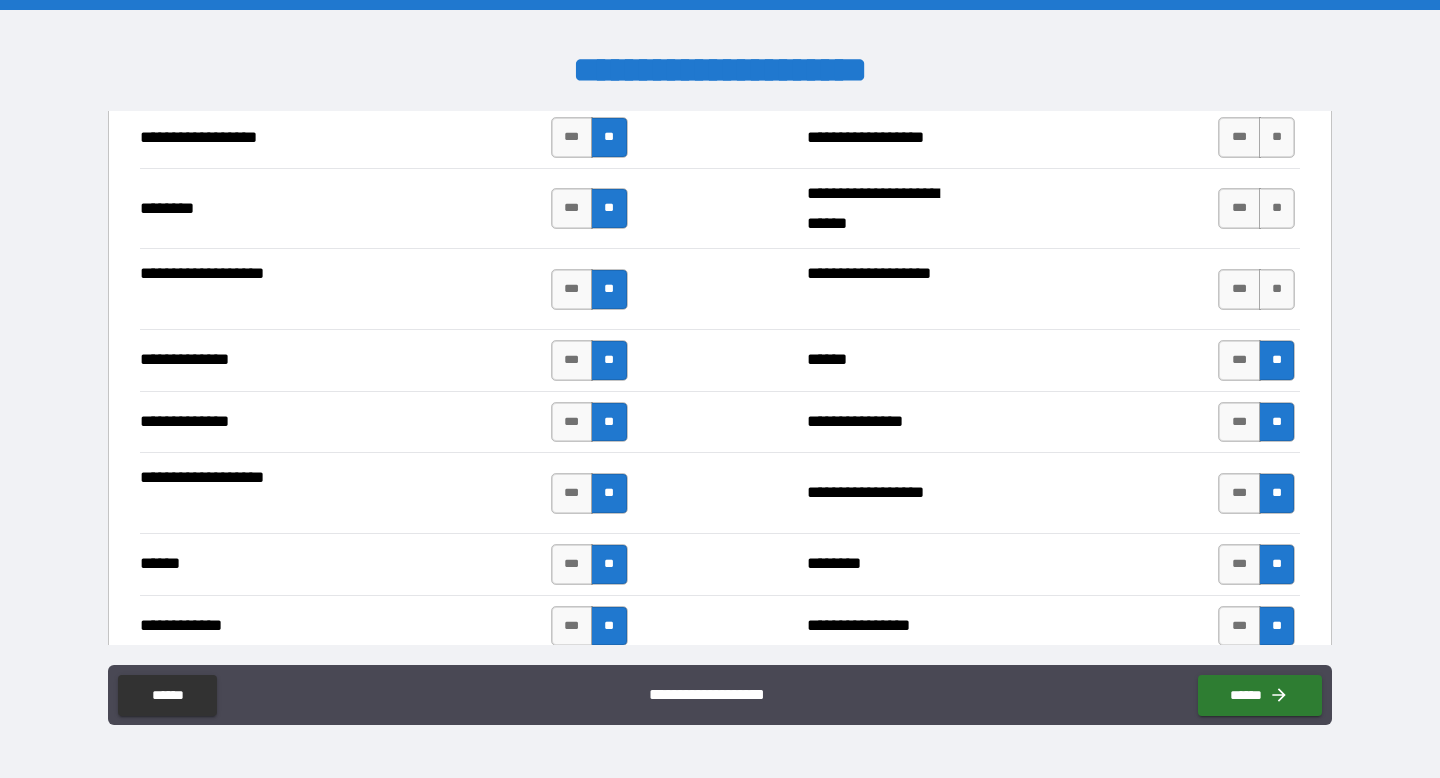 scroll, scrollTop: 3662, scrollLeft: 0, axis: vertical 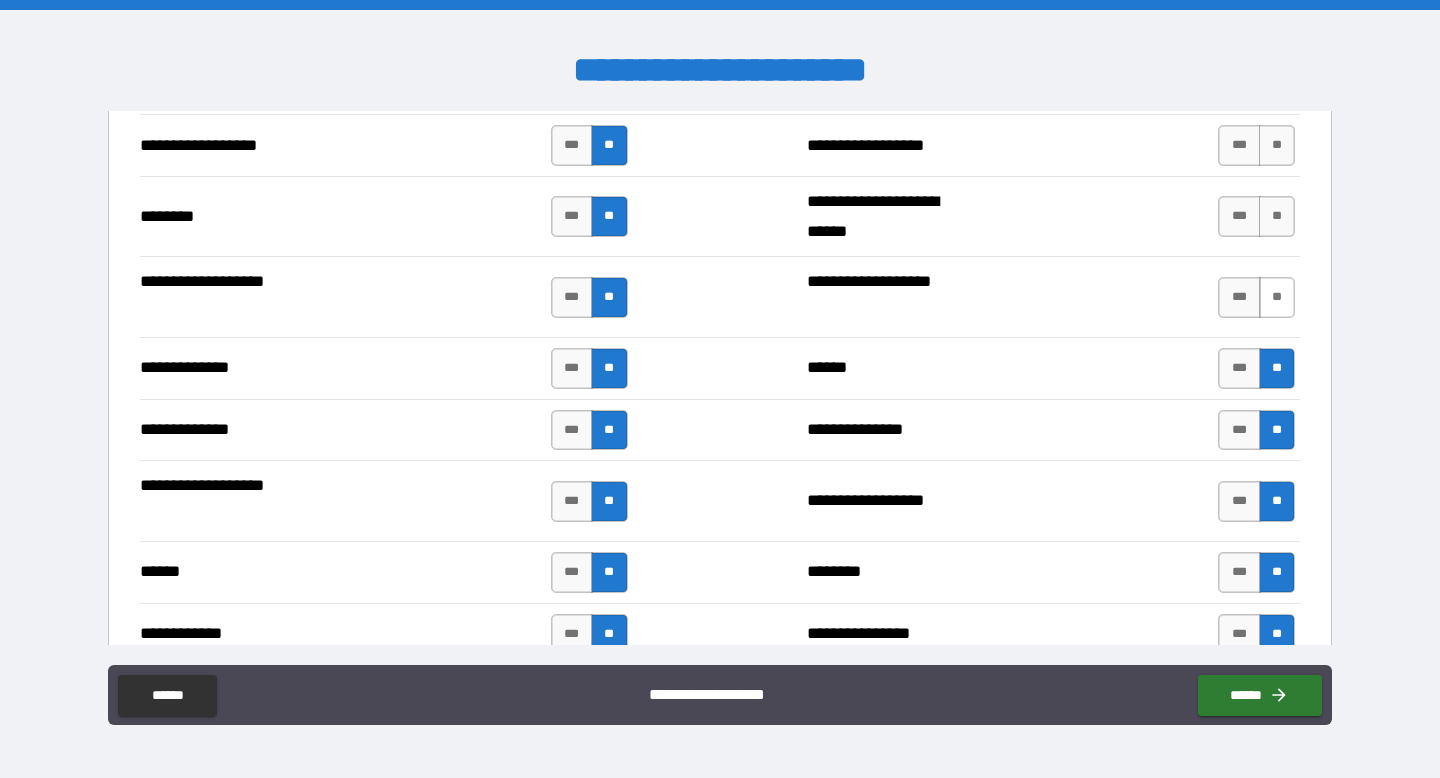 click on "**" at bounding box center [1277, 297] 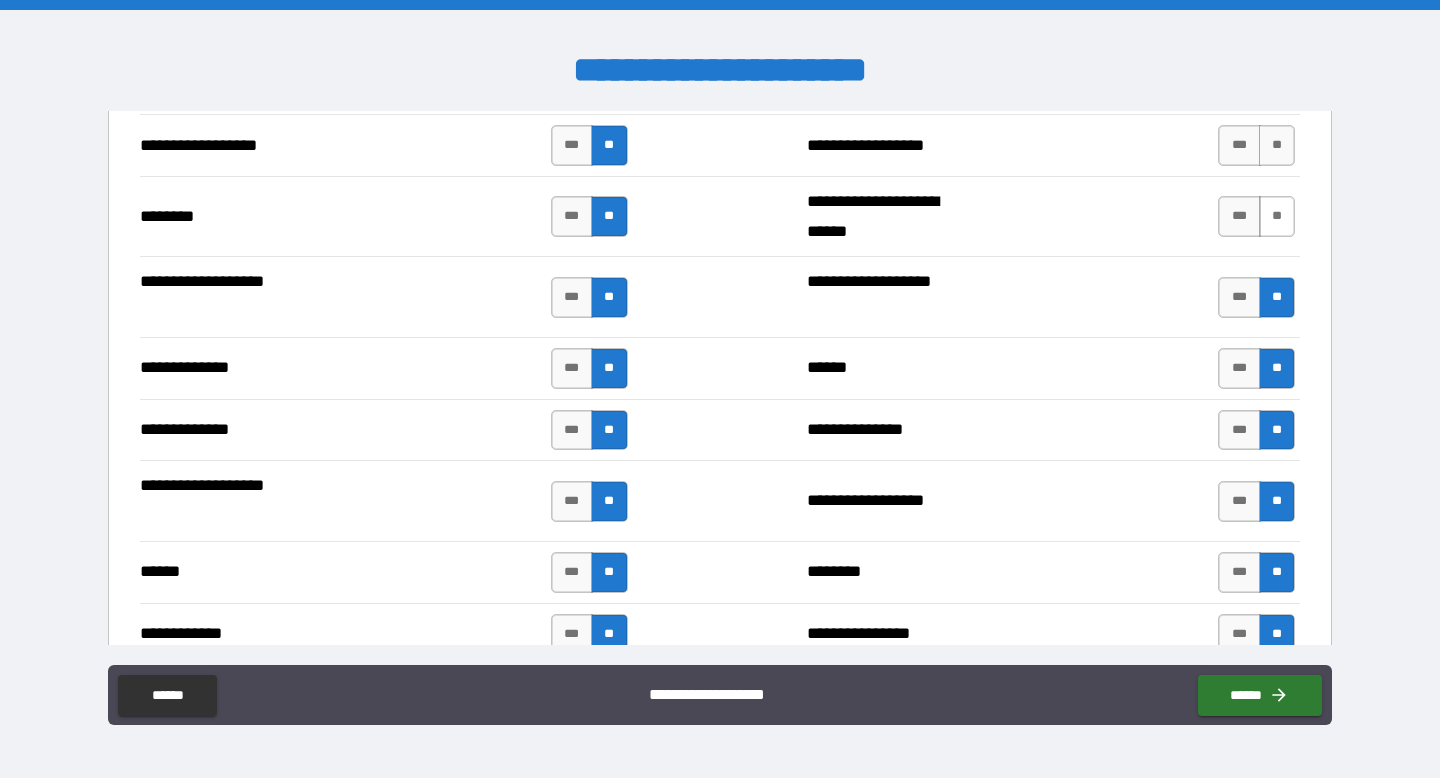 click on "**" at bounding box center [1277, 216] 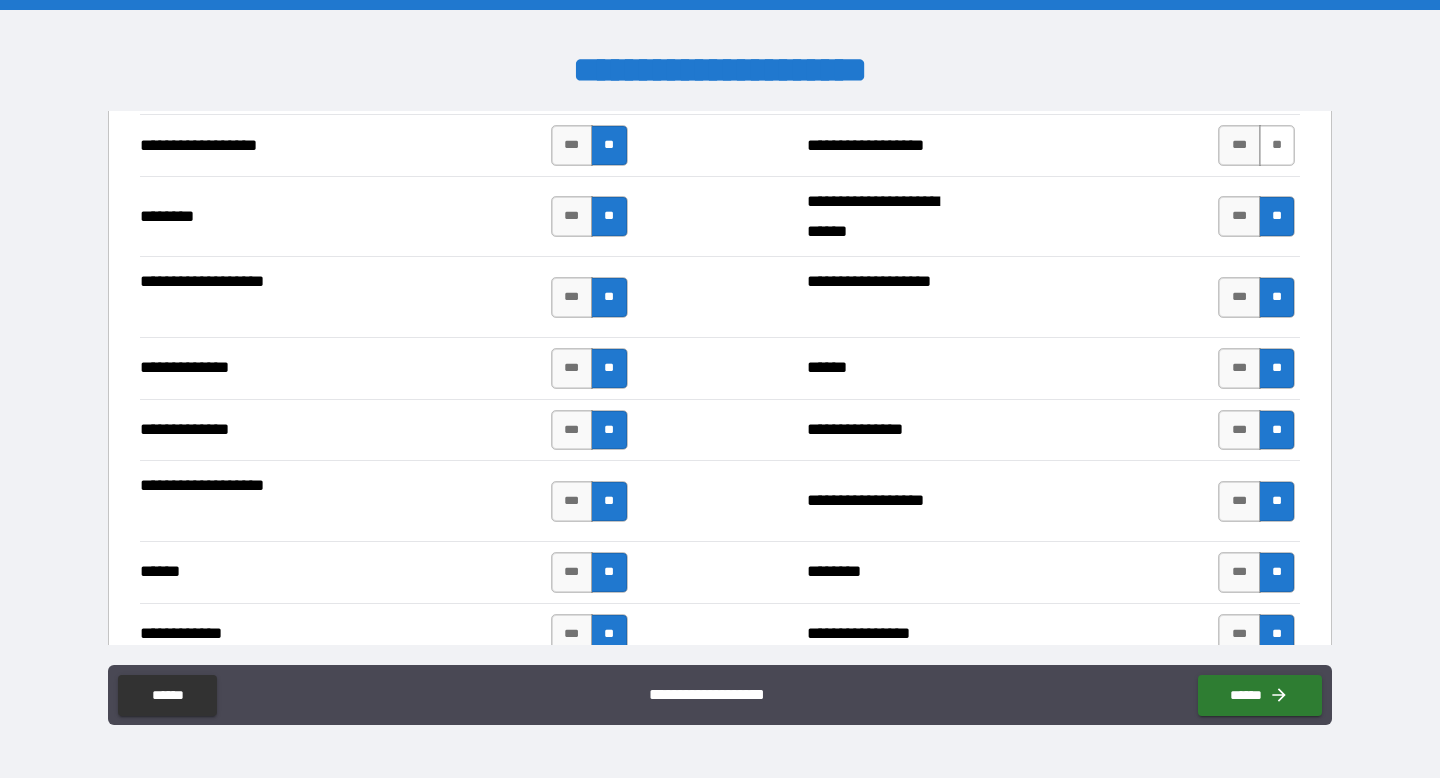 click on "**" at bounding box center [1277, 145] 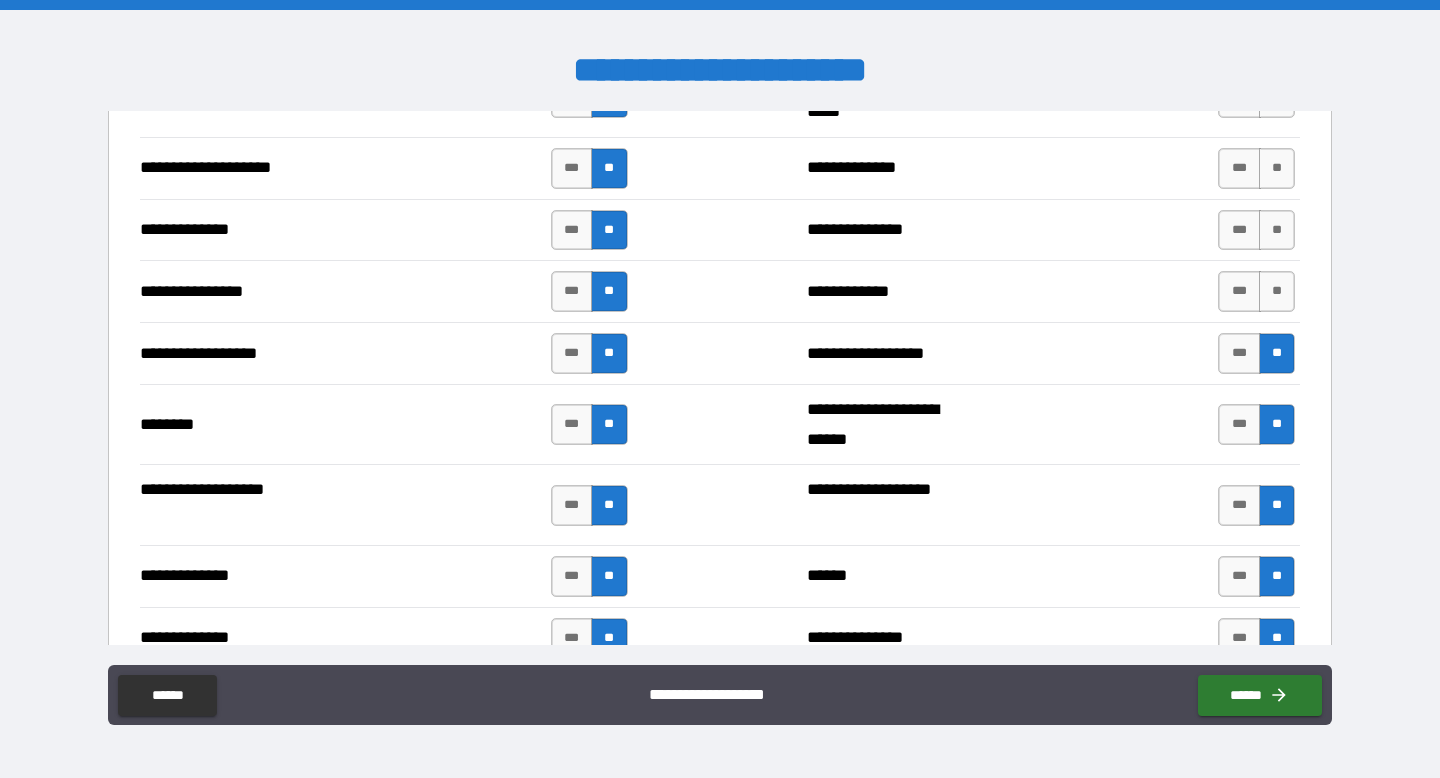 scroll, scrollTop: 3452, scrollLeft: 0, axis: vertical 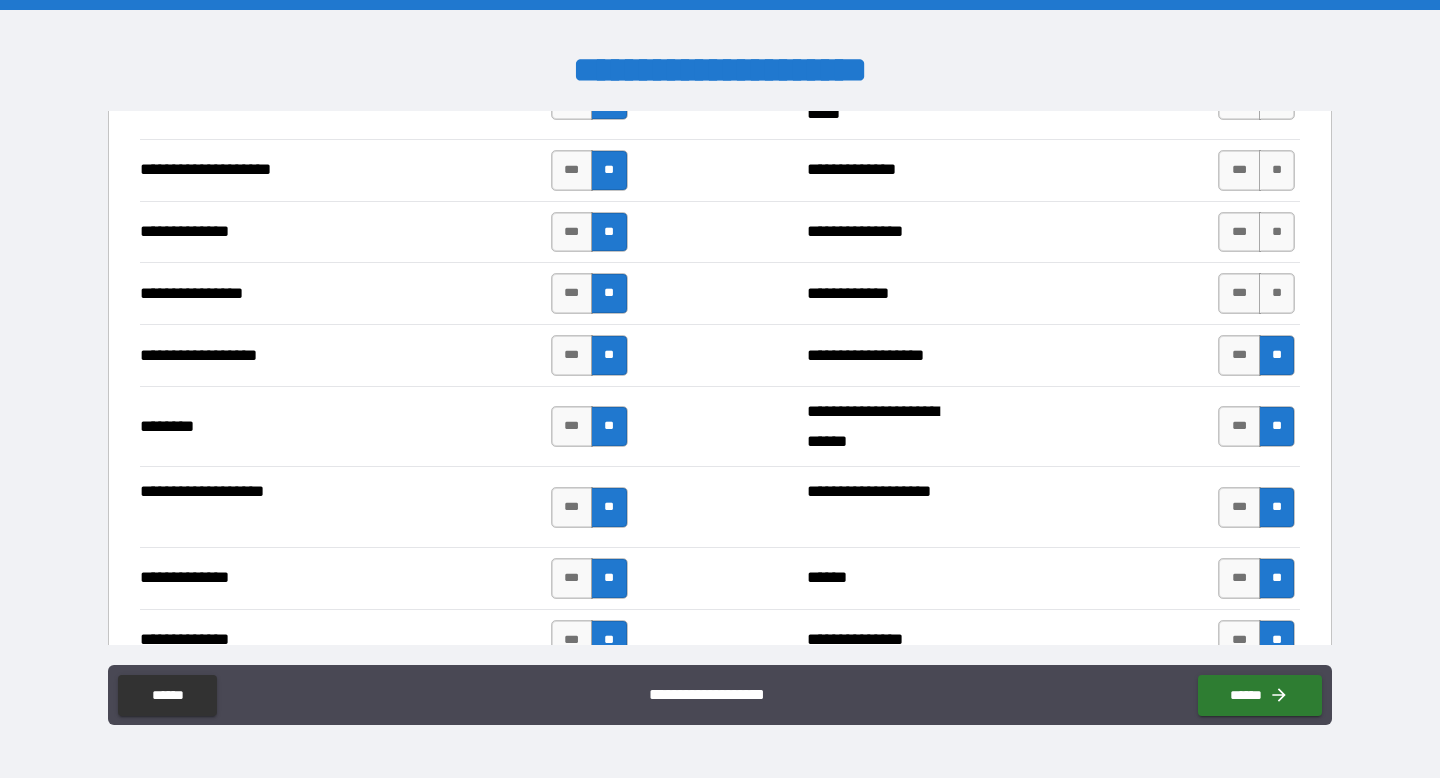 click on "**" at bounding box center (1277, 170) 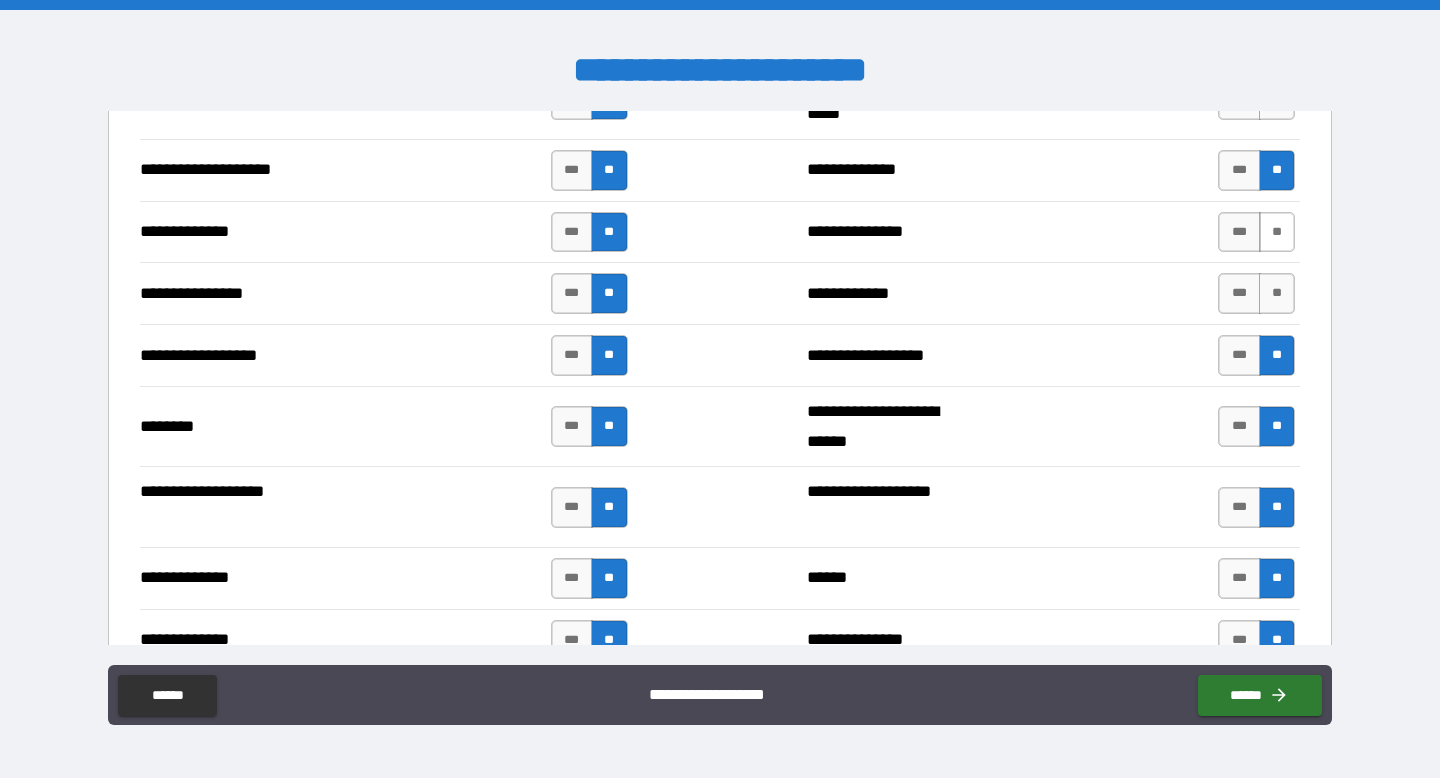 click on "**" at bounding box center [1277, 232] 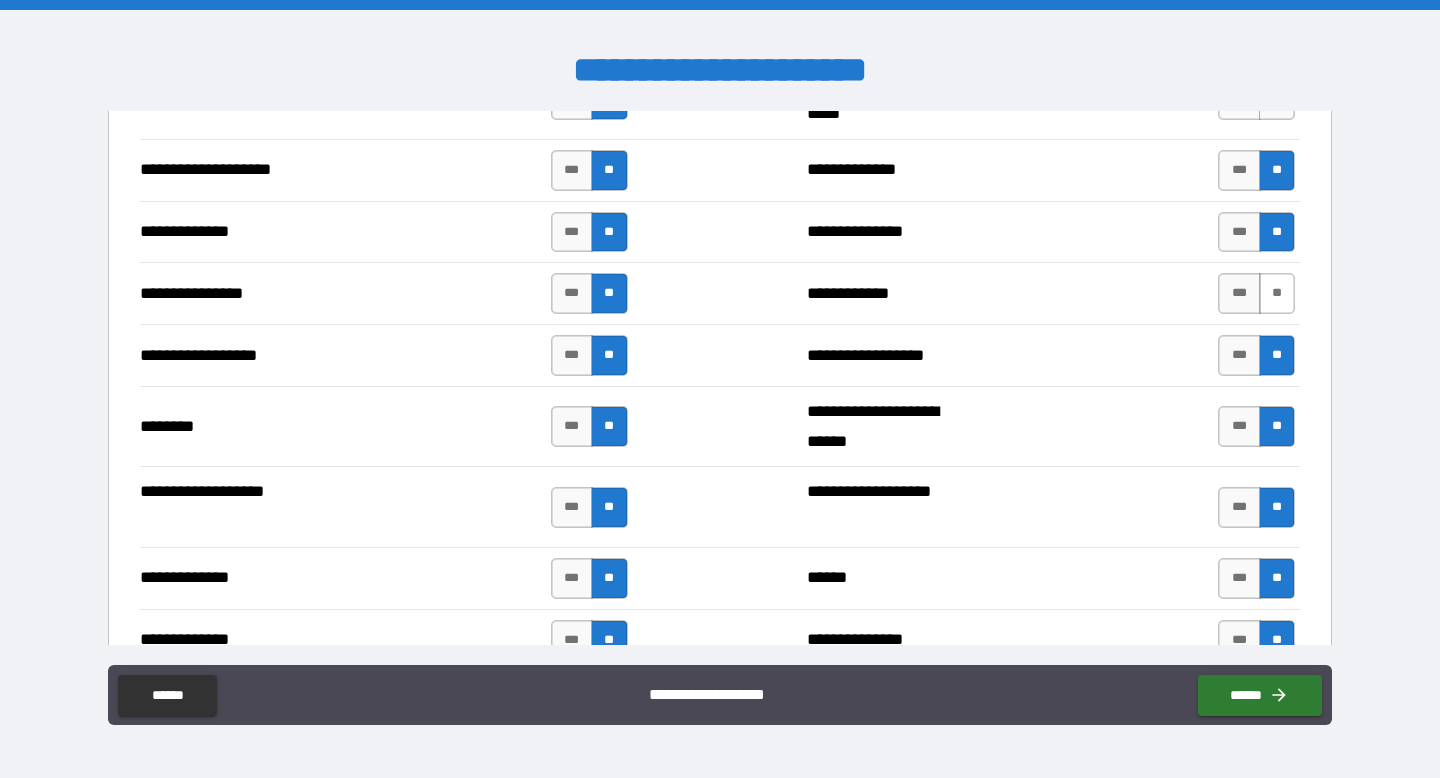 click on "**" at bounding box center (1277, 293) 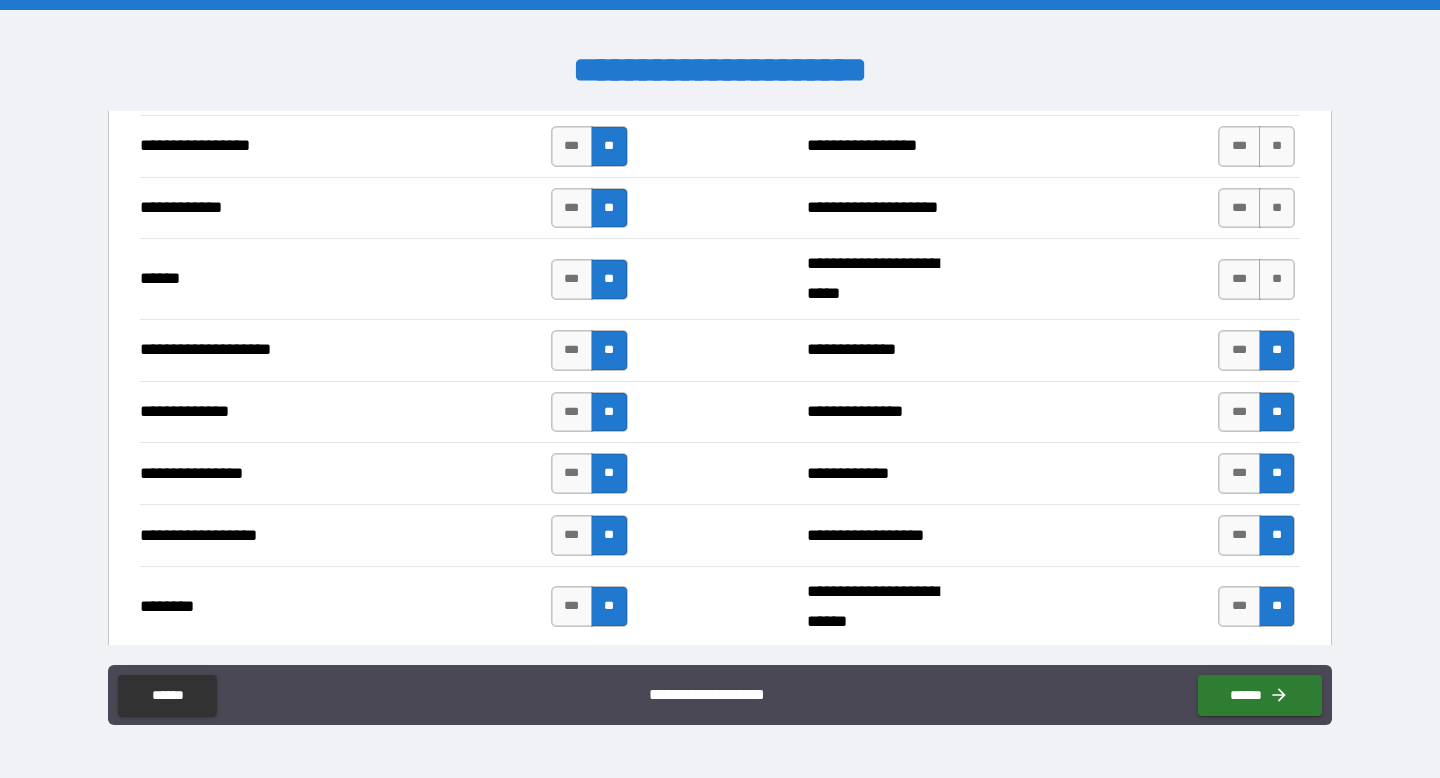 scroll, scrollTop: 3270, scrollLeft: 0, axis: vertical 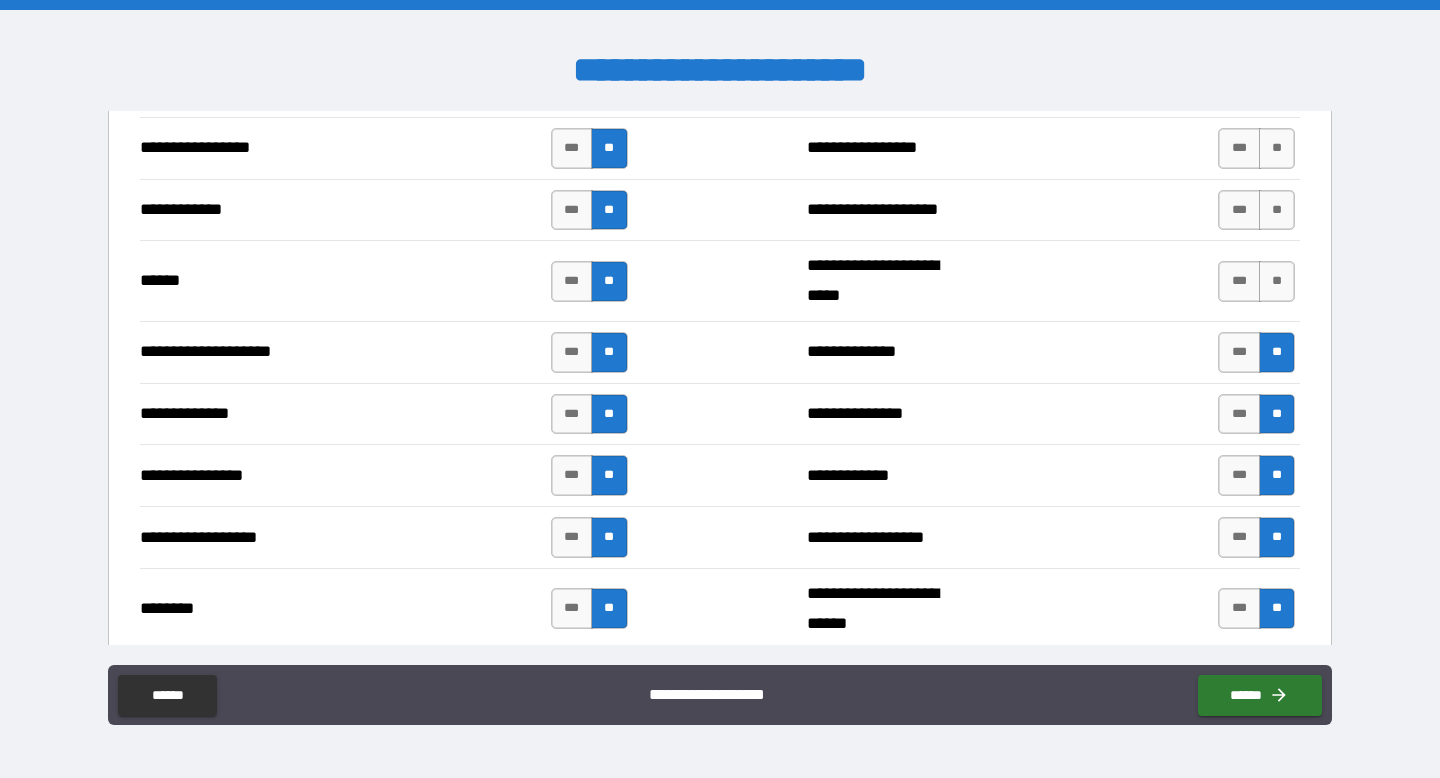 click on "**" at bounding box center [1277, 281] 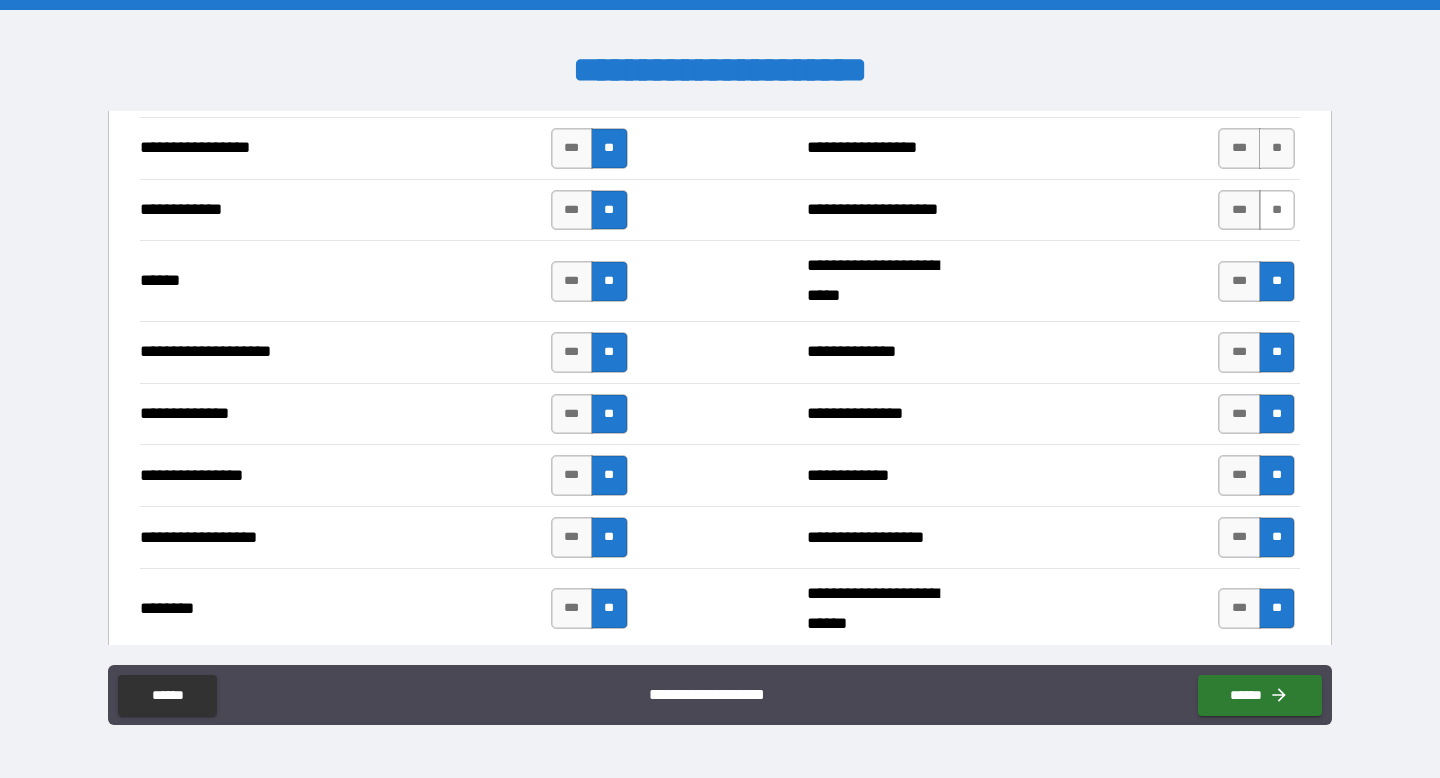 click on "**" at bounding box center [1277, 210] 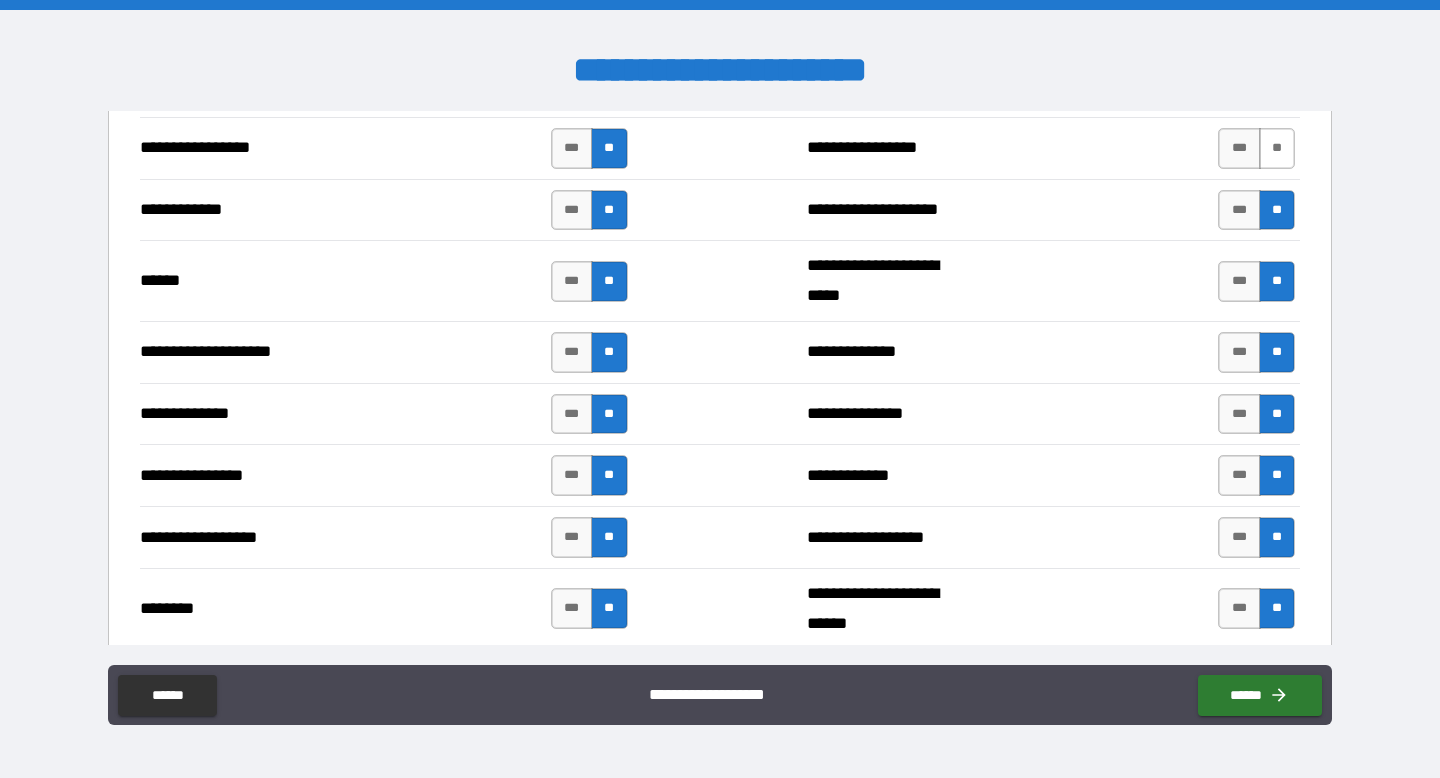 click on "**" at bounding box center (1277, 148) 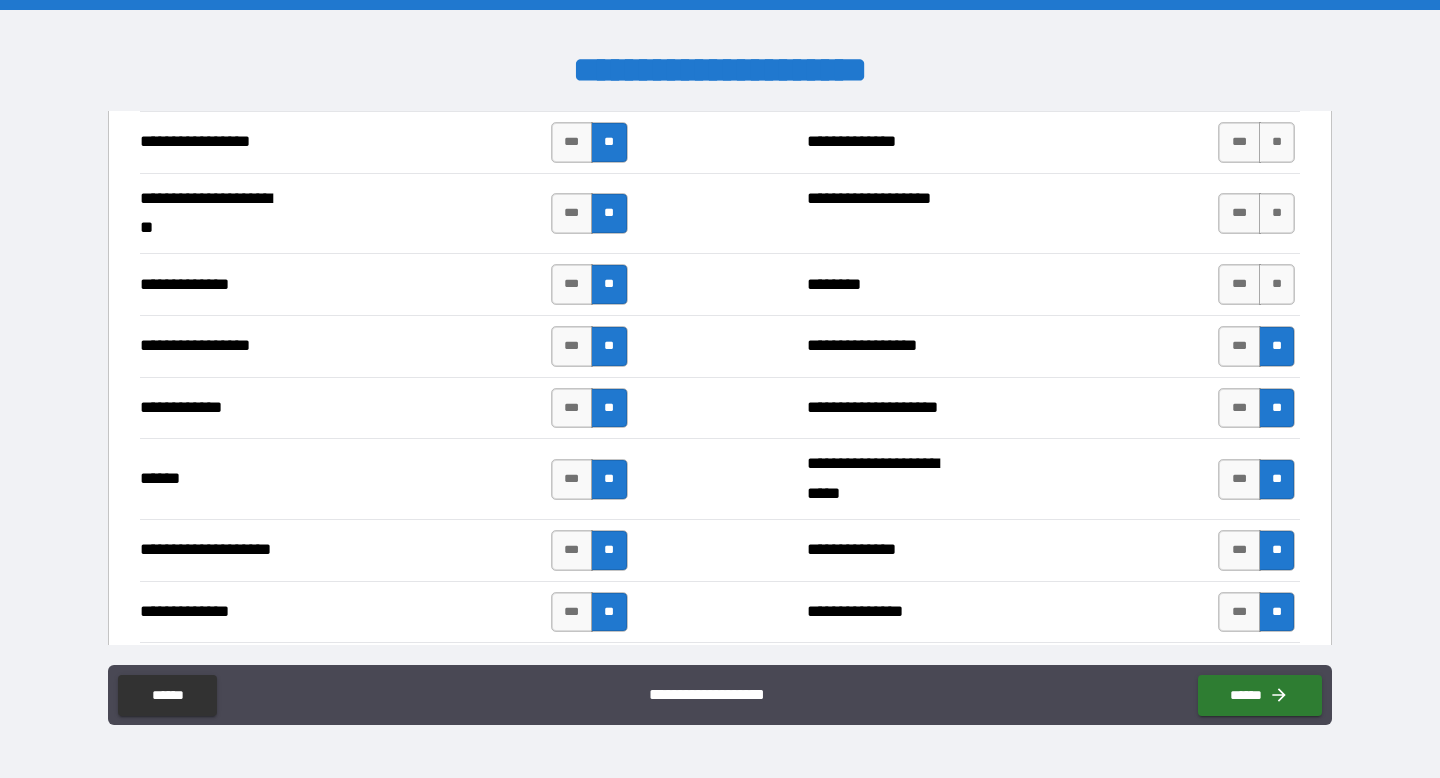 scroll, scrollTop: 3071, scrollLeft: 0, axis: vertical 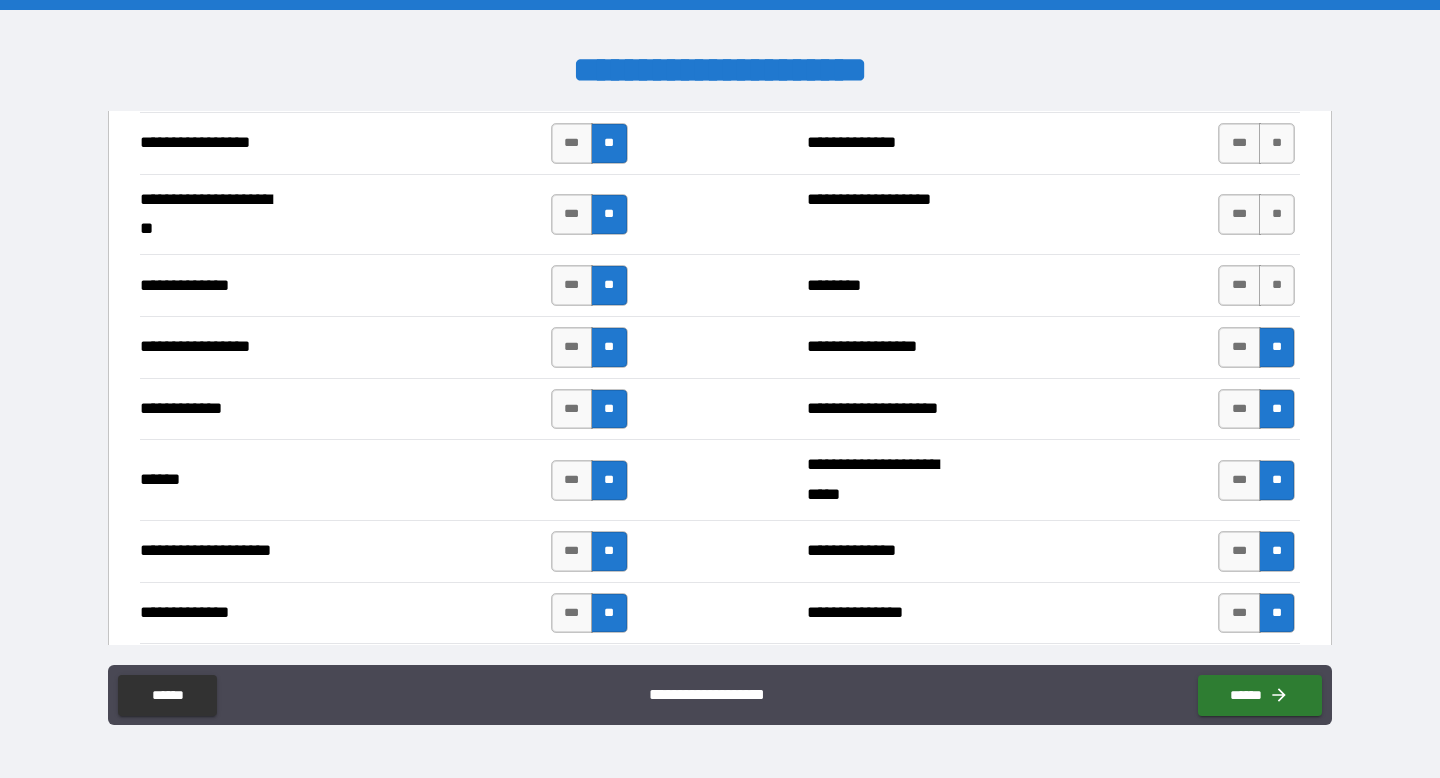 click on "**" at bounding box center [1277, 143] 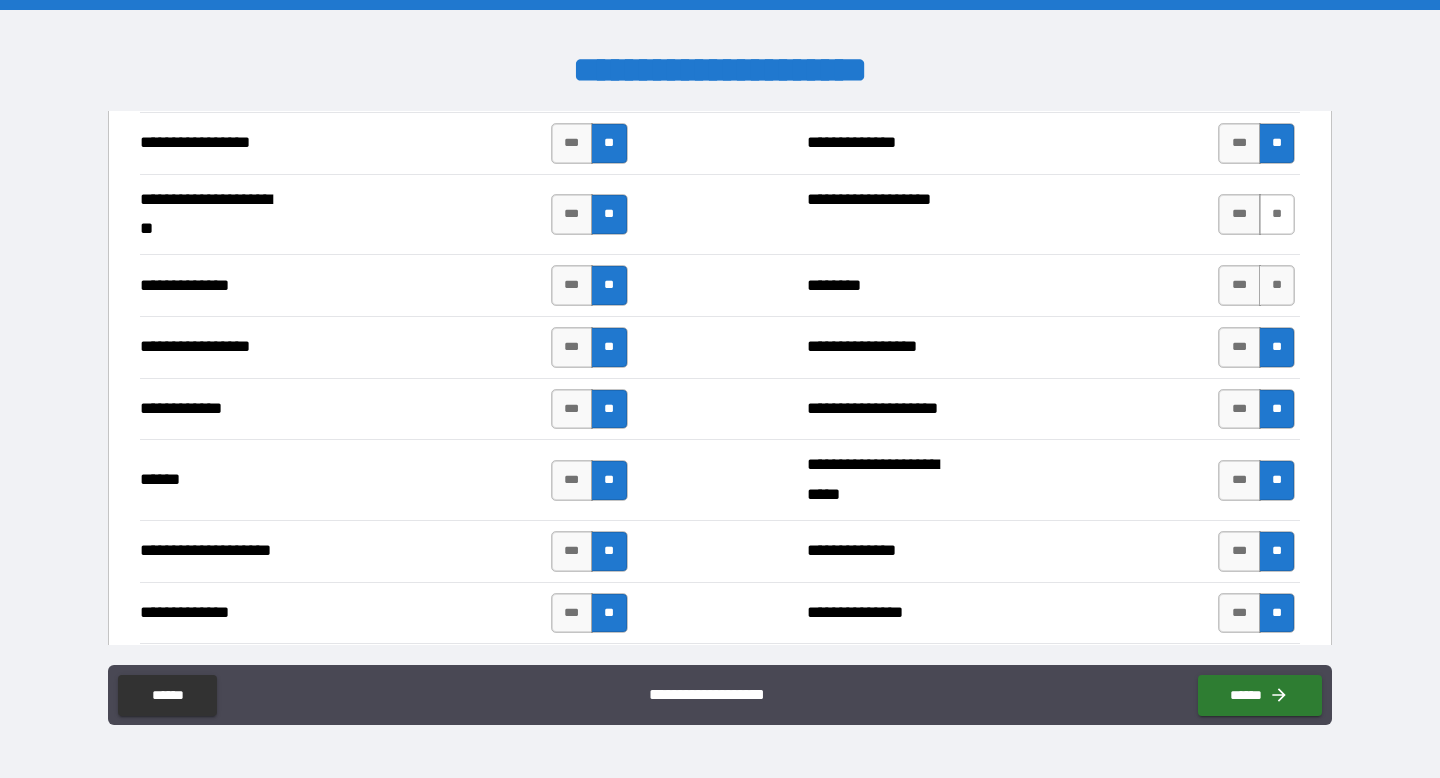 click on "**" at bounding box center [1277, 214] 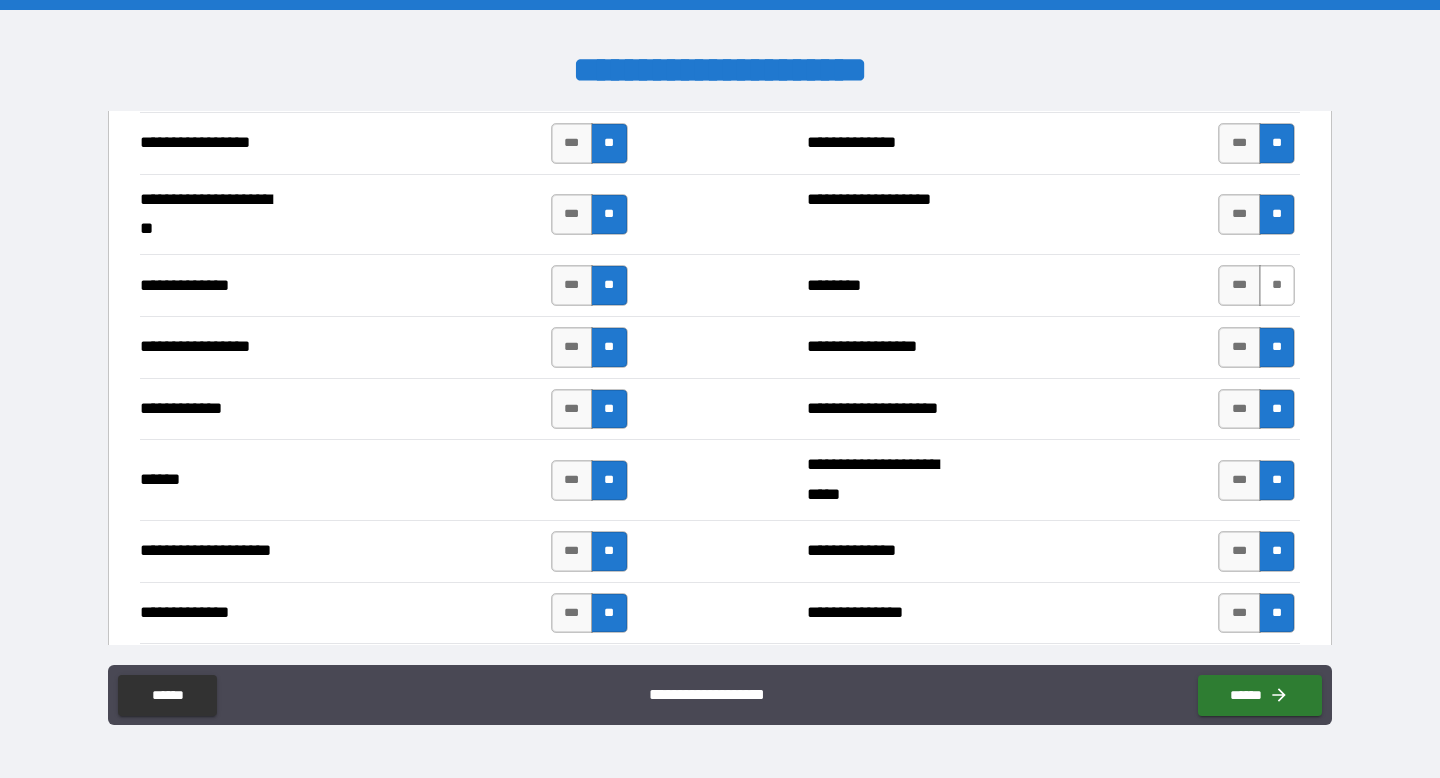 click on "**" at bounding box center (1277, 285) 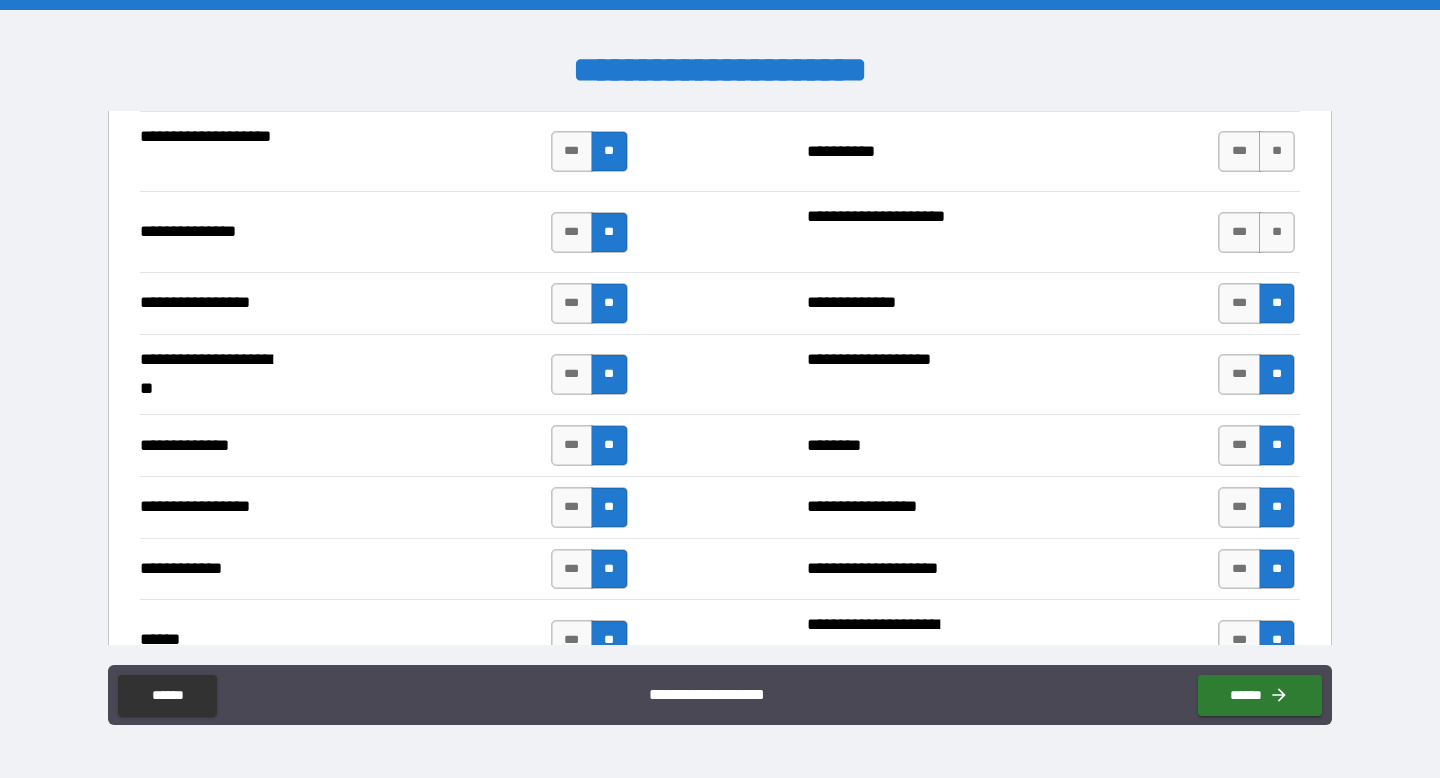 scroll, scrollTop: 2909, scrollLeft: 0, axis: vertical 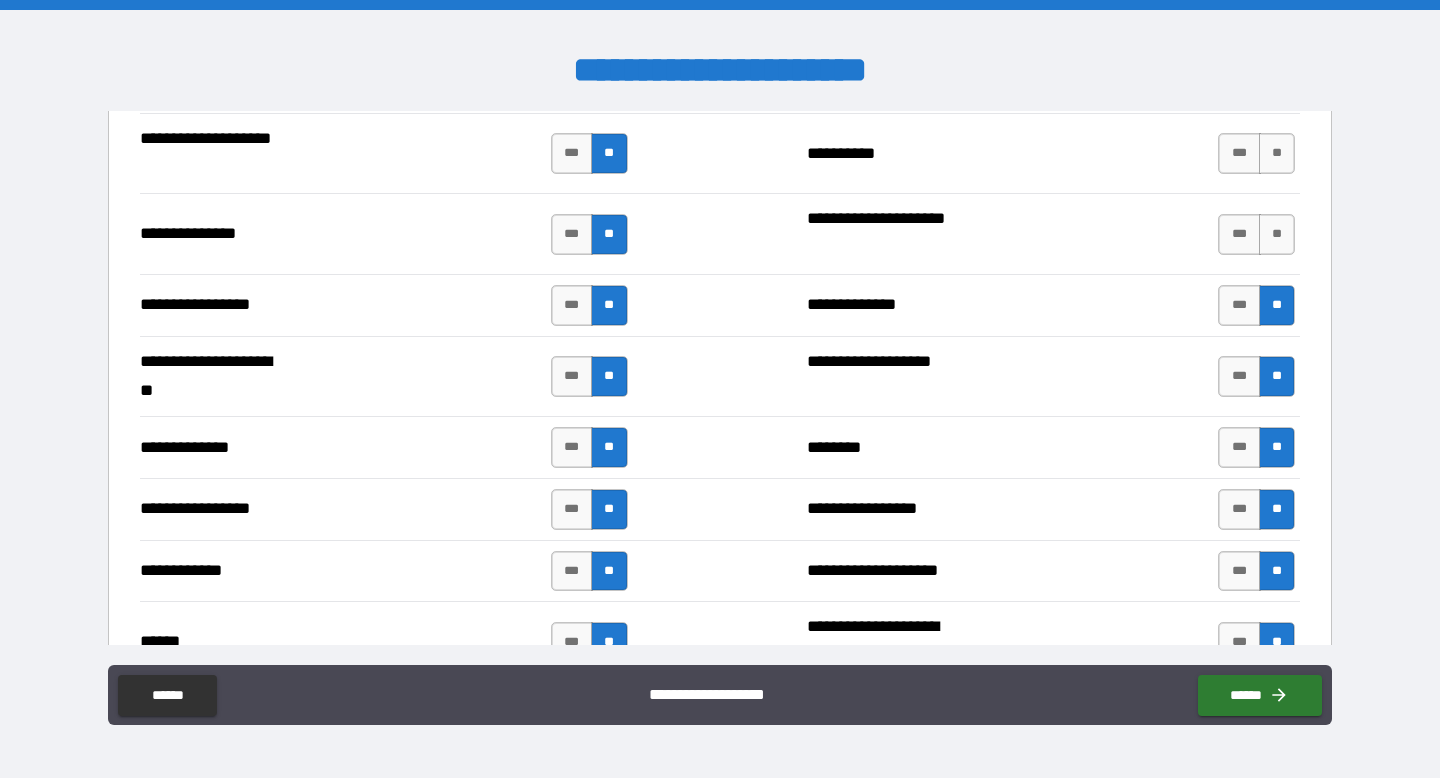 click on "*** **" at bounding box center (1256, 234) 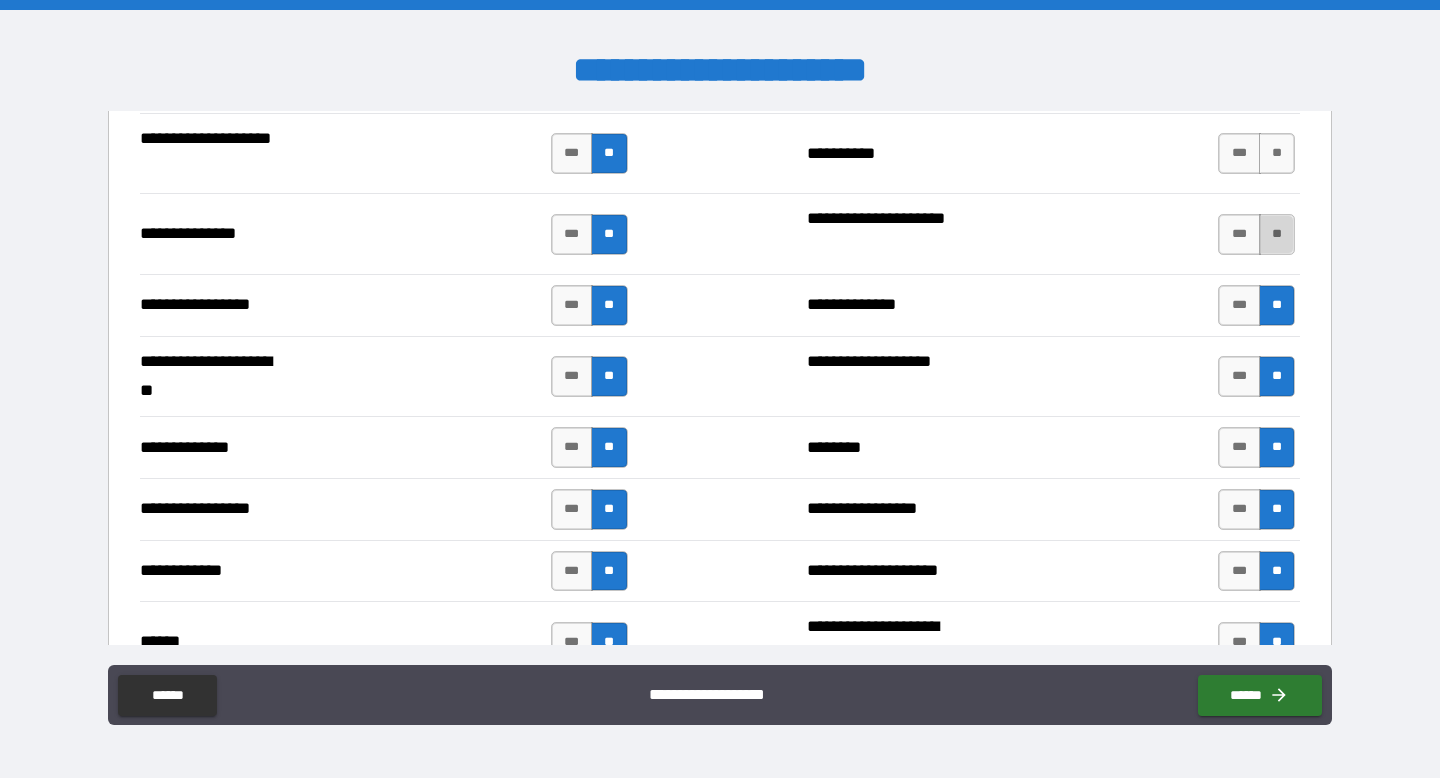 click on "**" at bounding box center [1277, 234] 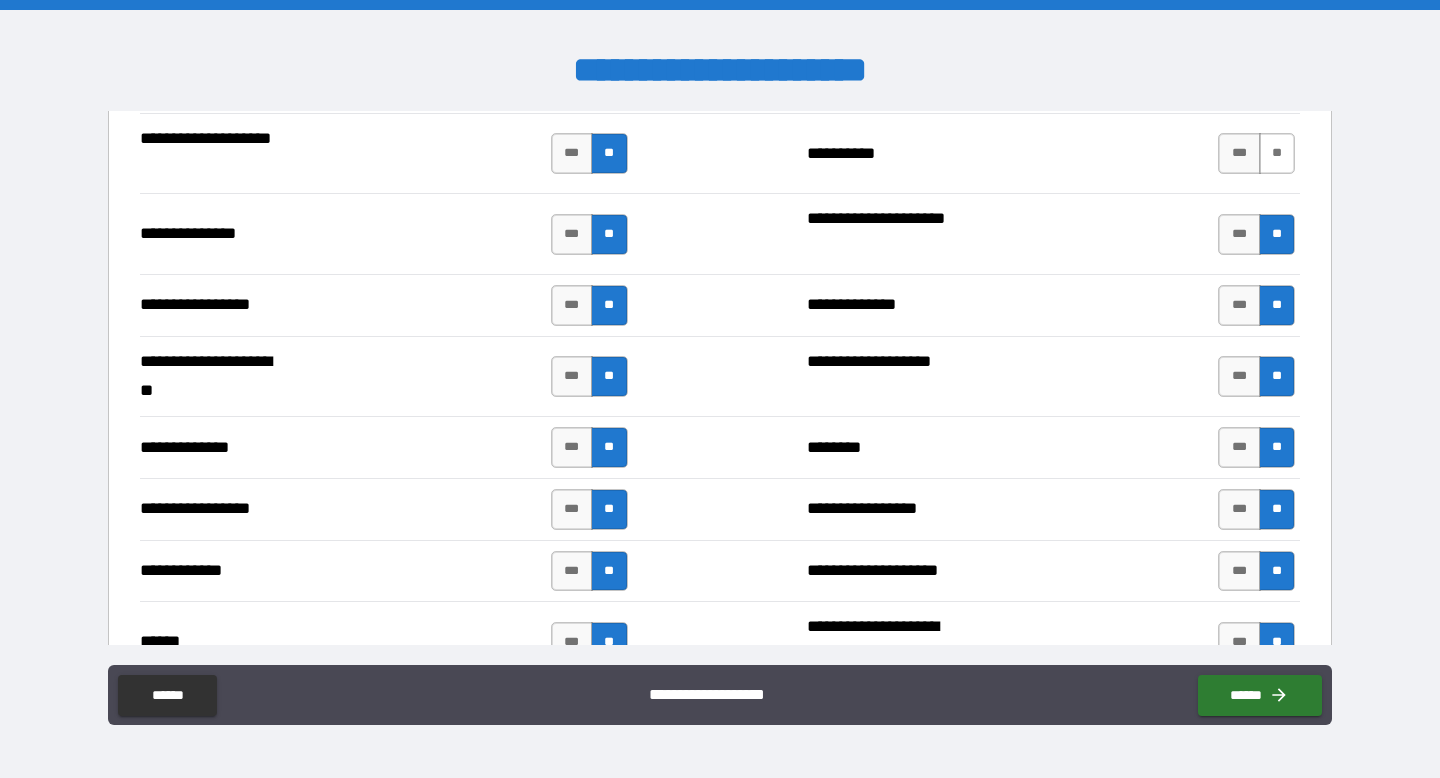 click on "**" at bounding box center [1277, 153] 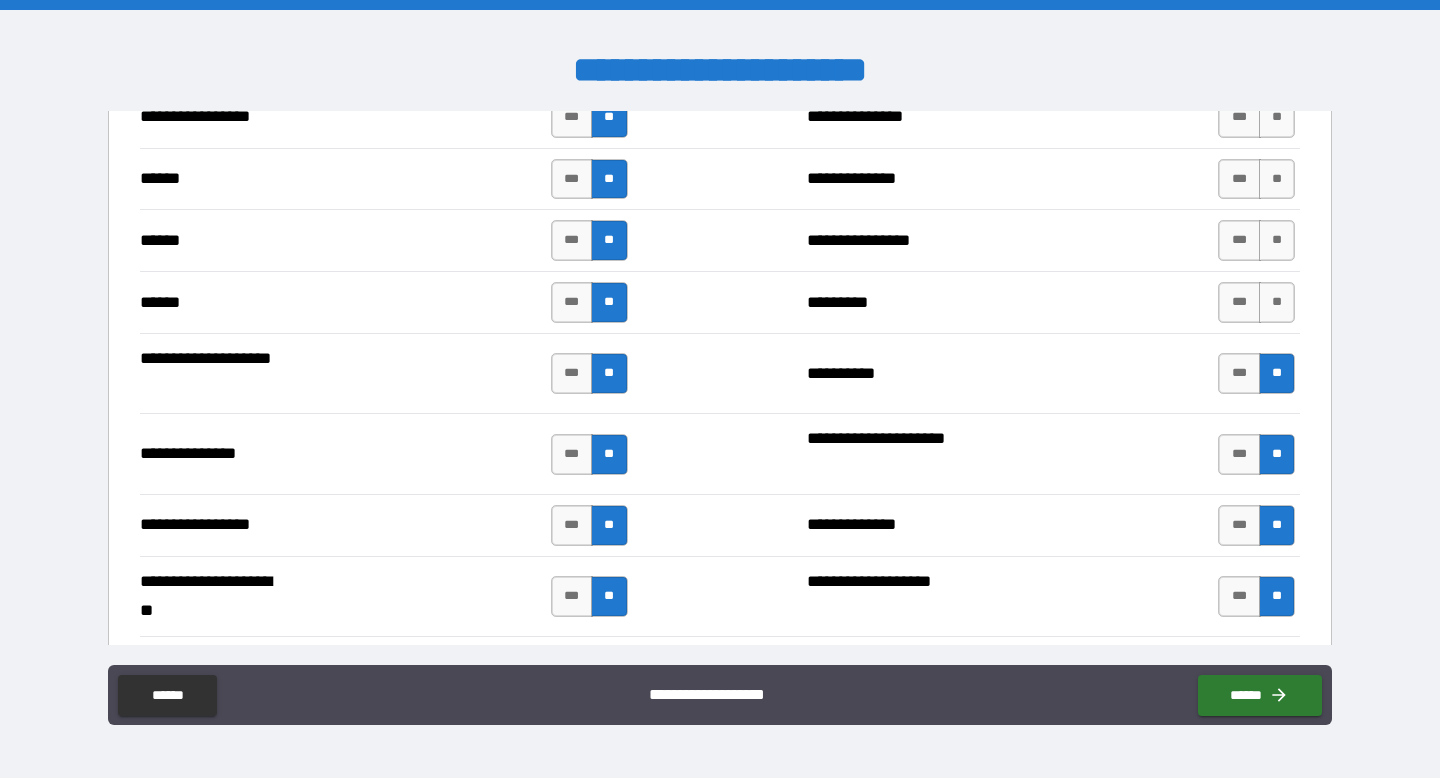 scroll, scrollTop: 2687, scrollLeft: 0, axis: vertical 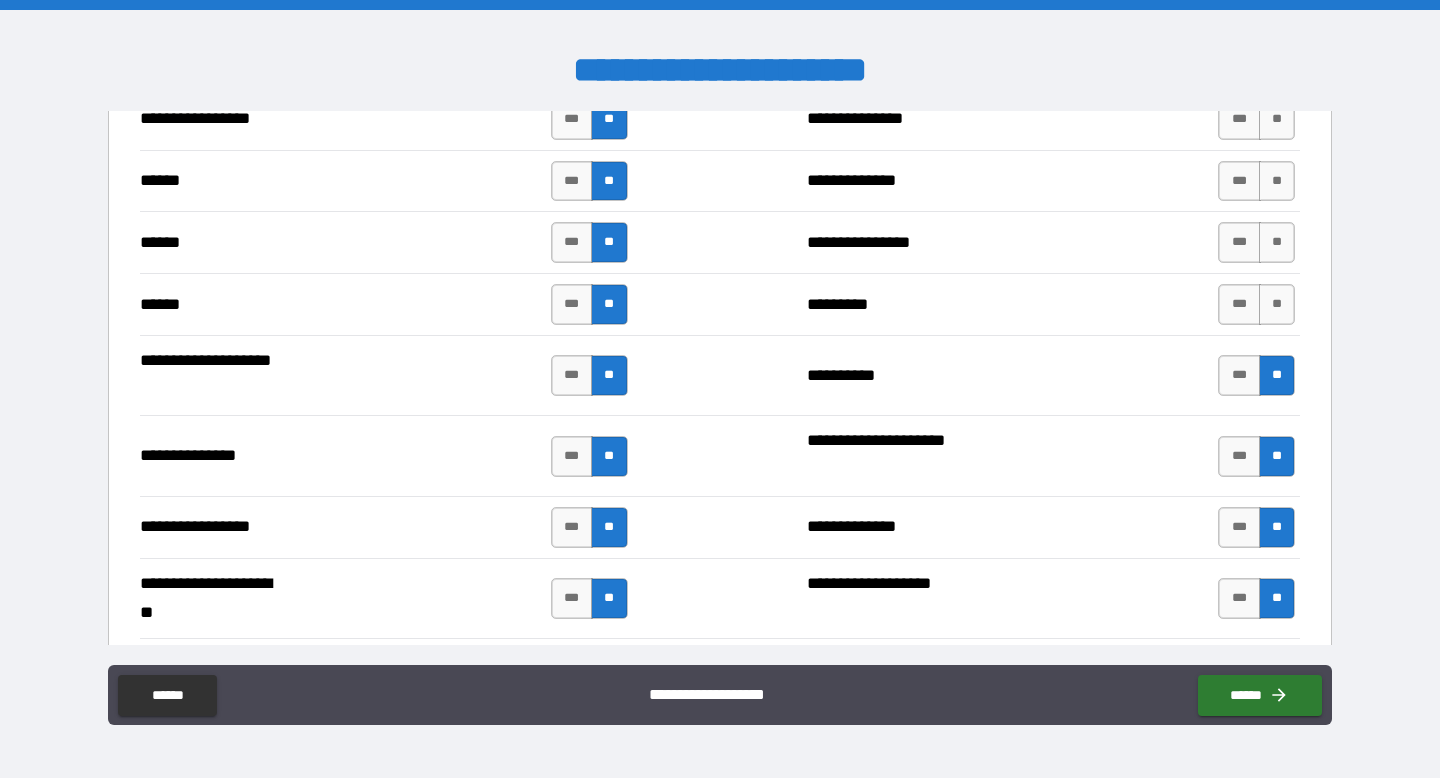 click on "**" at bounding box center [1277, 181] 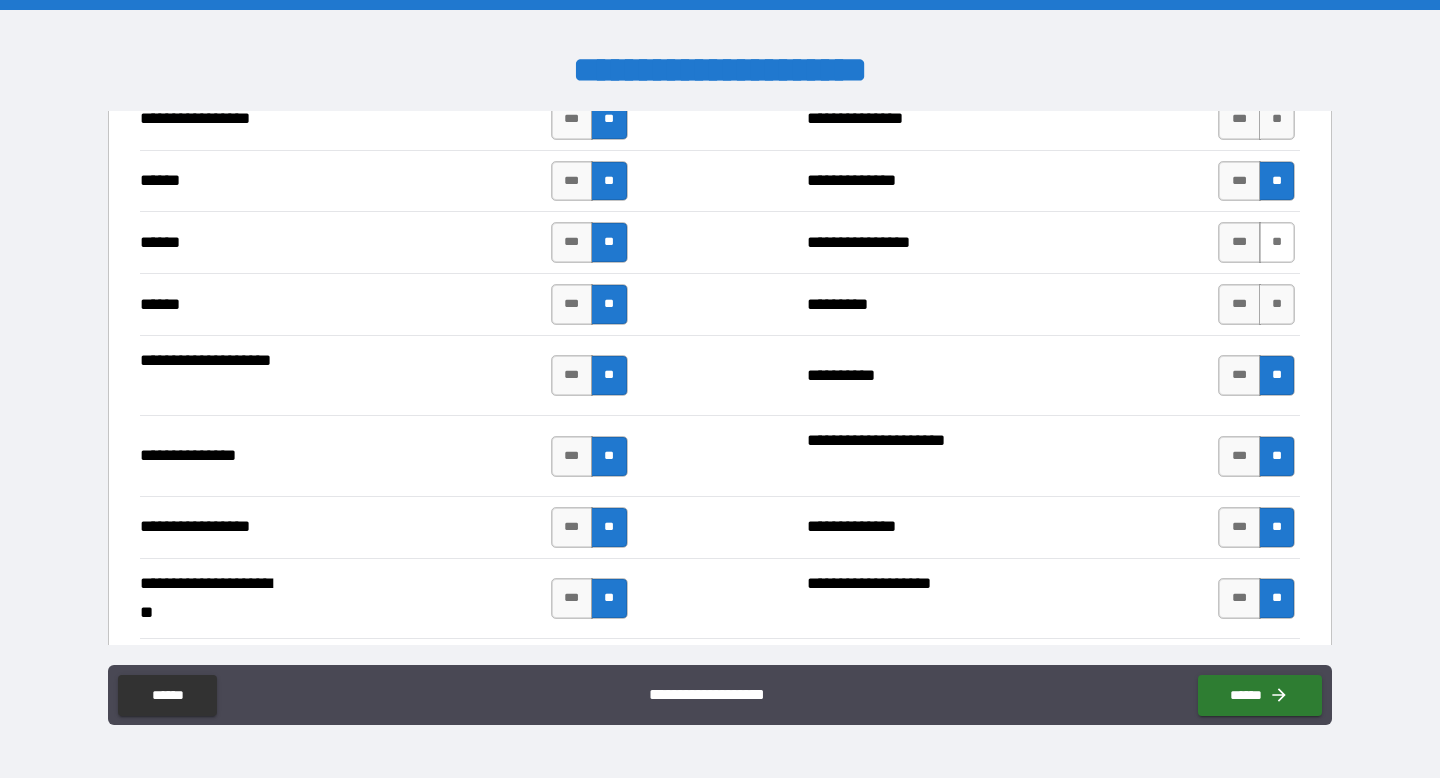 click on "**" at bounding box center (1277, 242) 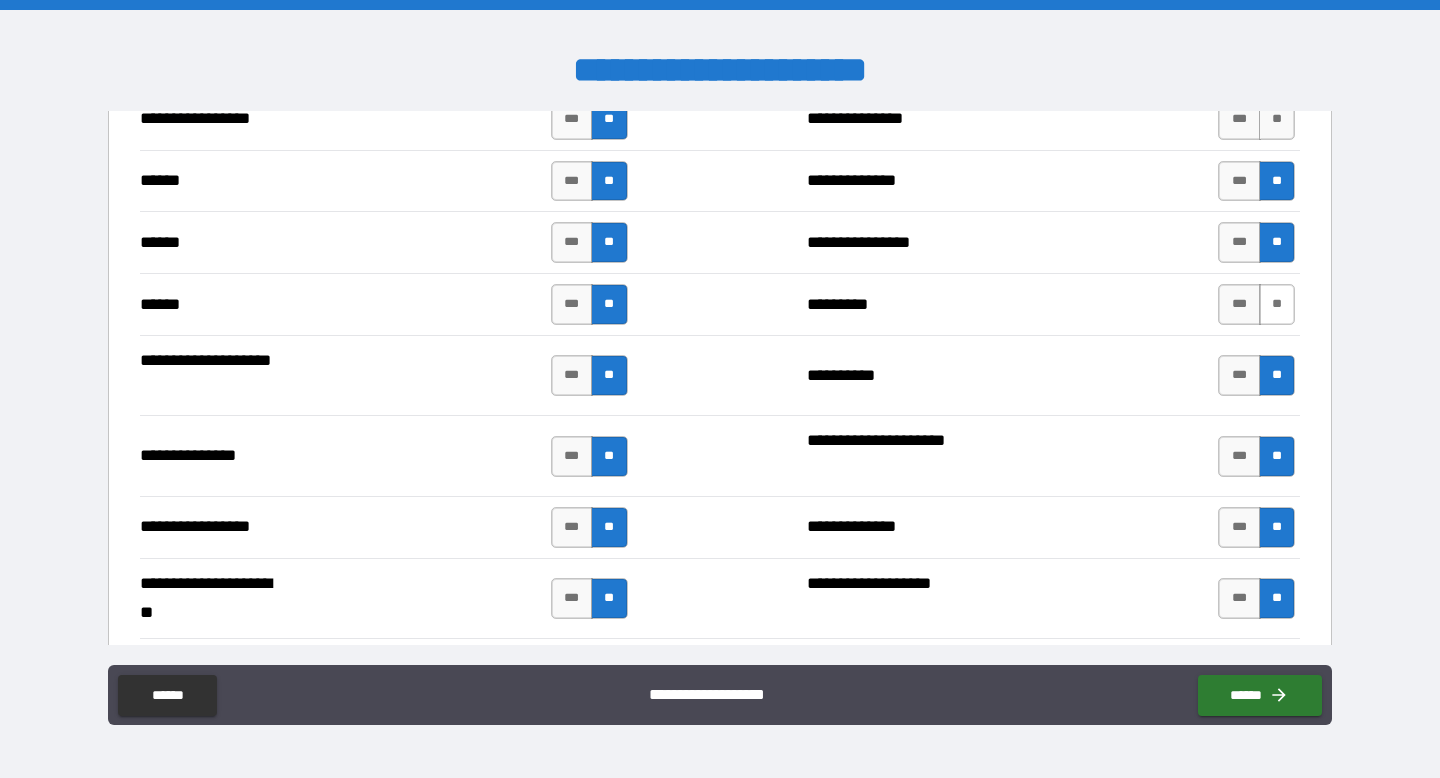 click on "**" at bounding box center (1277, 304) 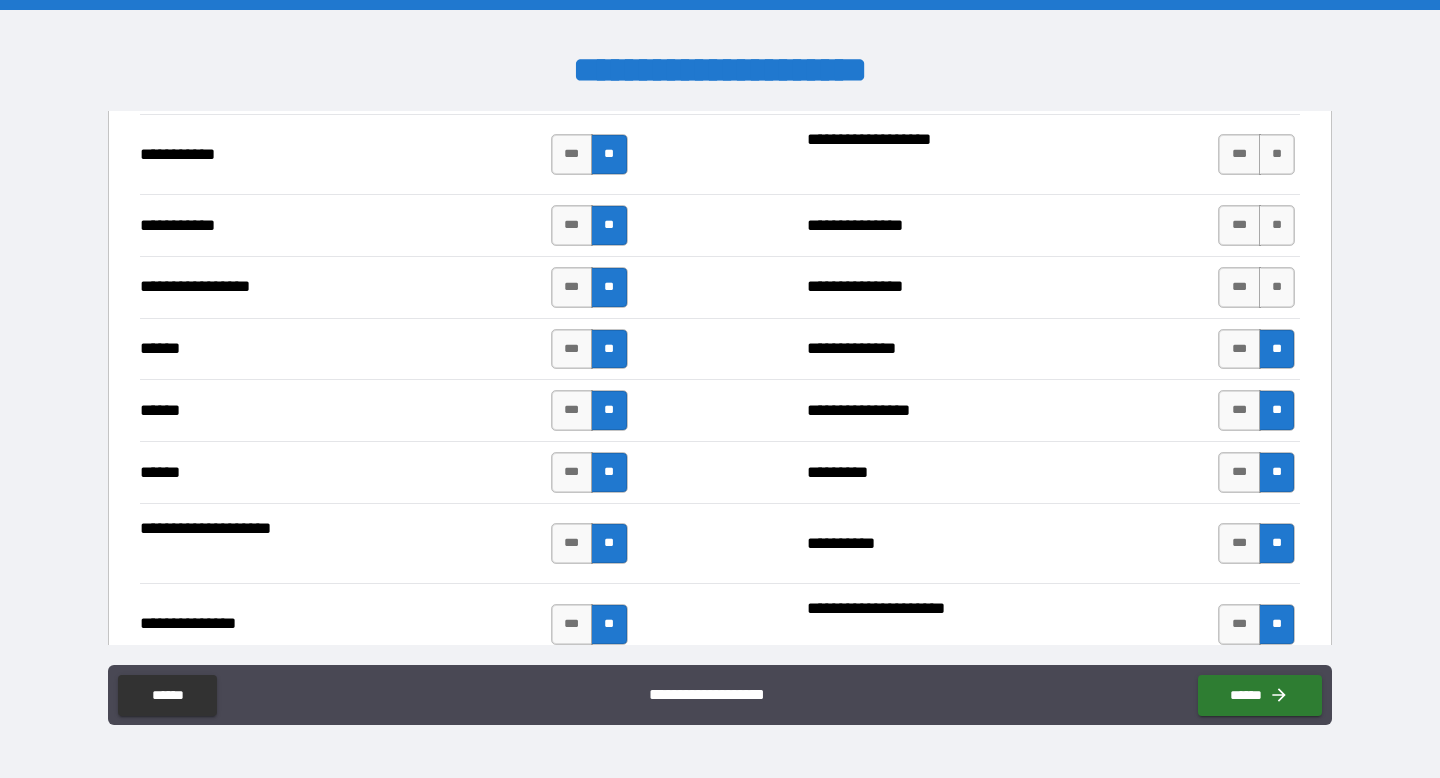 scroll, scrollTop: 2516, scrollLeft: 0, axis: vertical 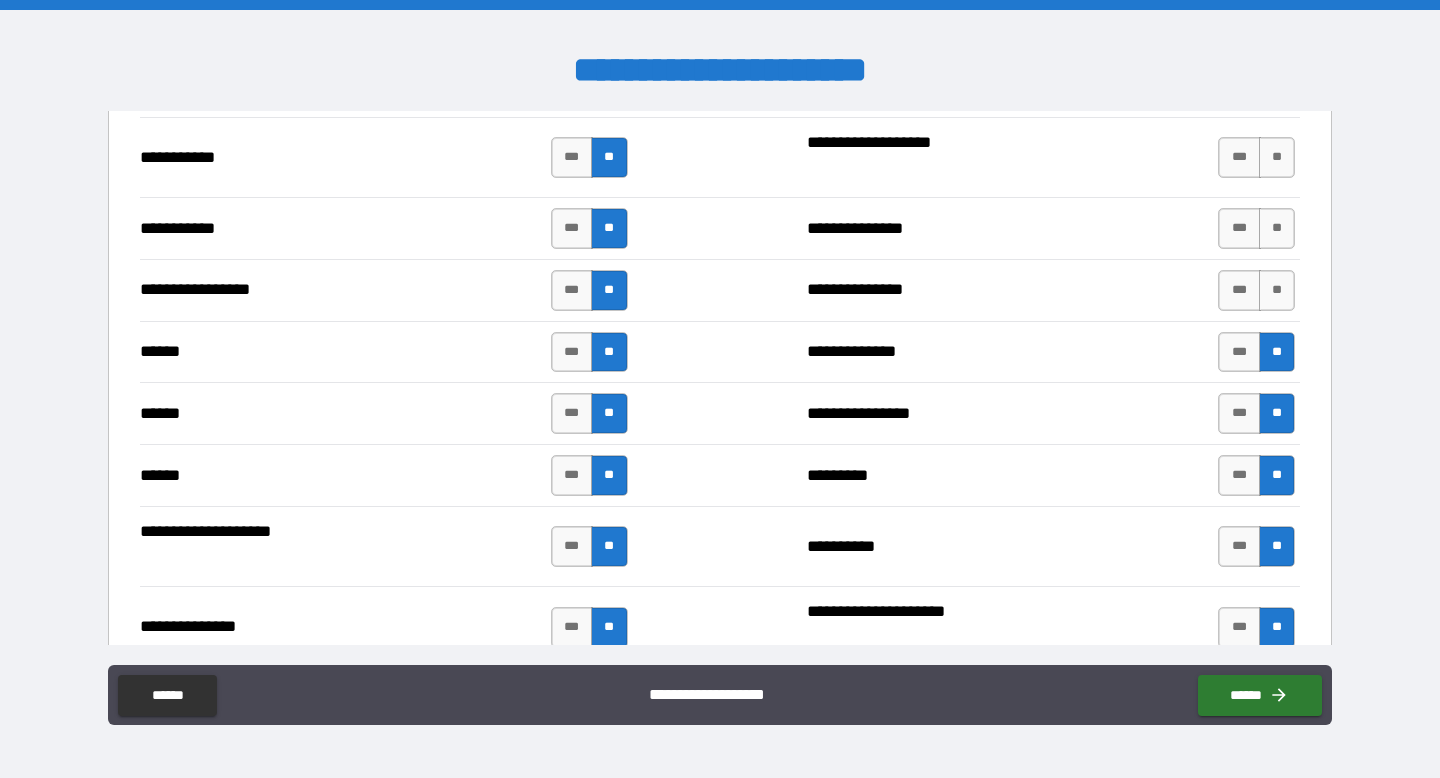 click on "**" at bounding box center (1277, 290) 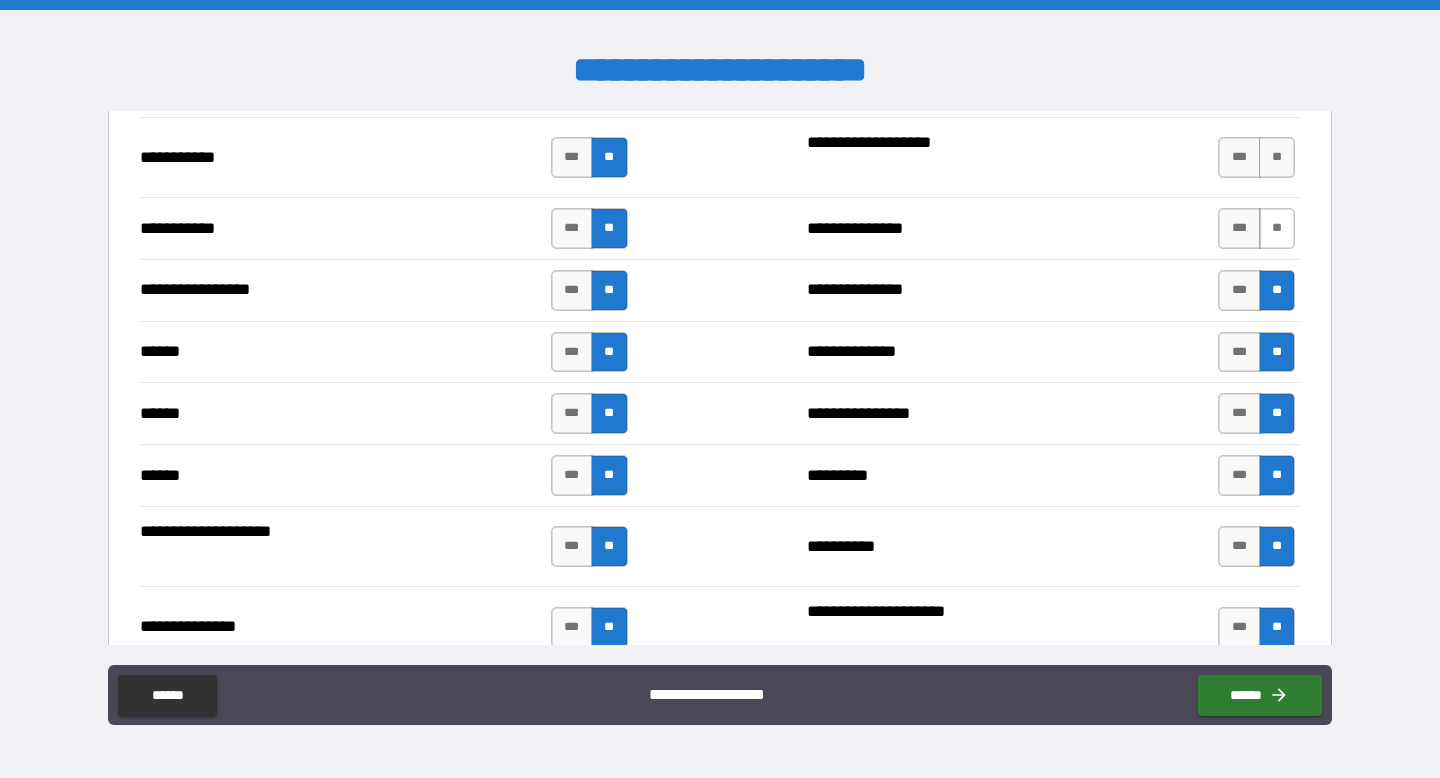 click on "**" at bounding box center (1277, 228) 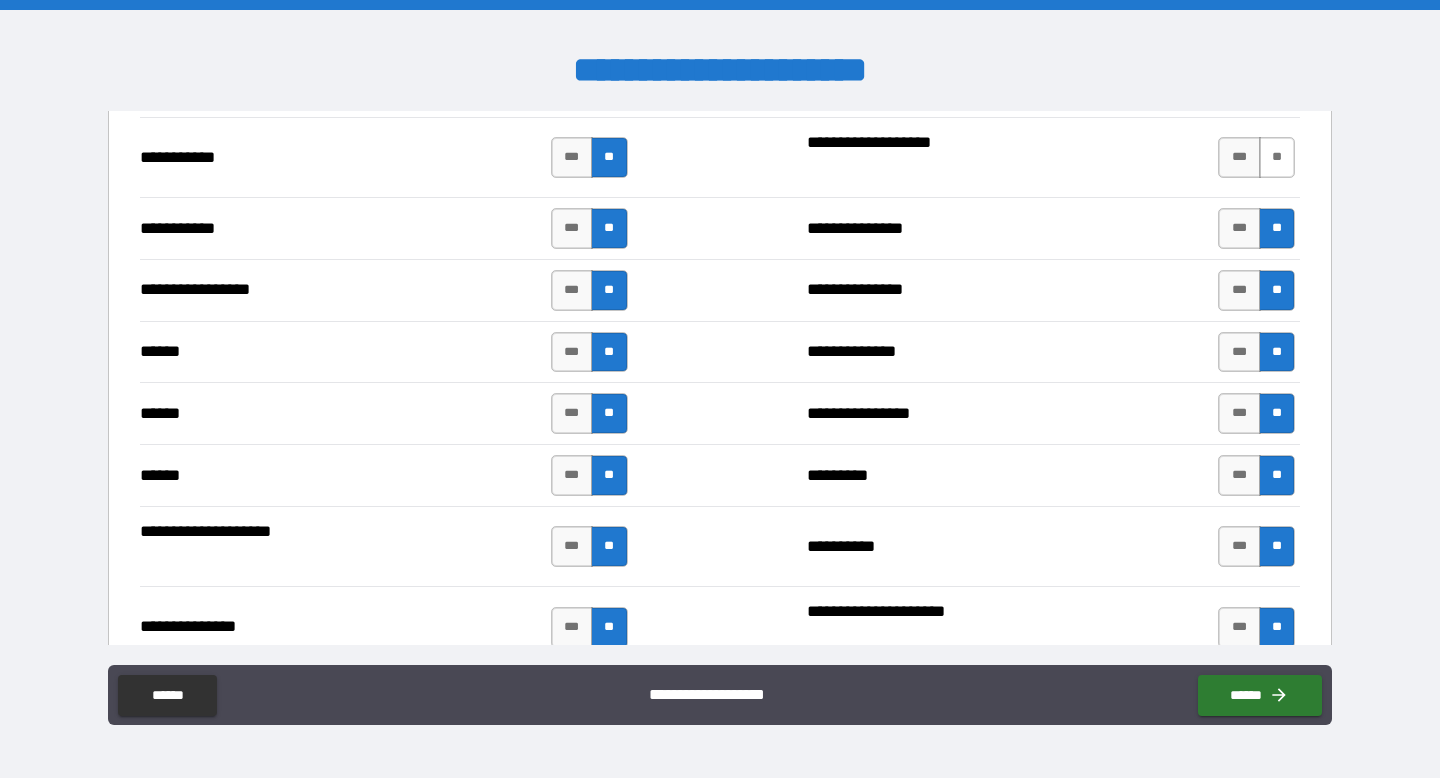 click on "**" at bounding box center (1277, 157) 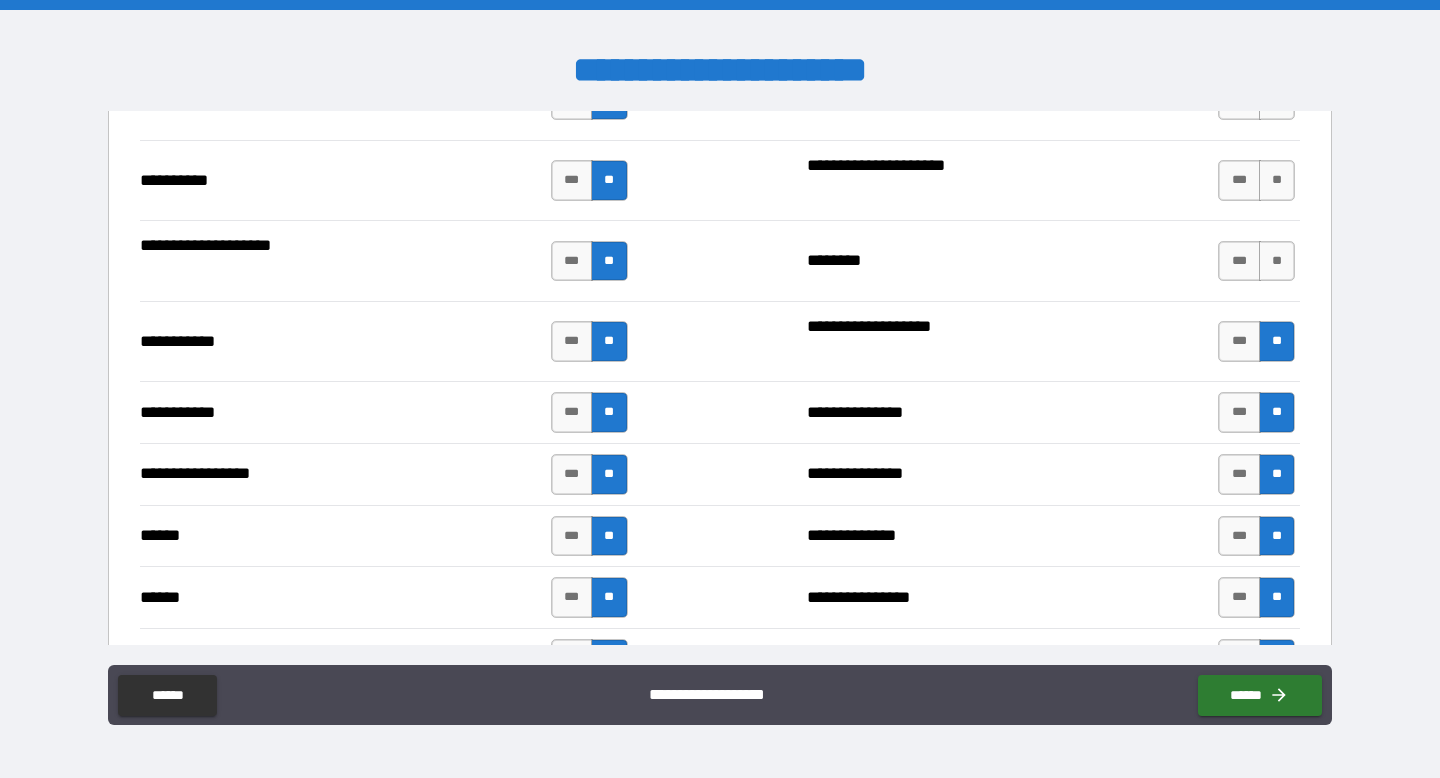 scroll, scrollTop: 2327, scrollLeft: 0, axis: vertical 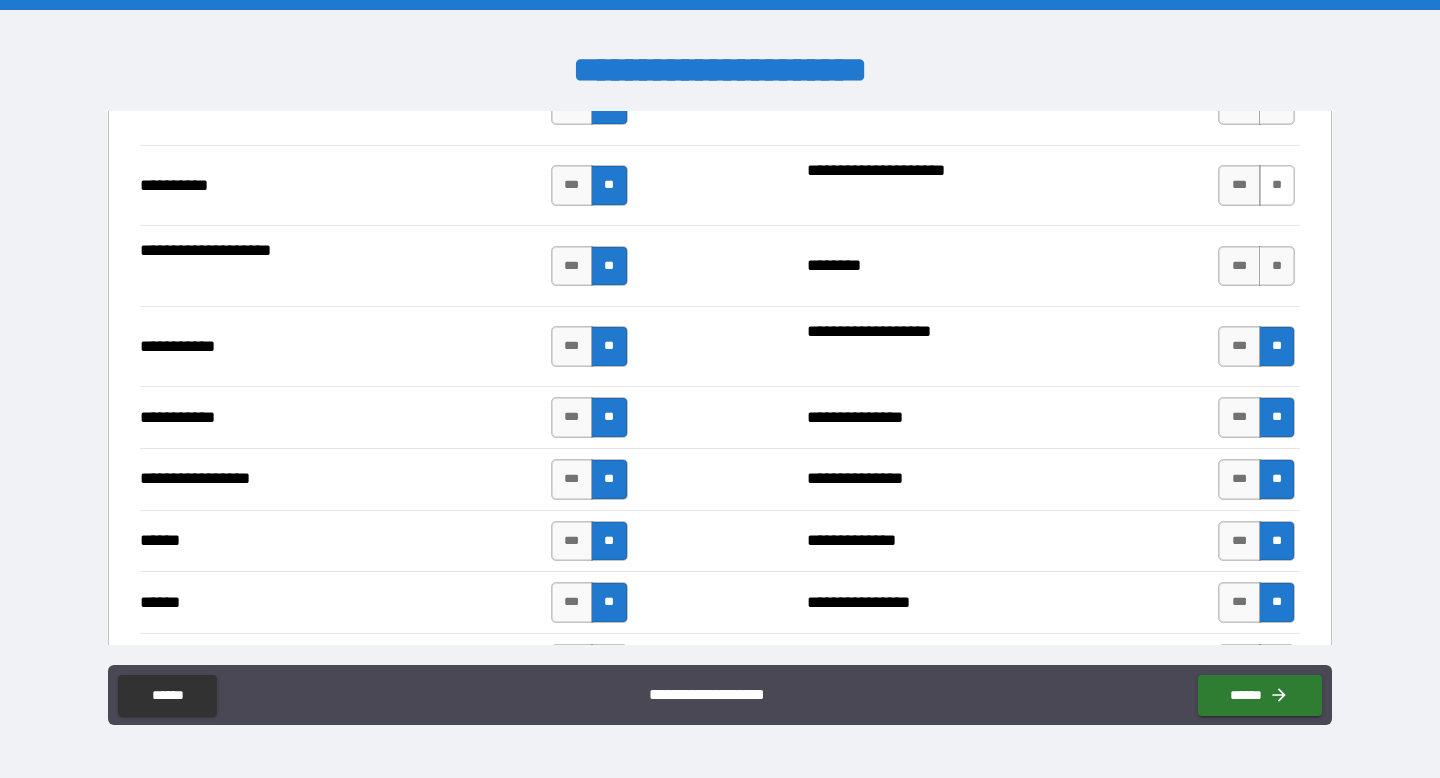 click on "**" at bounding box center (1277, 185) 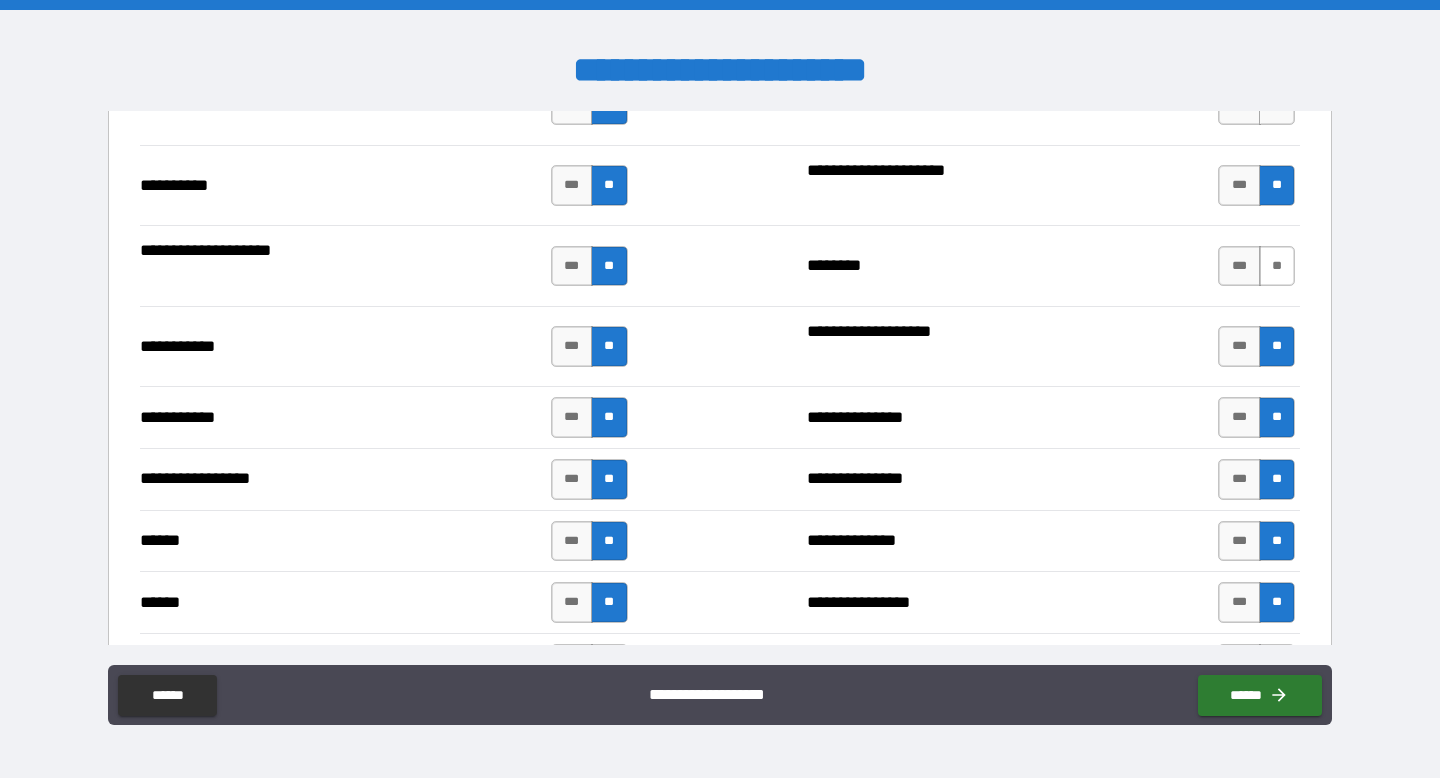 click on "**" at bounding box center [1277, 266] 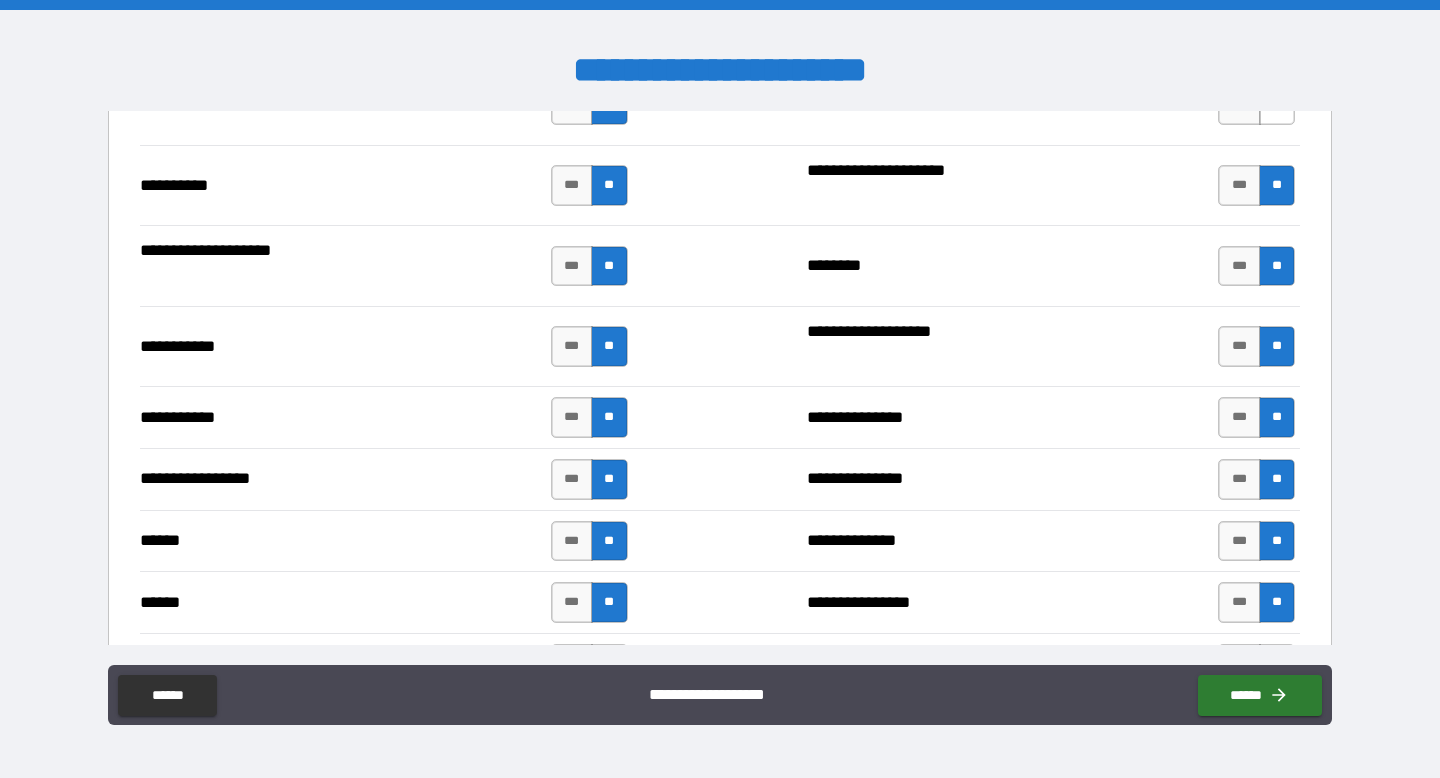 click on "**" at bounding box center (1277, 105) 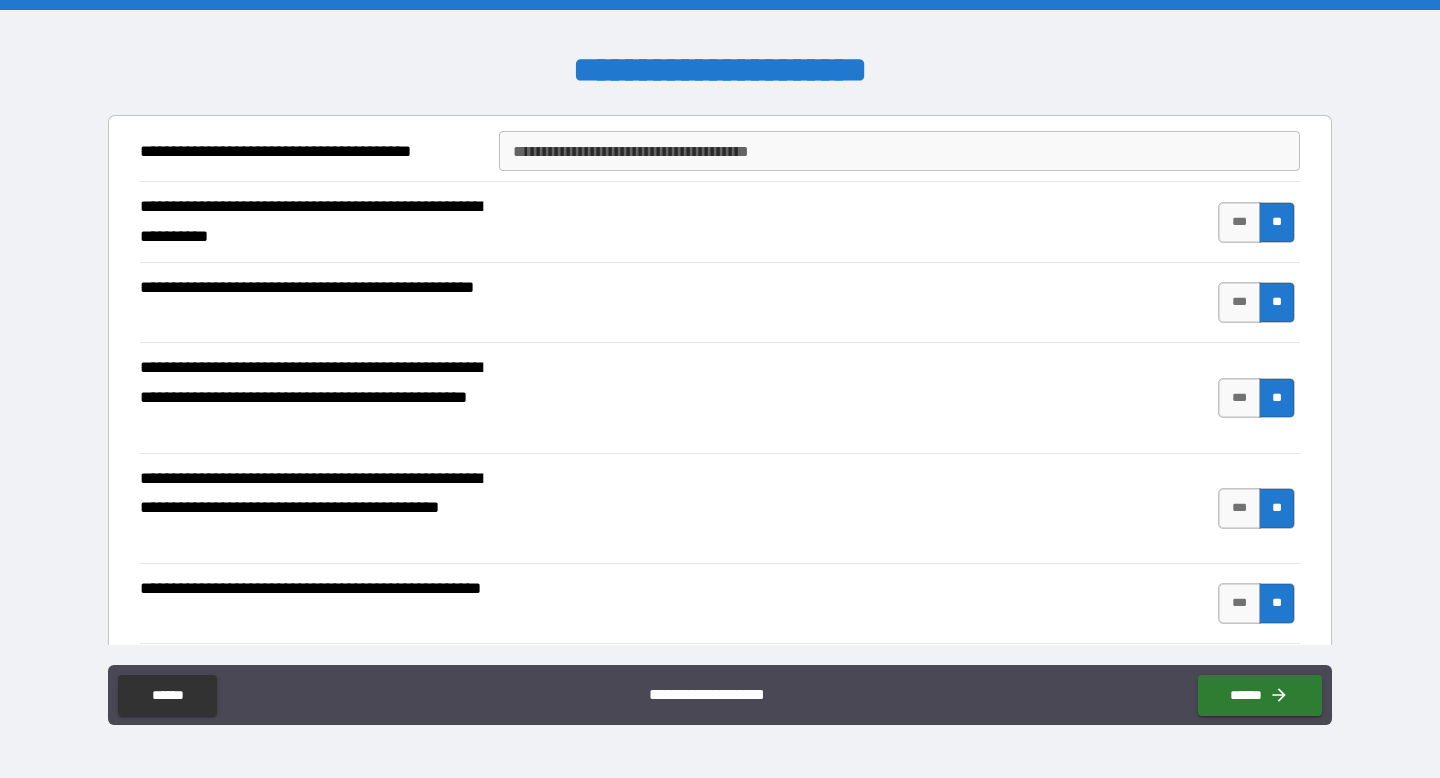 scroll, scrollTop: 0, scrollLeft: 0, axis: both 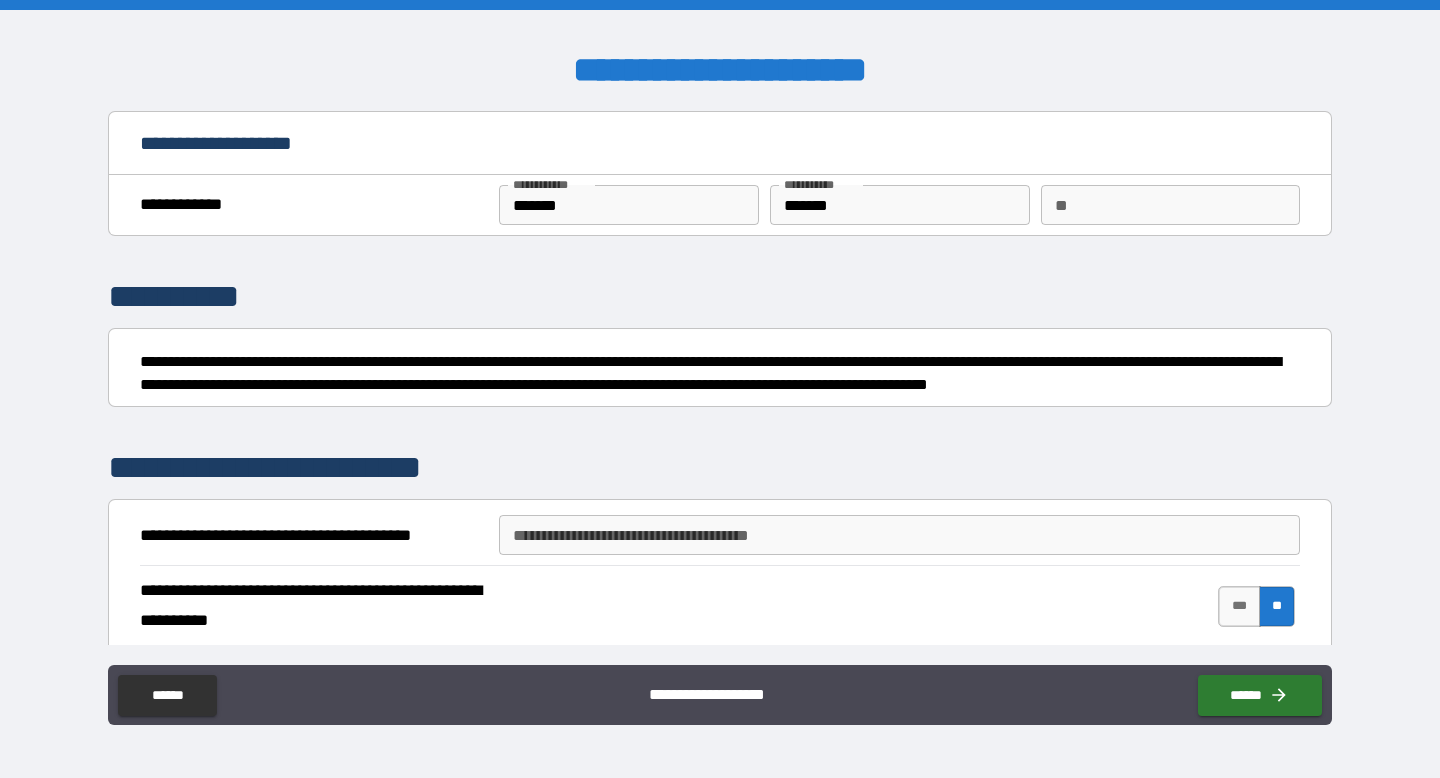 click on "**********" at bounding box center (899, 535) 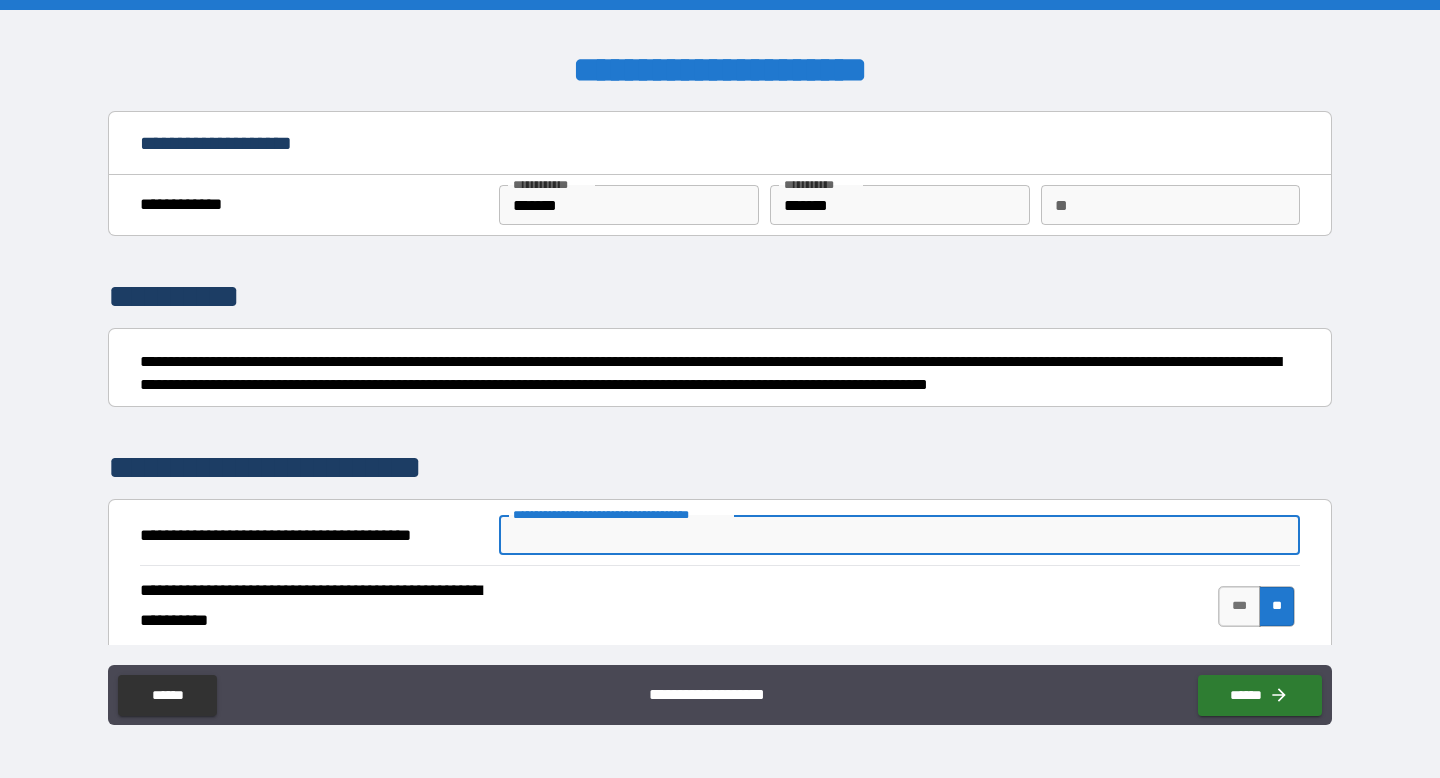 paste on "**********" 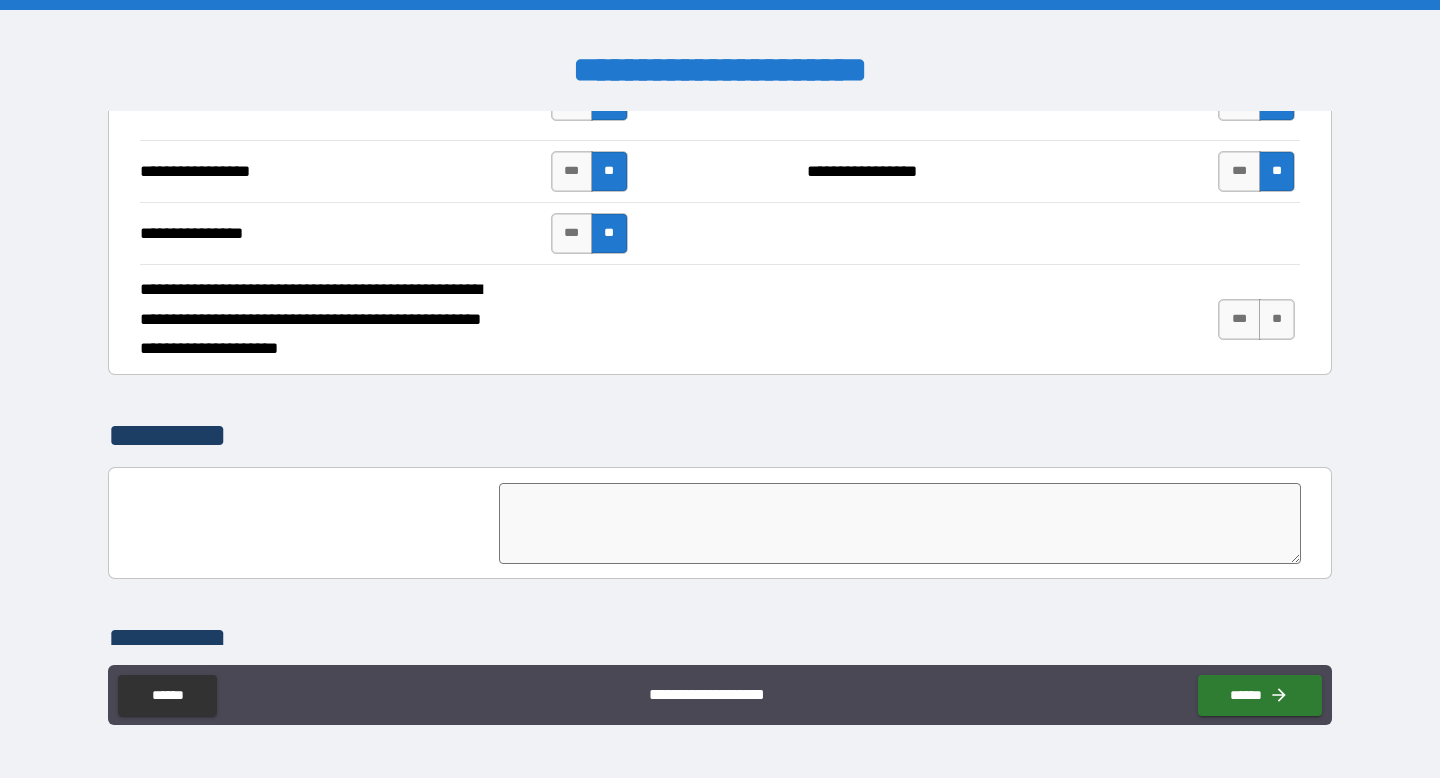 scroll, scrollTop: 4899, scrollLeft: 0, axis: vertical 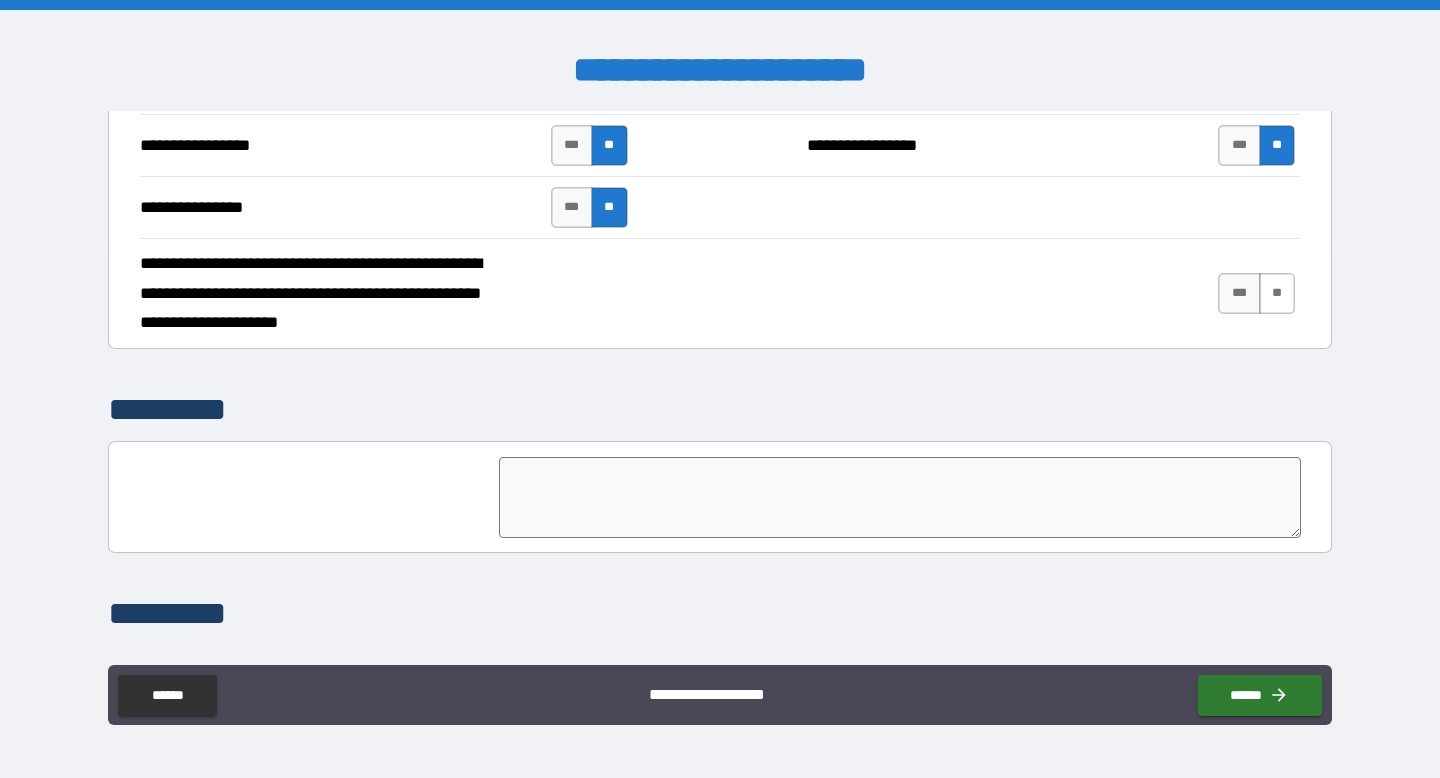type on "**********" 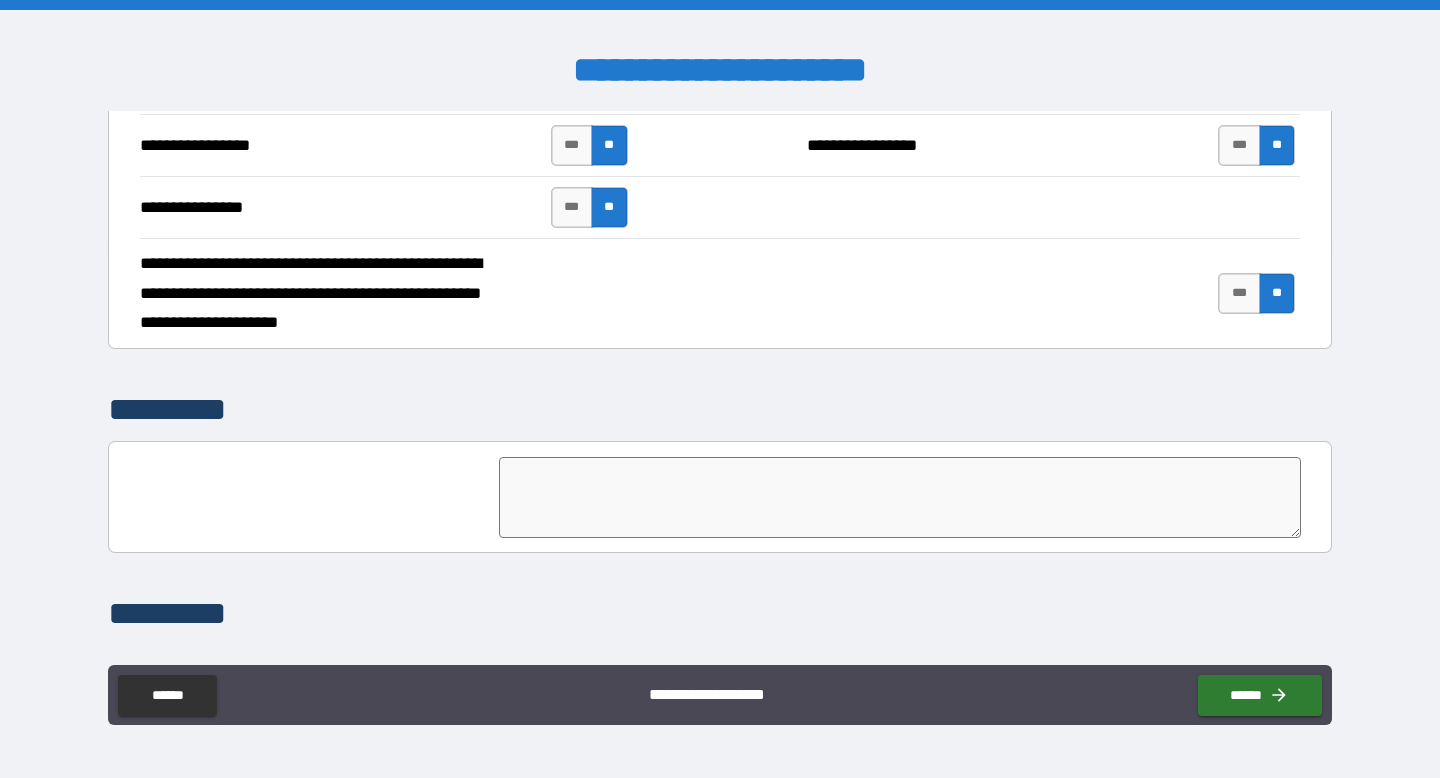 scroll, scrollTop: 5059, scrollLeft: 0, axis: vertical 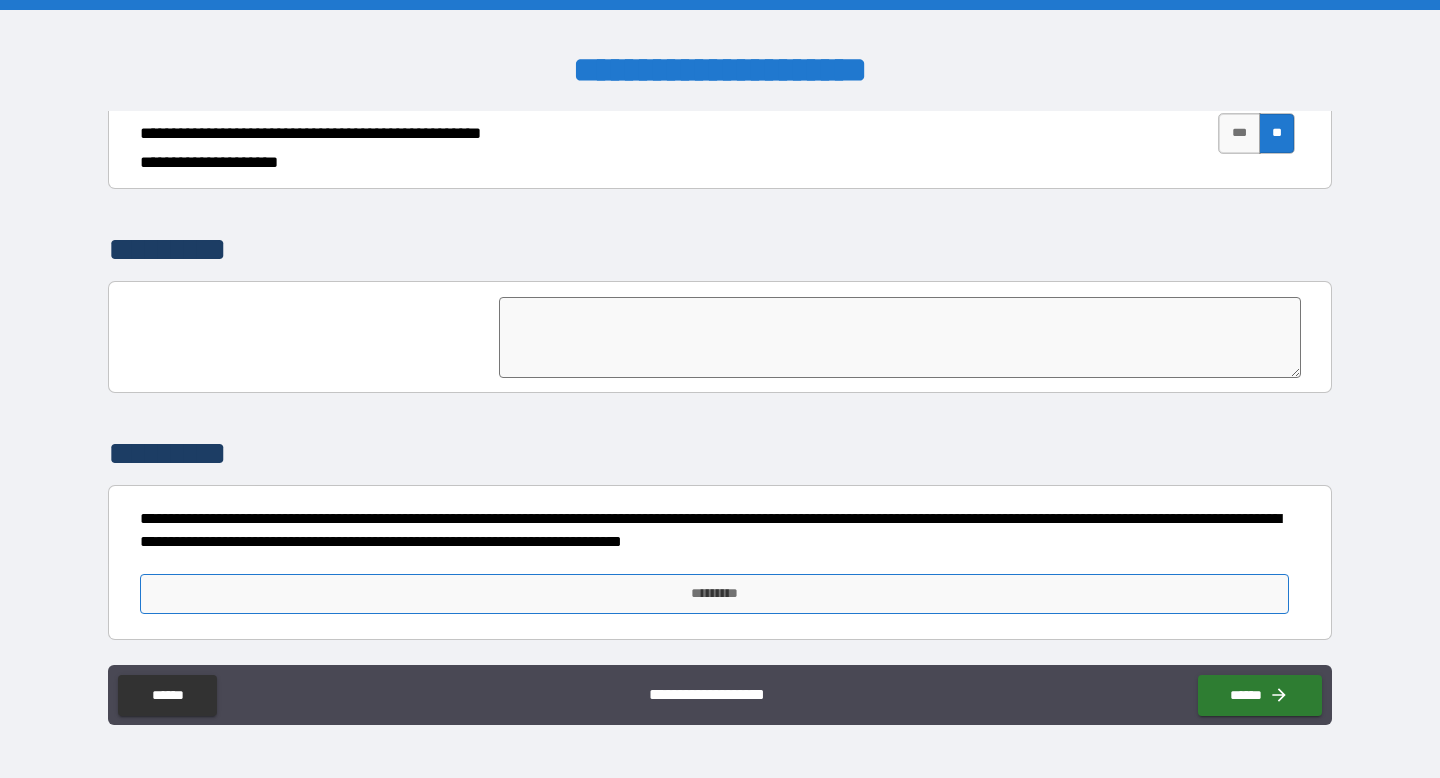click on "*********" at bounding box center (715, 594) 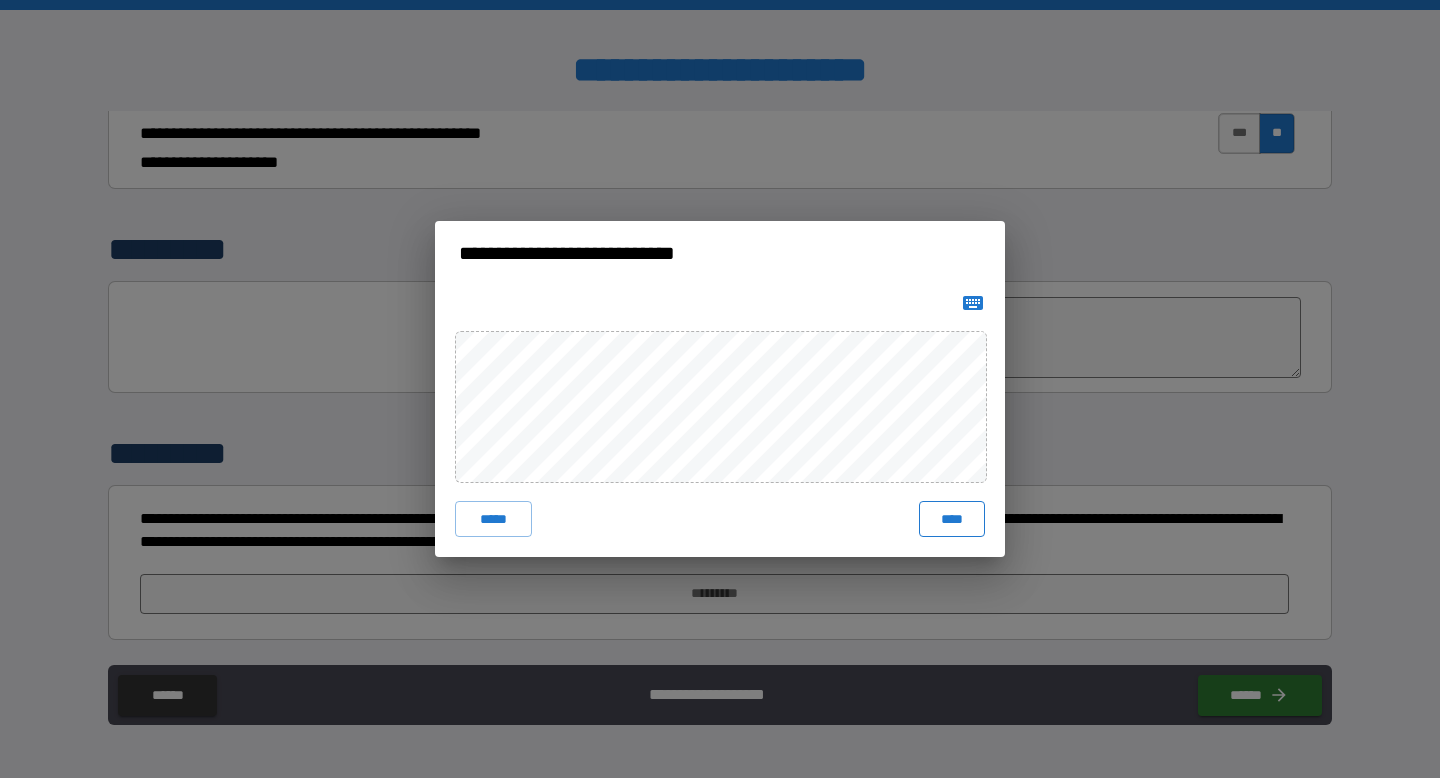 click on "****" at bounding box center (952, 519) 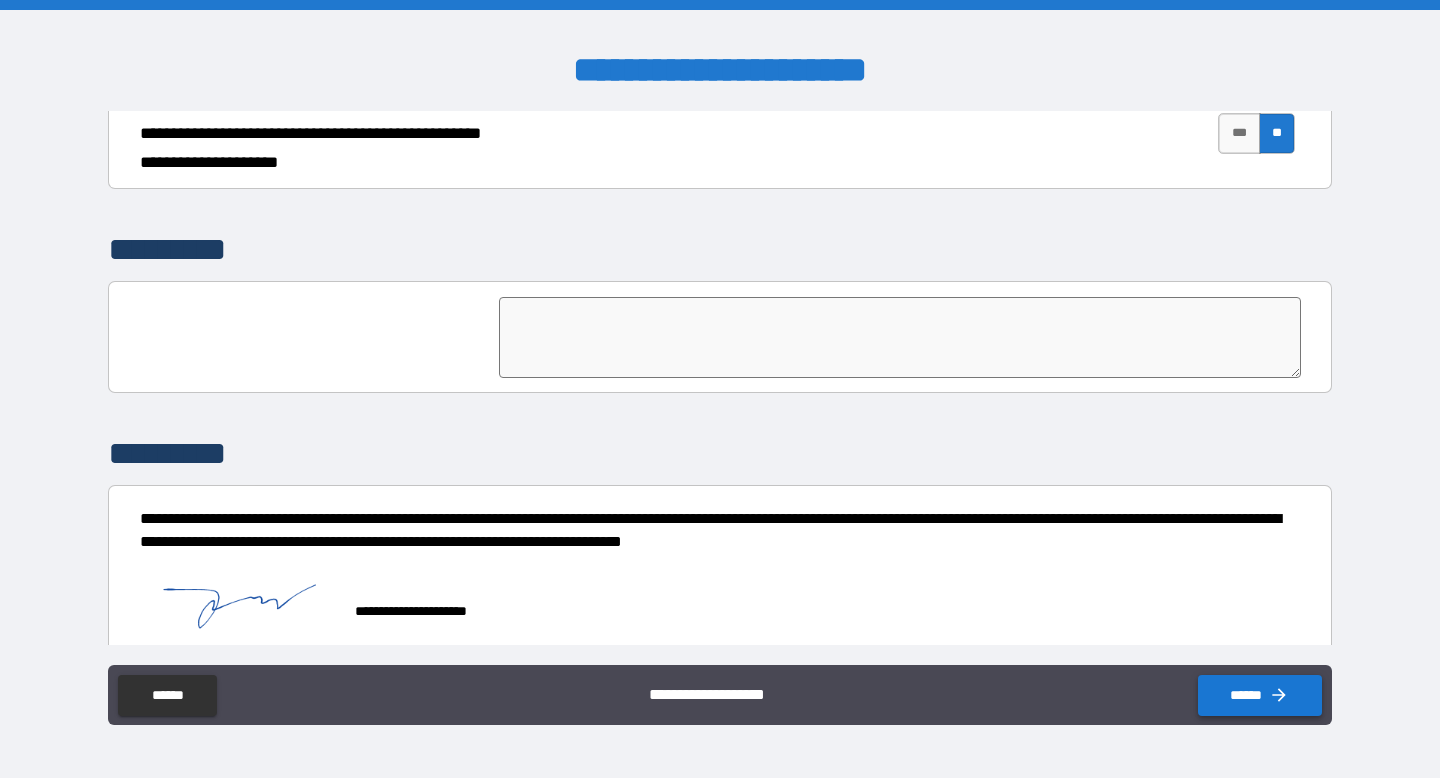 click on "******" at bounding box center (1260, 695) 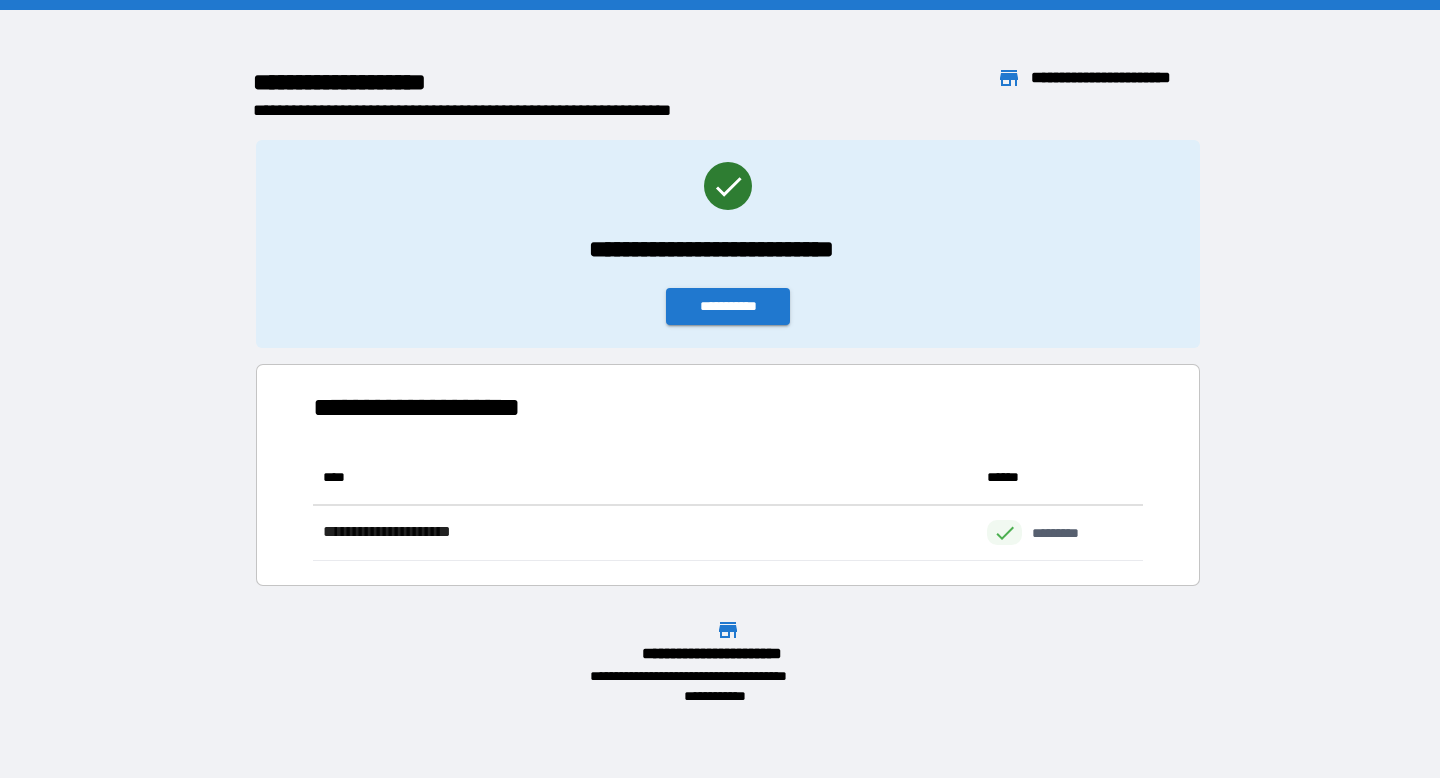 scroll, scrollTop: 1, scrollLeft: 1, axis: both 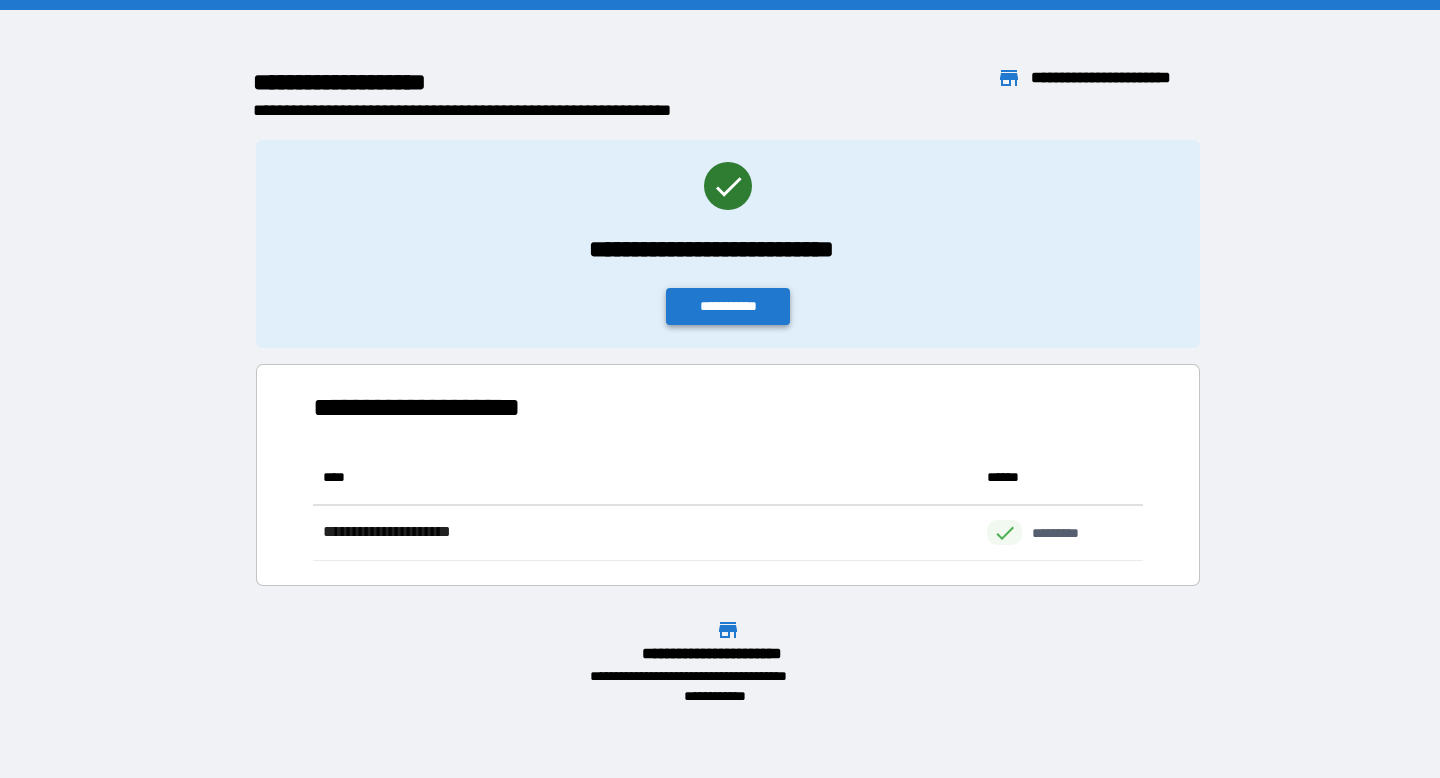 click on "**********" at bounding box center (728, 306) 